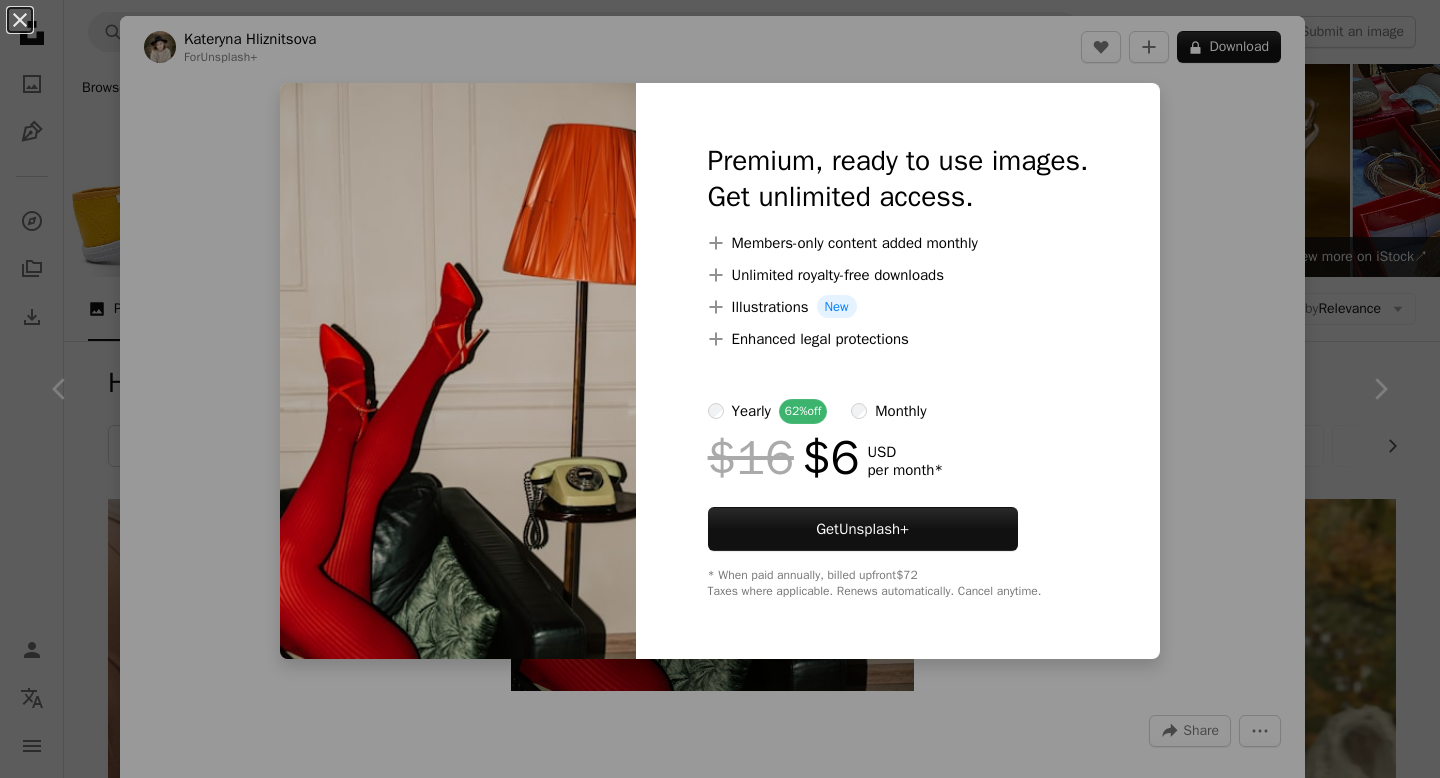 scroll, scrollTop: 1617, scrollLeft: 0, axis: vertical 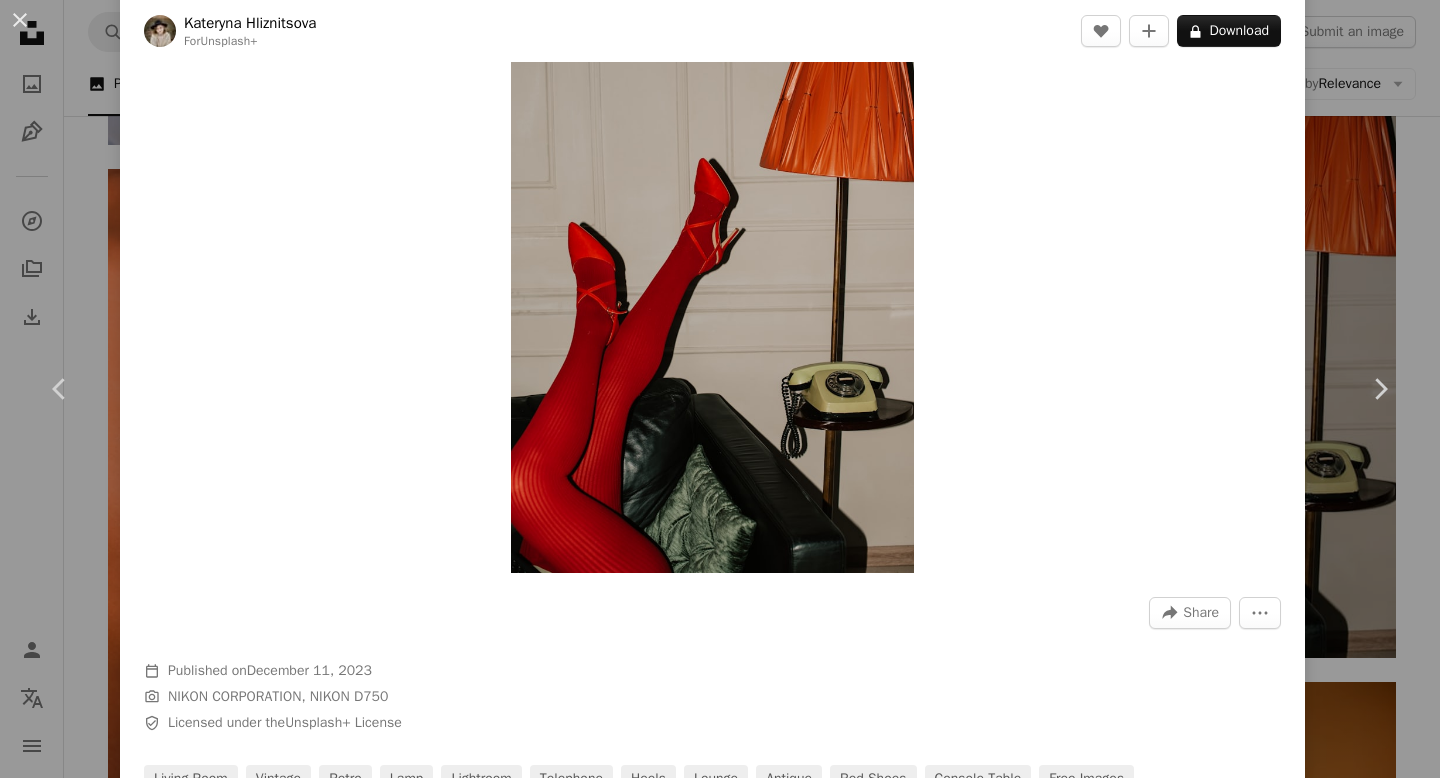 click on "[FIRST] [LAST]" at bounding box center [720, 389] 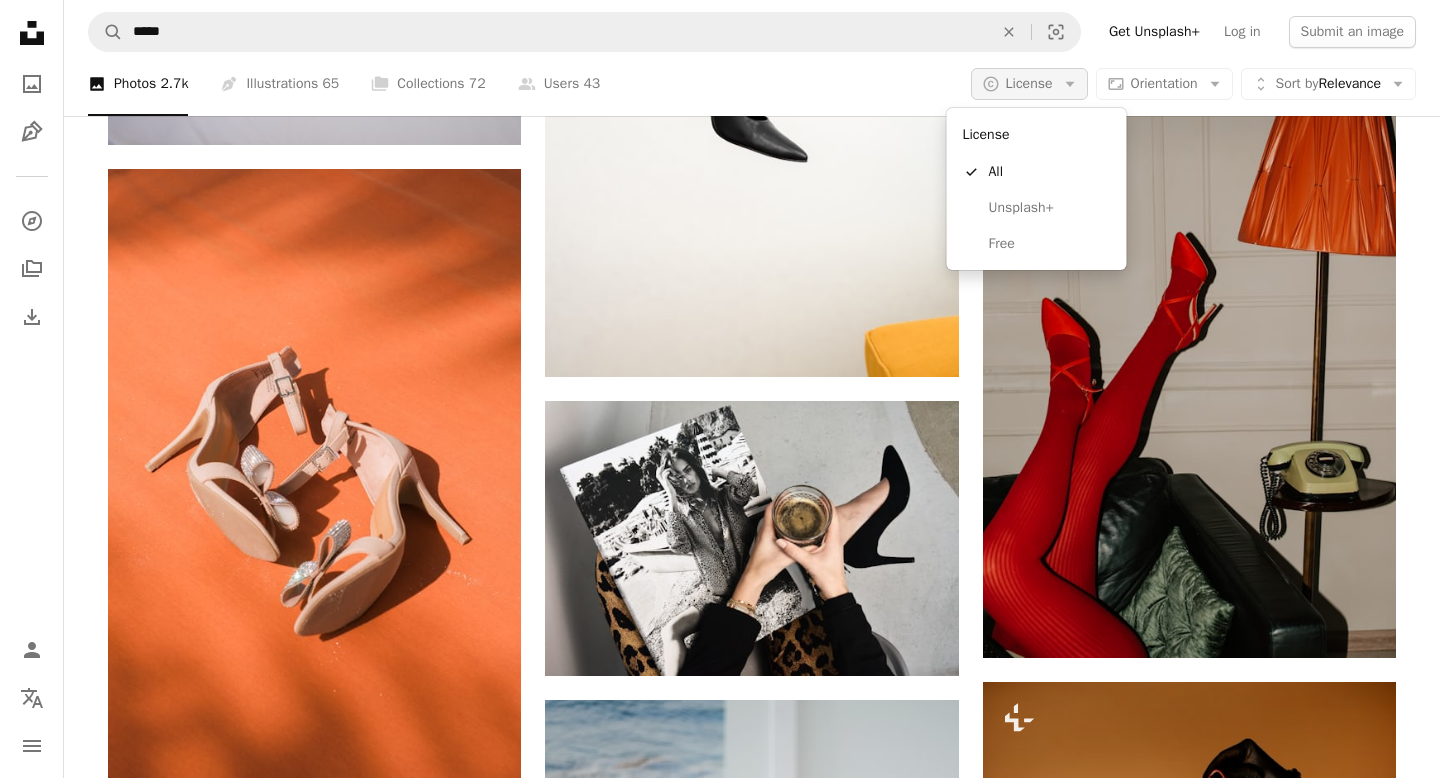click on "Arrow down" 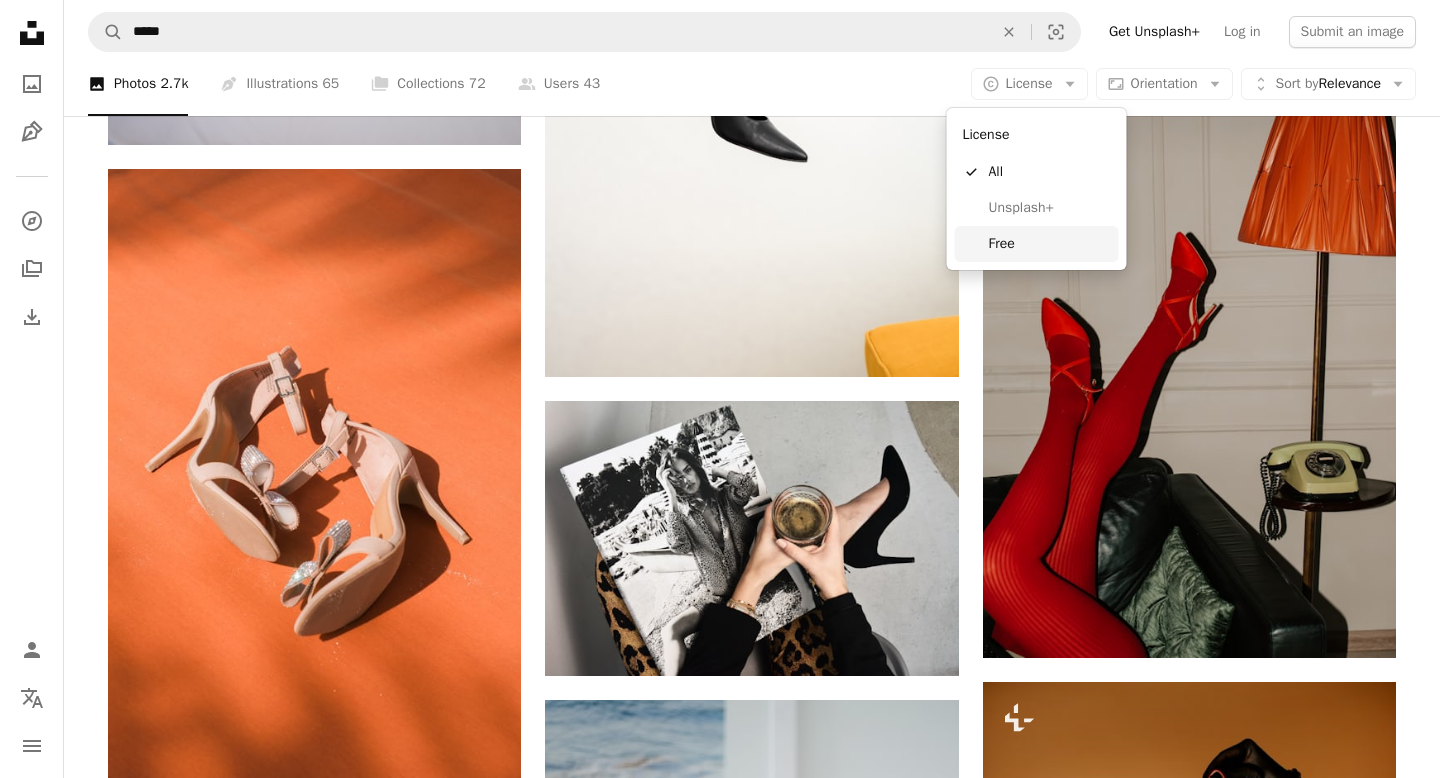 click on "Free" at bounding box center (1050, 244) 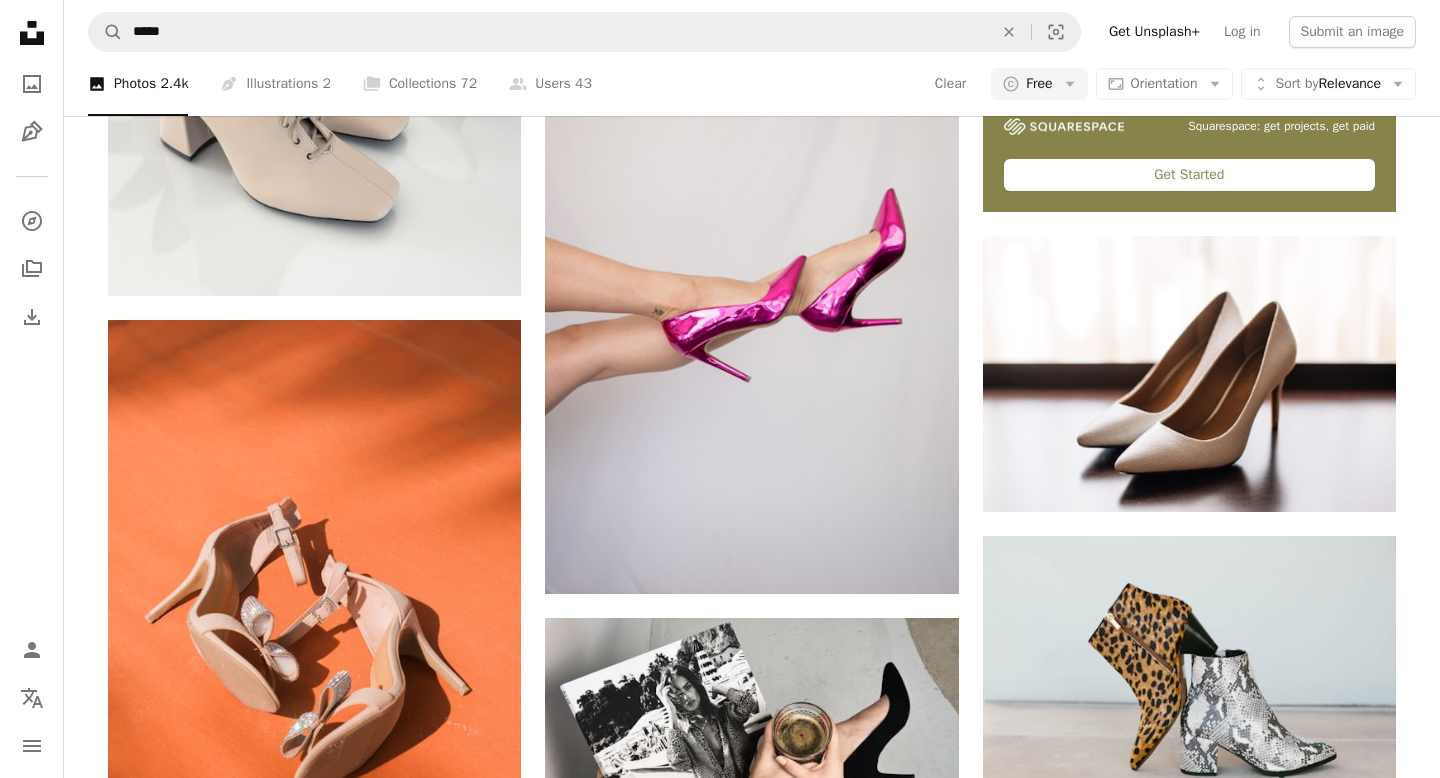 scroll, scrollTop: 852, scrollLeft: 0, axis: vertical 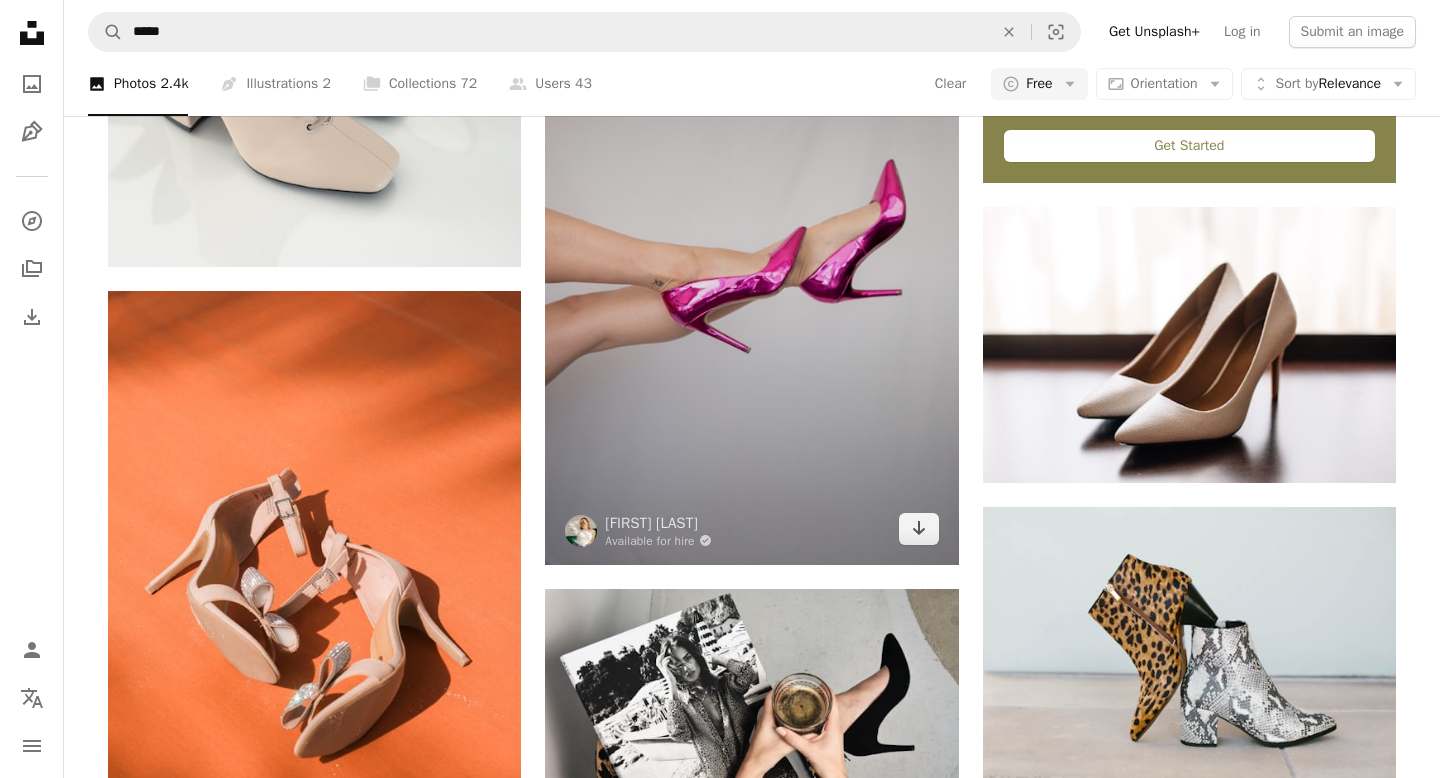 click at bounding box center [751, 255] 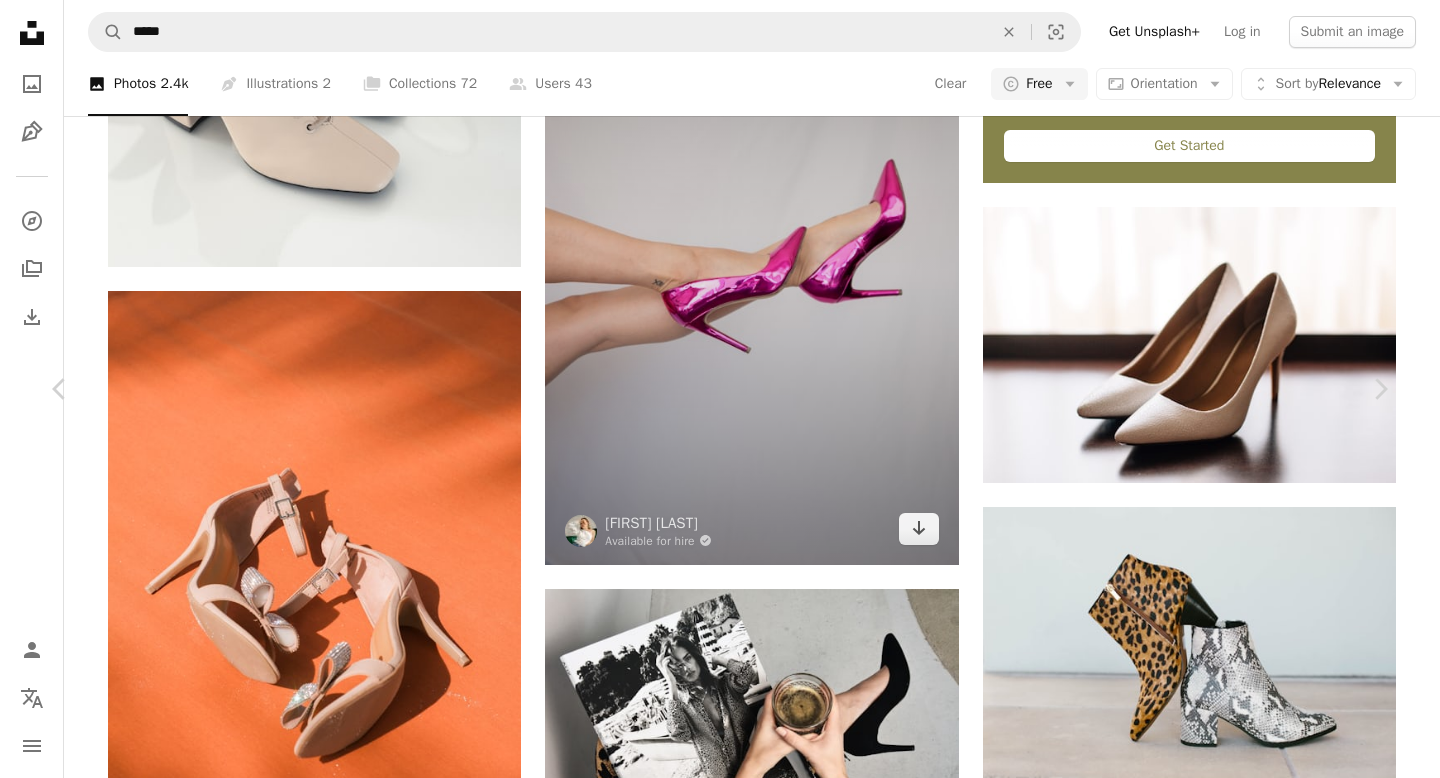 scroll, scrollTop: 1116, scrollLeft: 0, axis: vertical 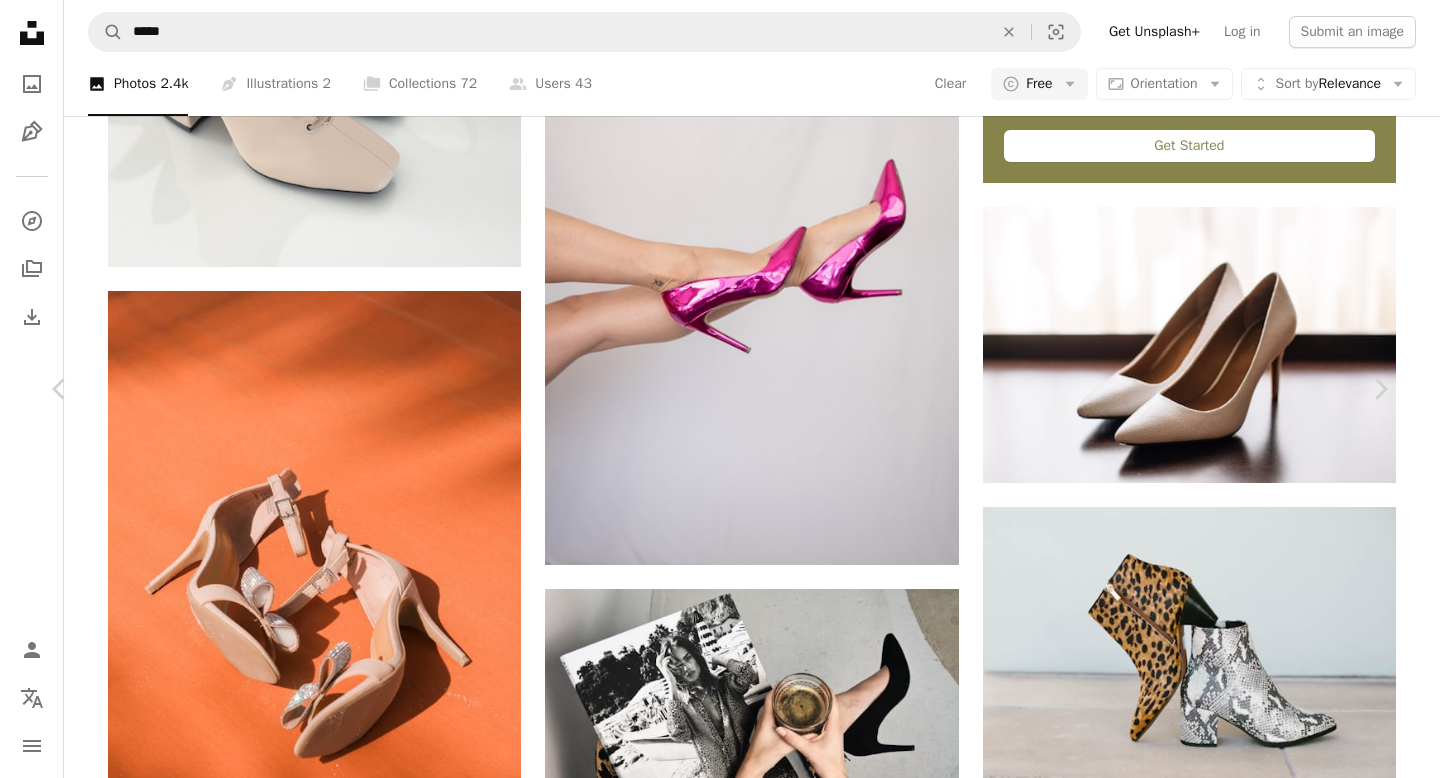 click at bounding box center (325, 4321) 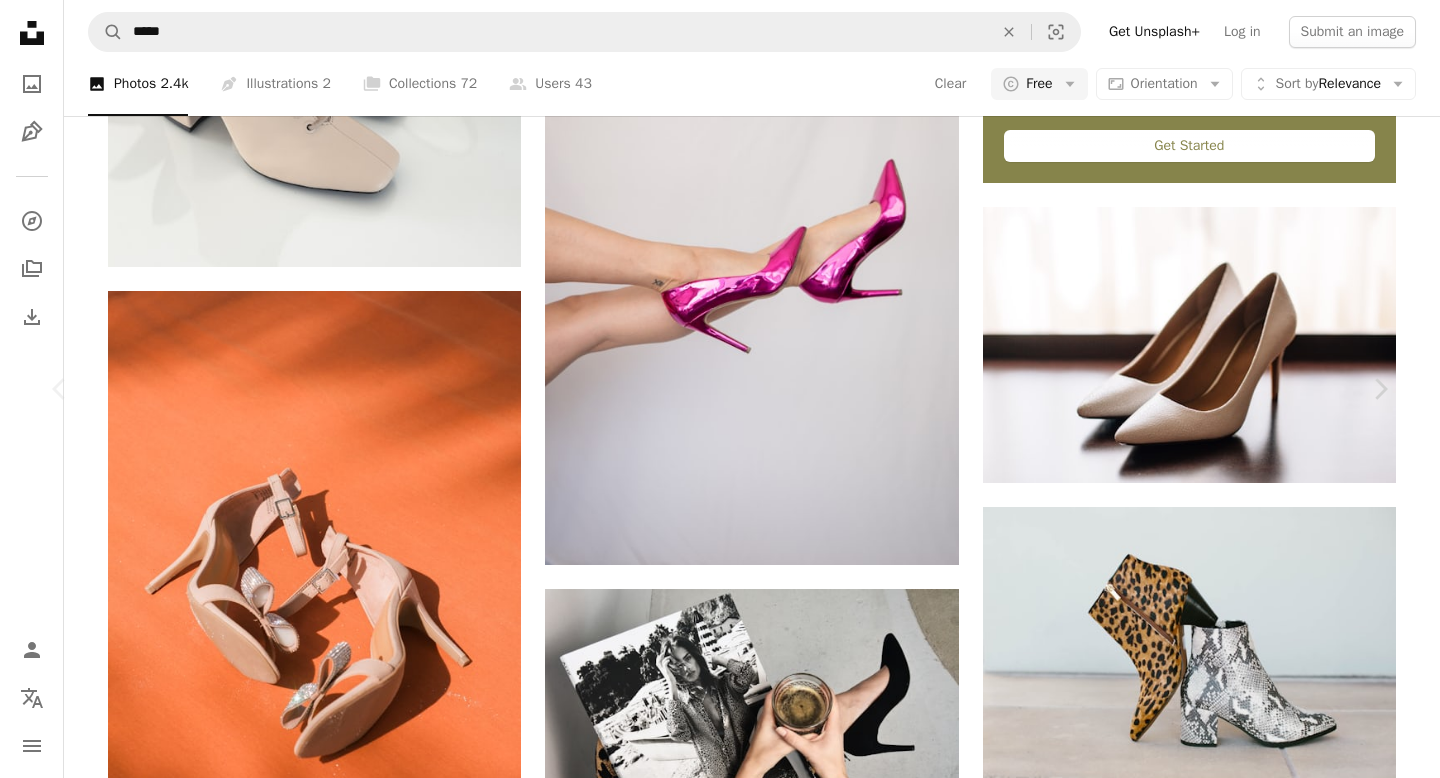 scroll, scrollTop: 0, scrollLeft: 0, axis: both 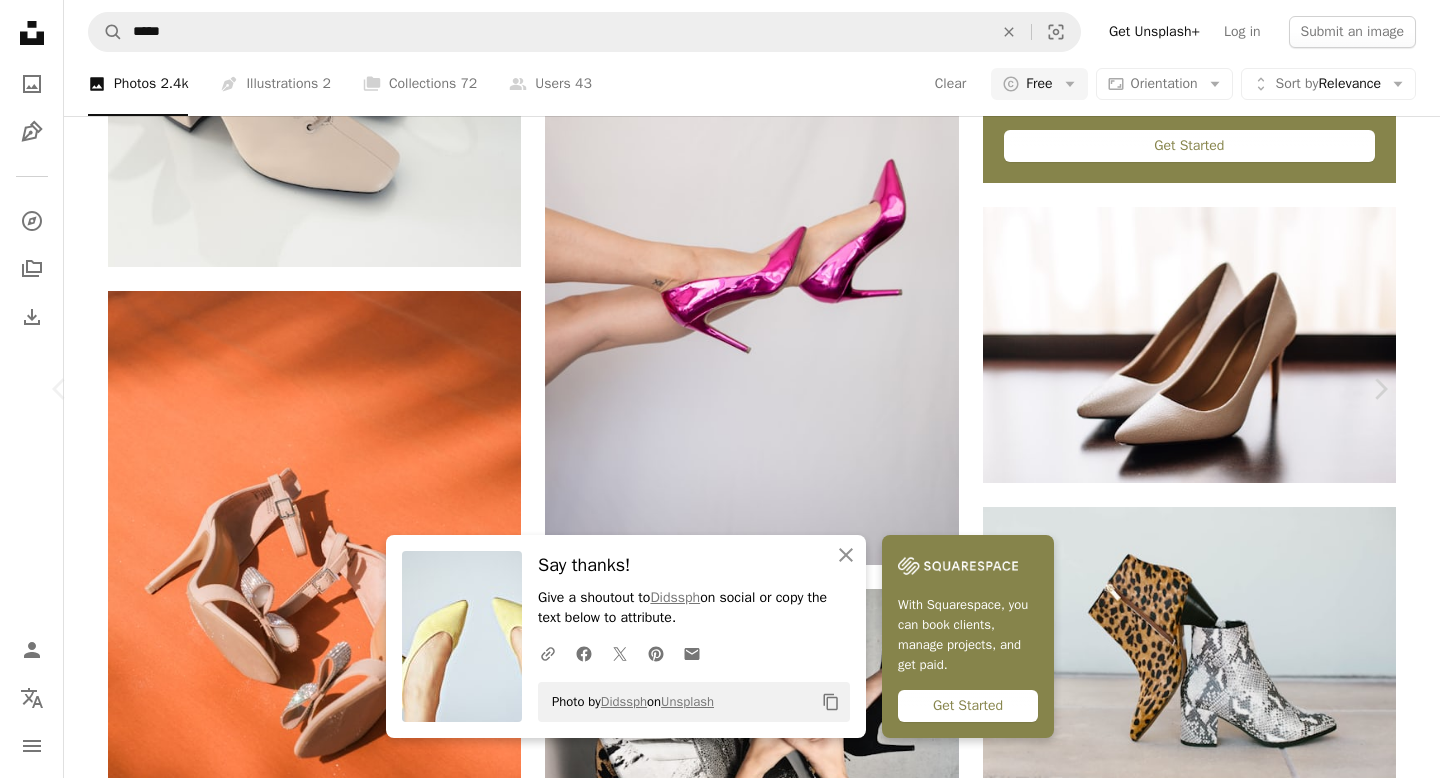 click on "[FIRST] [LAST]" at bounding box center (720, 4348) 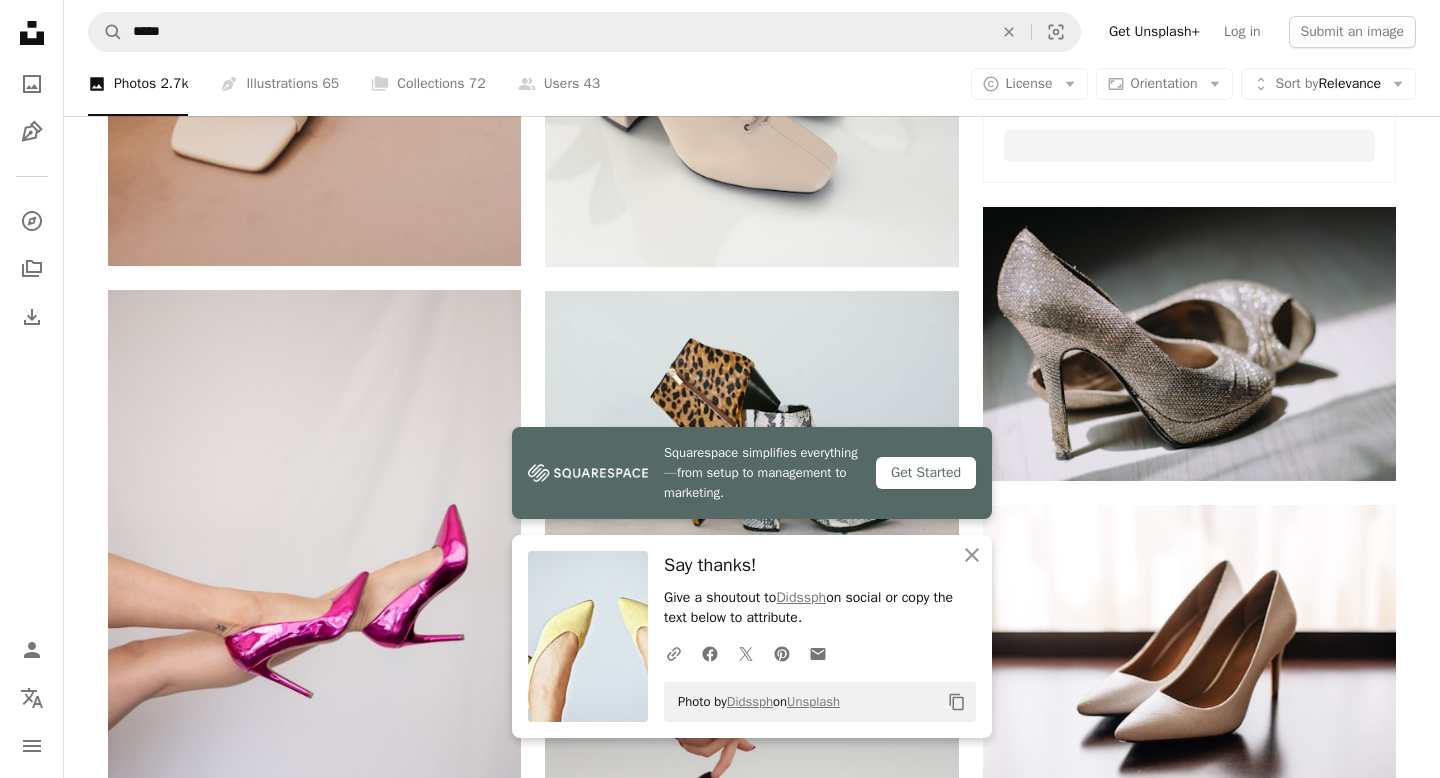 scroll, scrollTop: 1617, scrollLeft: 0, axis: vertical 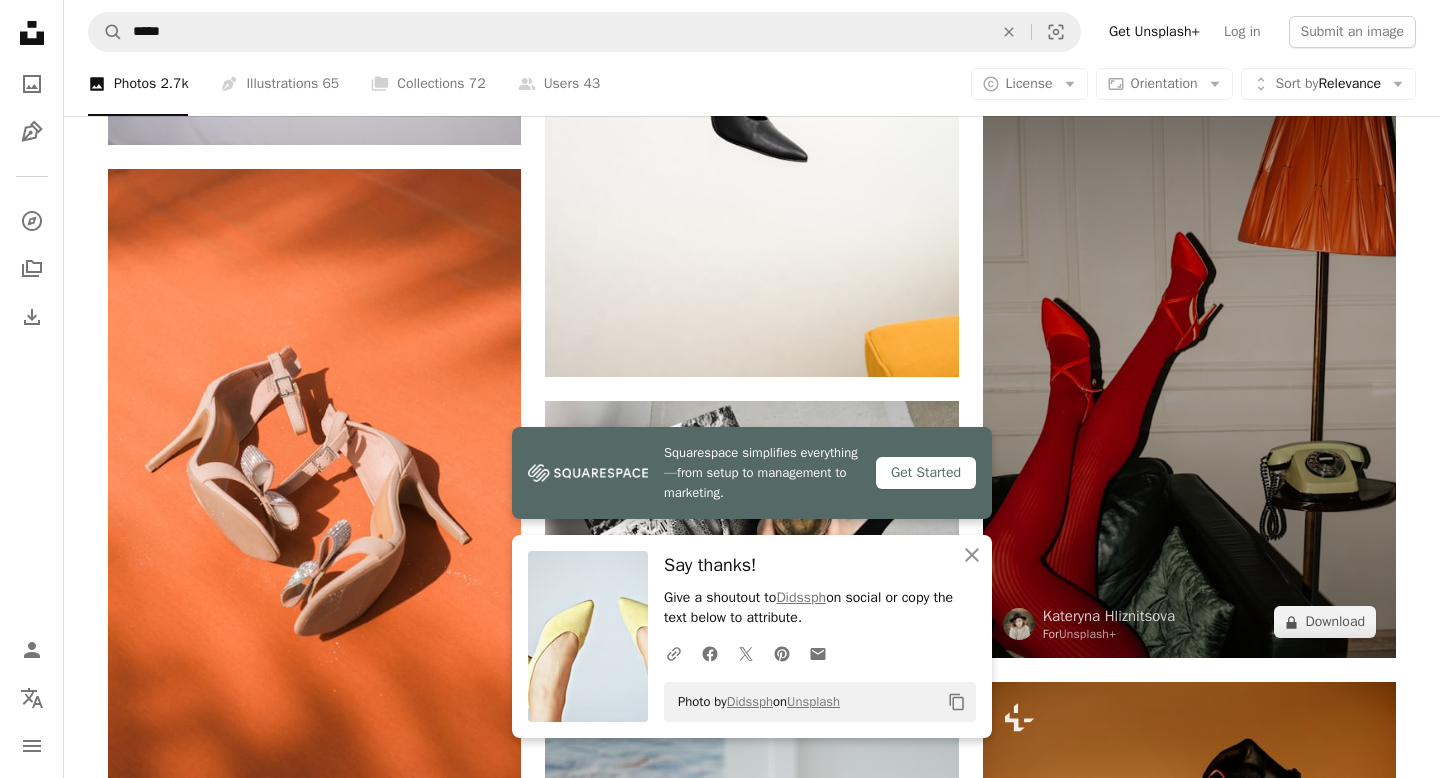 click at bounding box center (1189, 348) 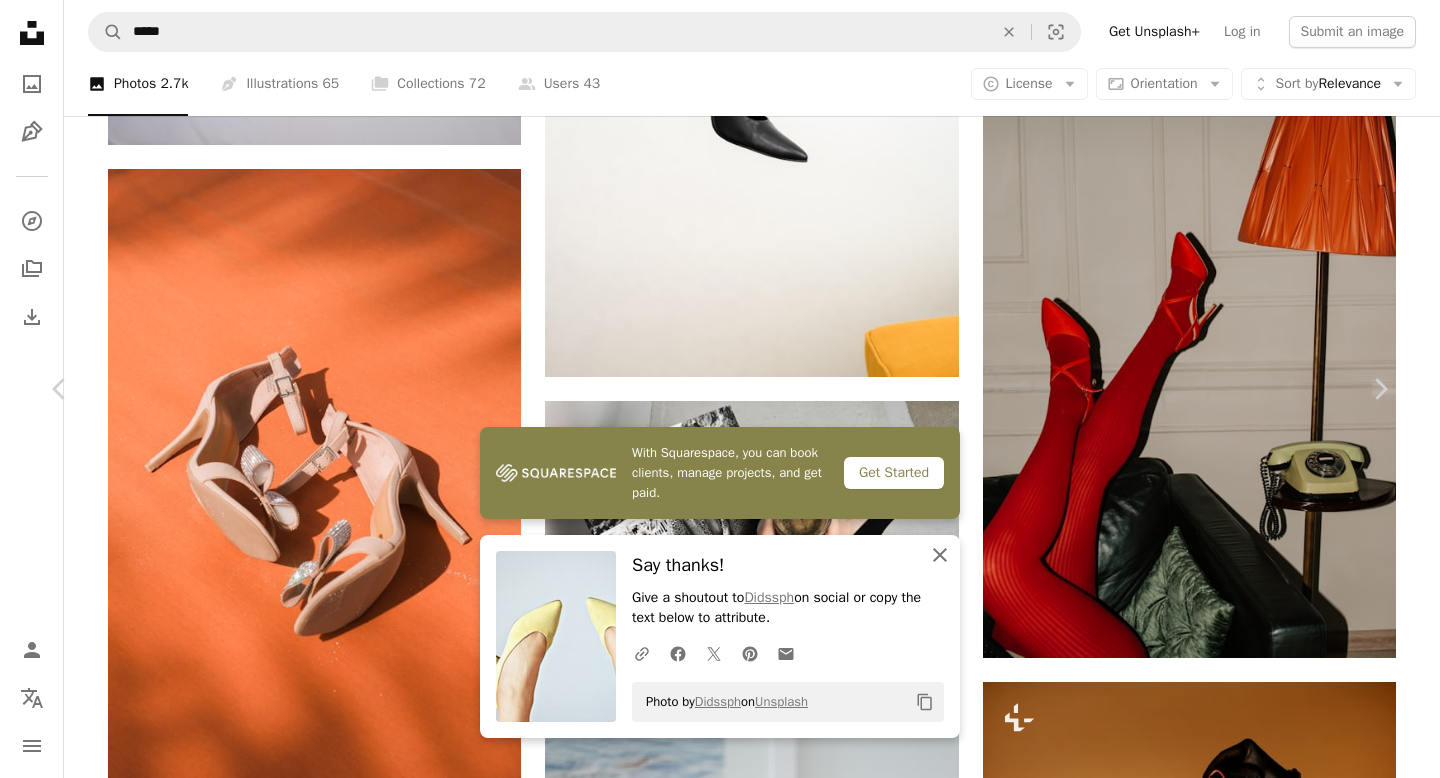 click on "An X shape" 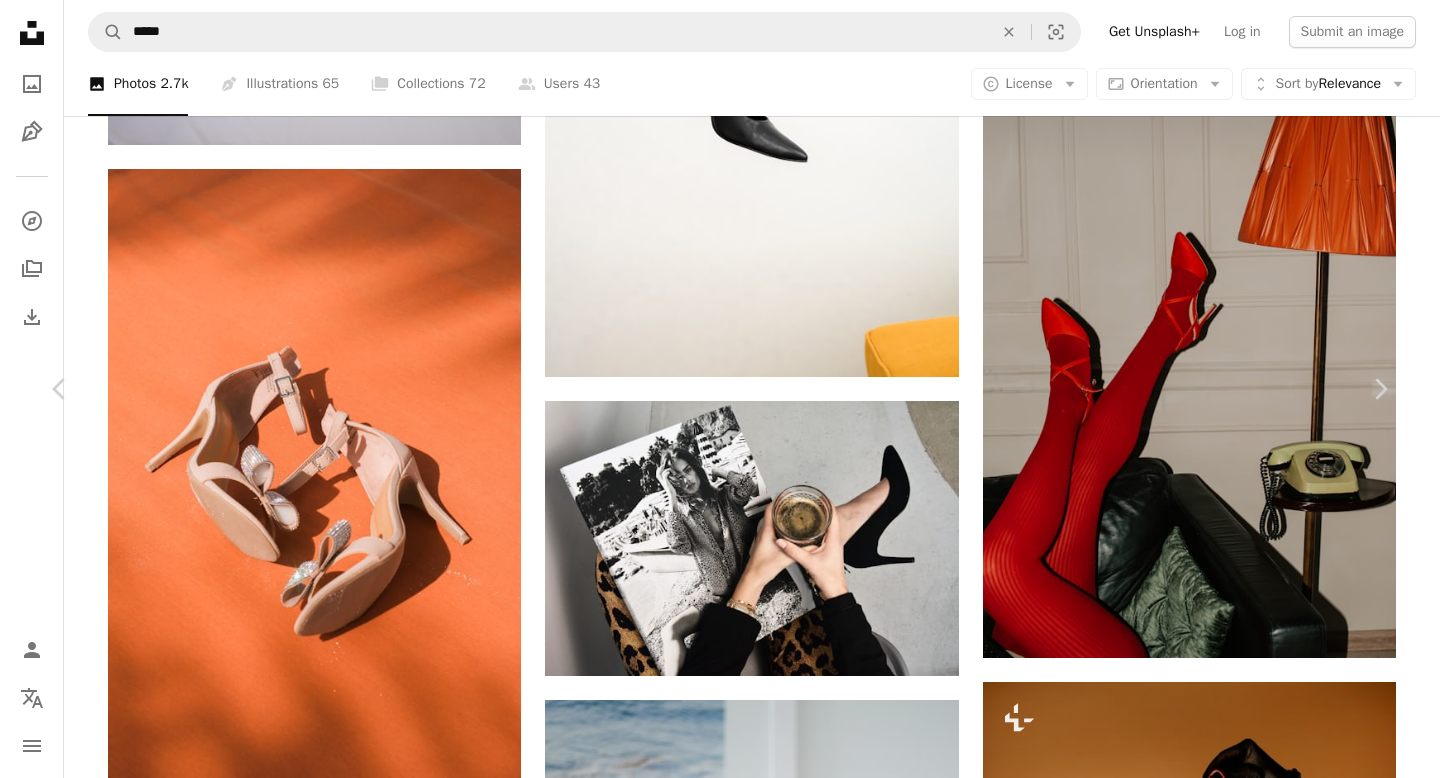 scroll, scrollTop: 725, scrollLeft: 0, axis: vertical 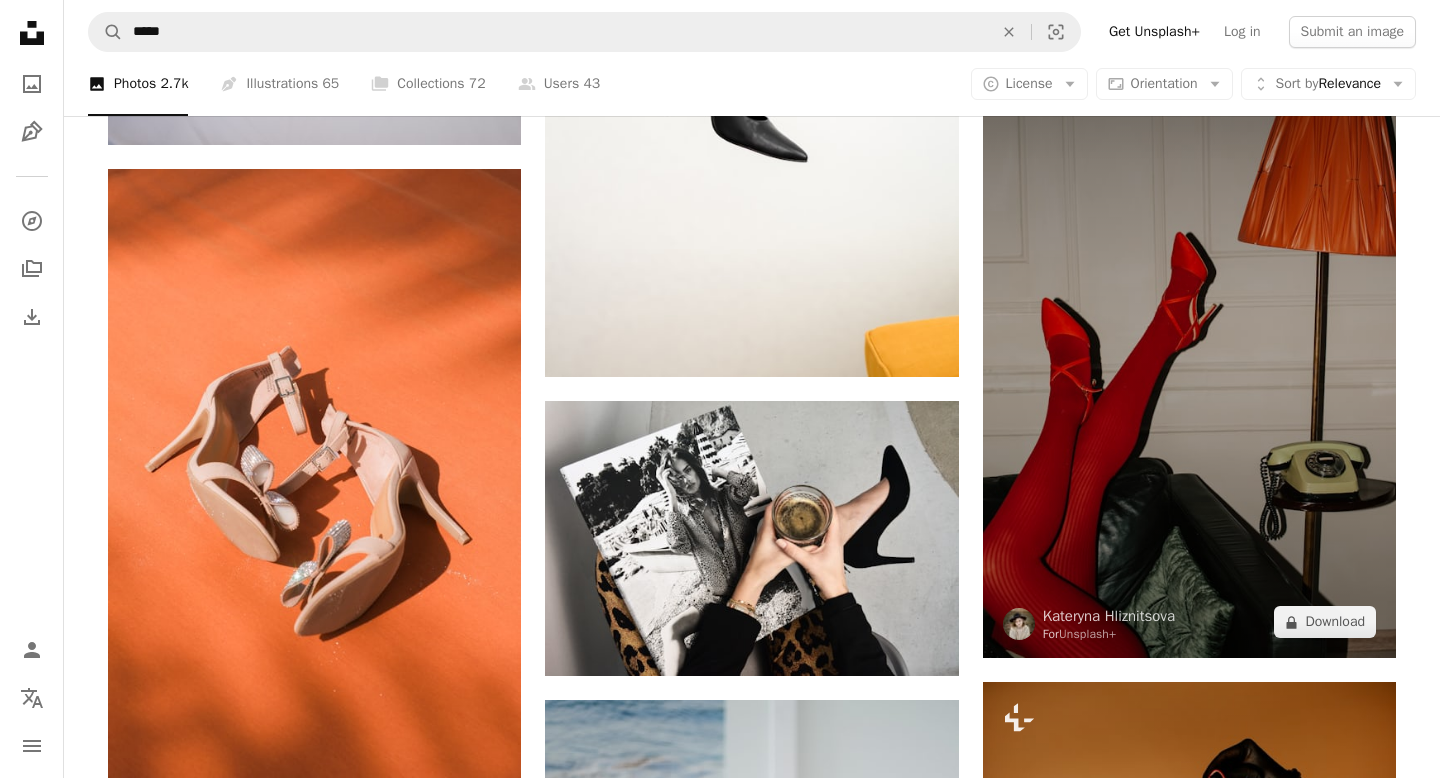 click at bounding box center [1189, 348] 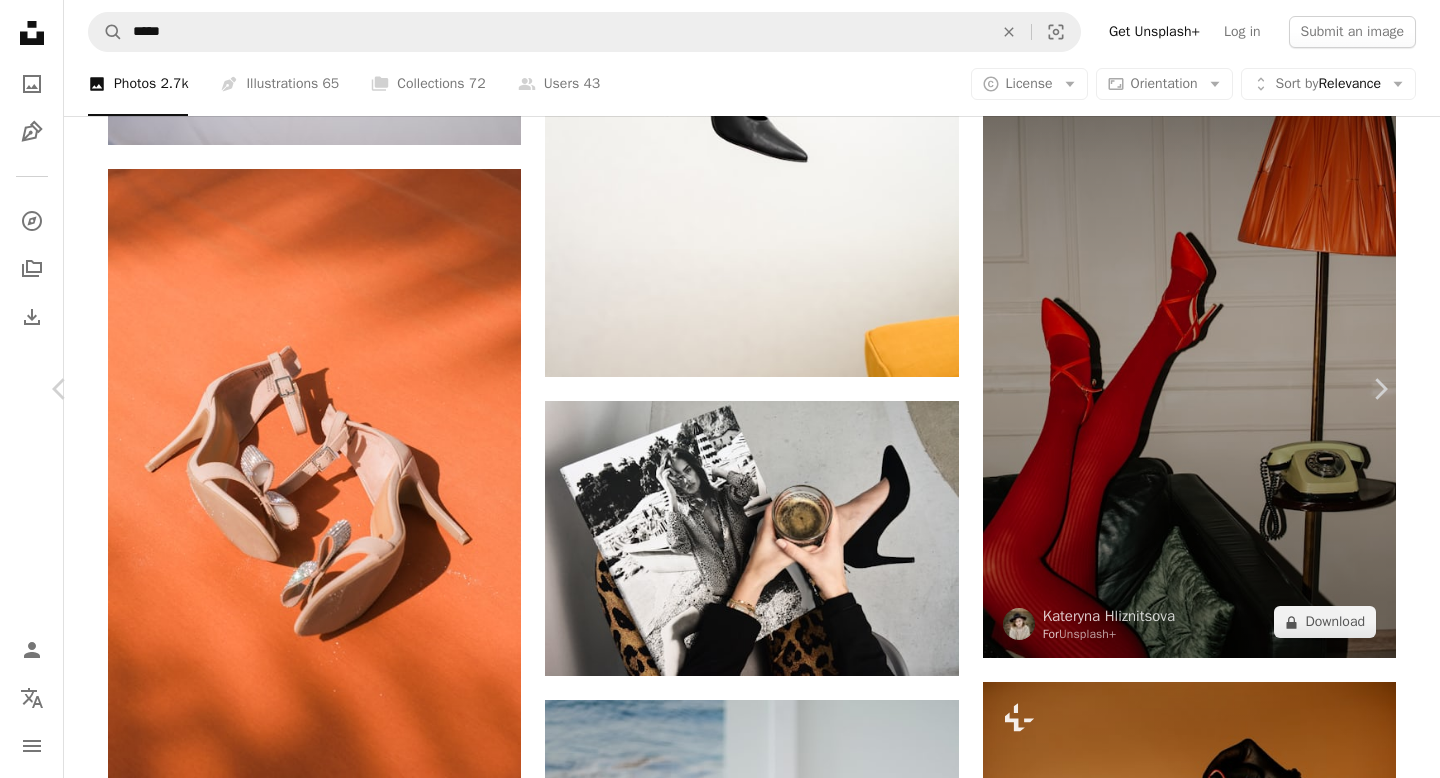 scroll, scrollTop: 2760, scrollLeft: 0, axis: vertical 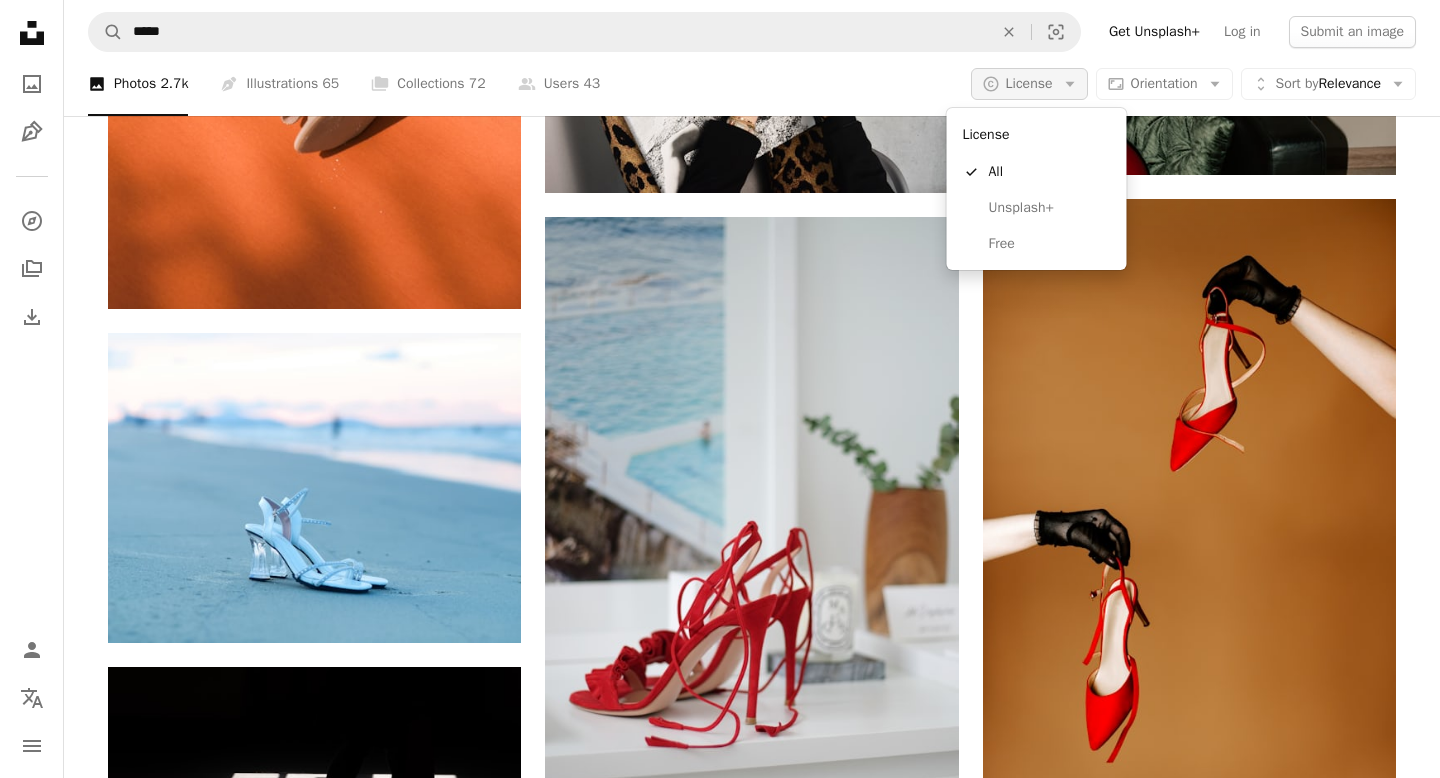 click on "License" at bounding box center (1029, 83) 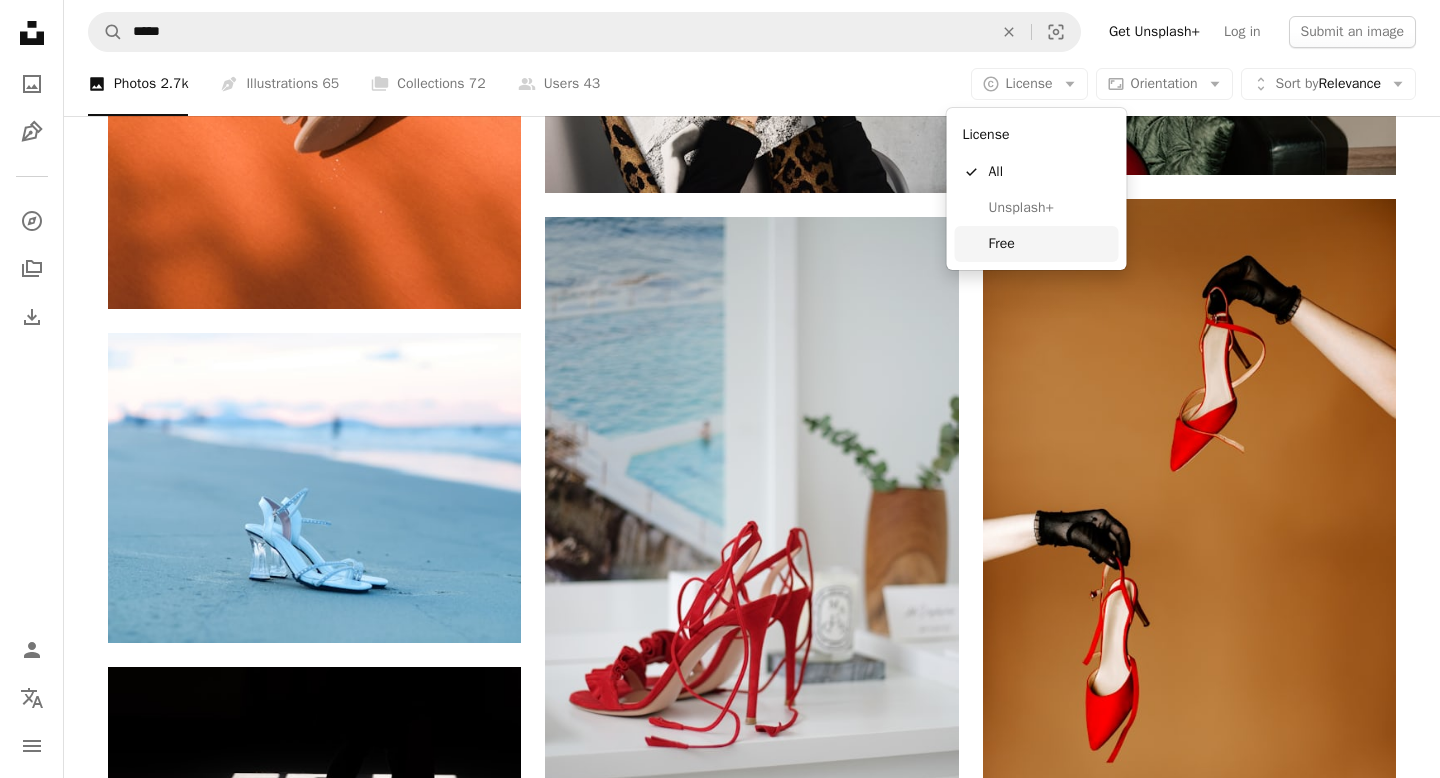 click on "Free" at bounding box center (1050, 244) 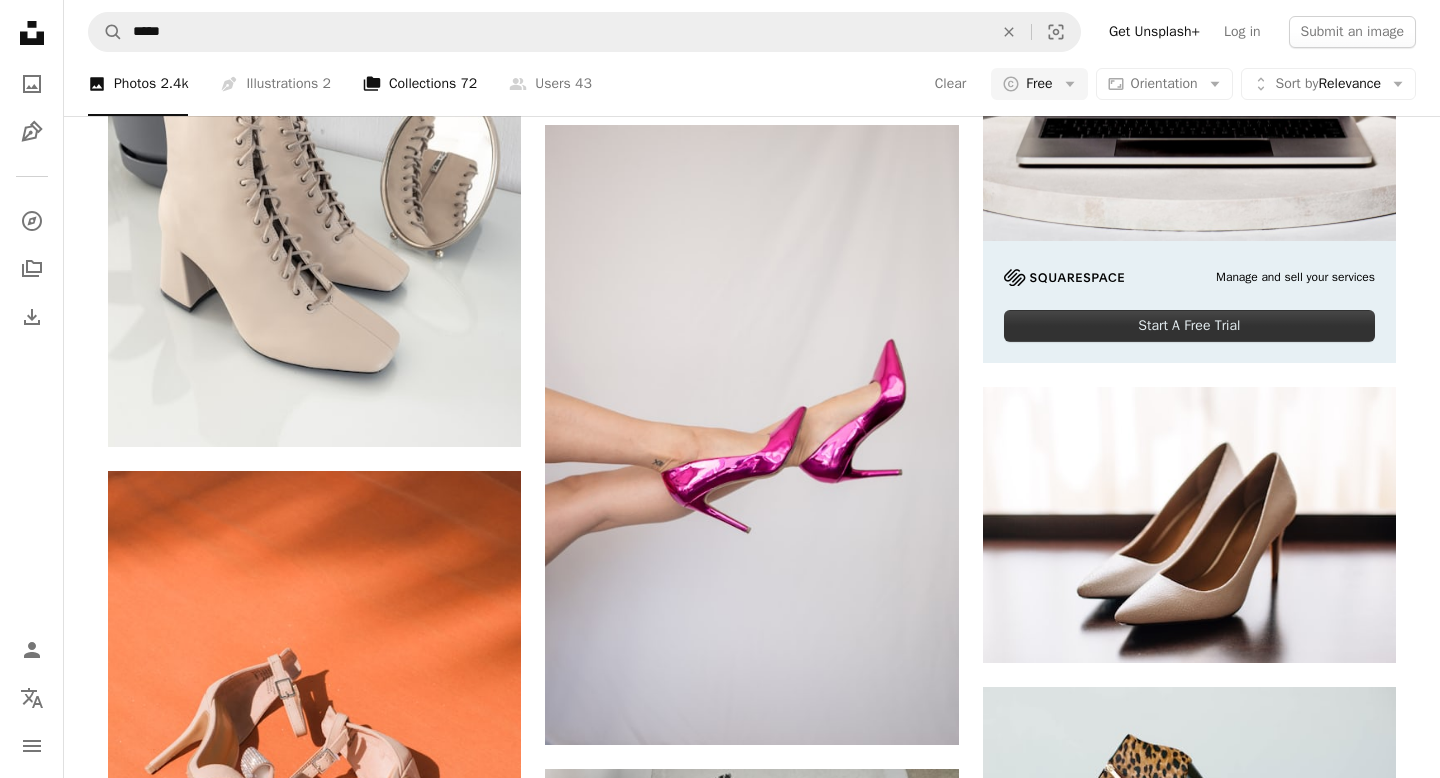 scroll, scrollTop: 695, scrollLeft: 0, axis: vertical 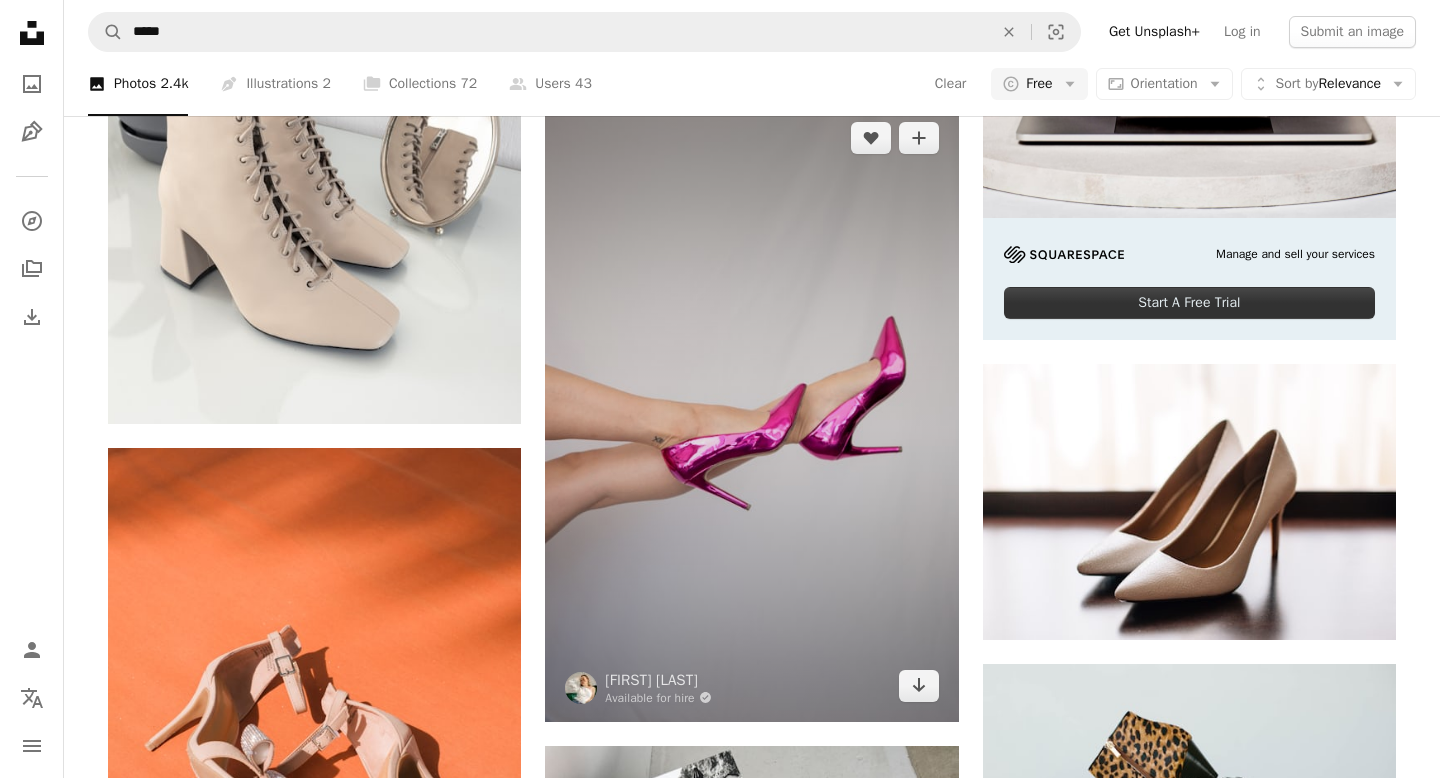 click at bounding box center [751, 412] 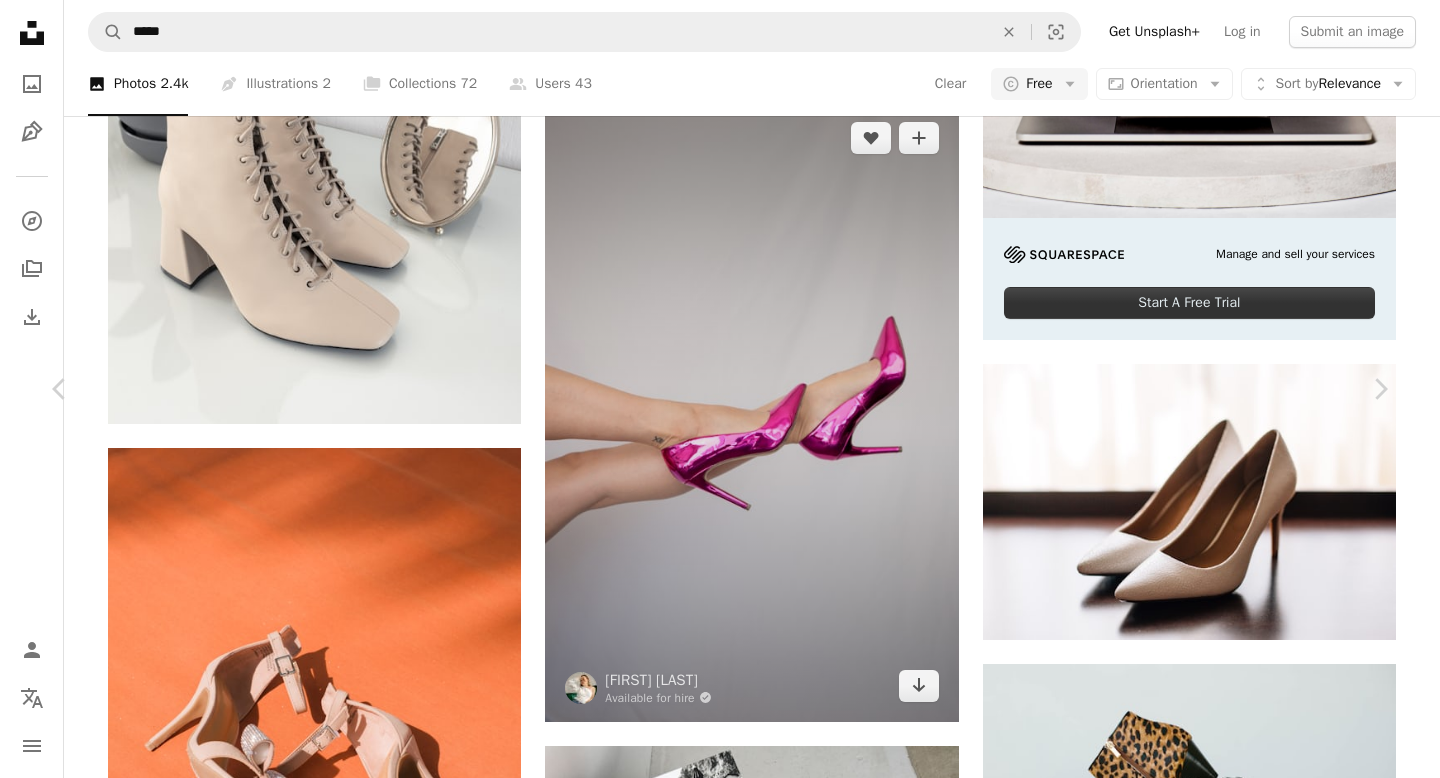 scroll, scrollTop: 2201, scrollLeft: 0, axis: vertical 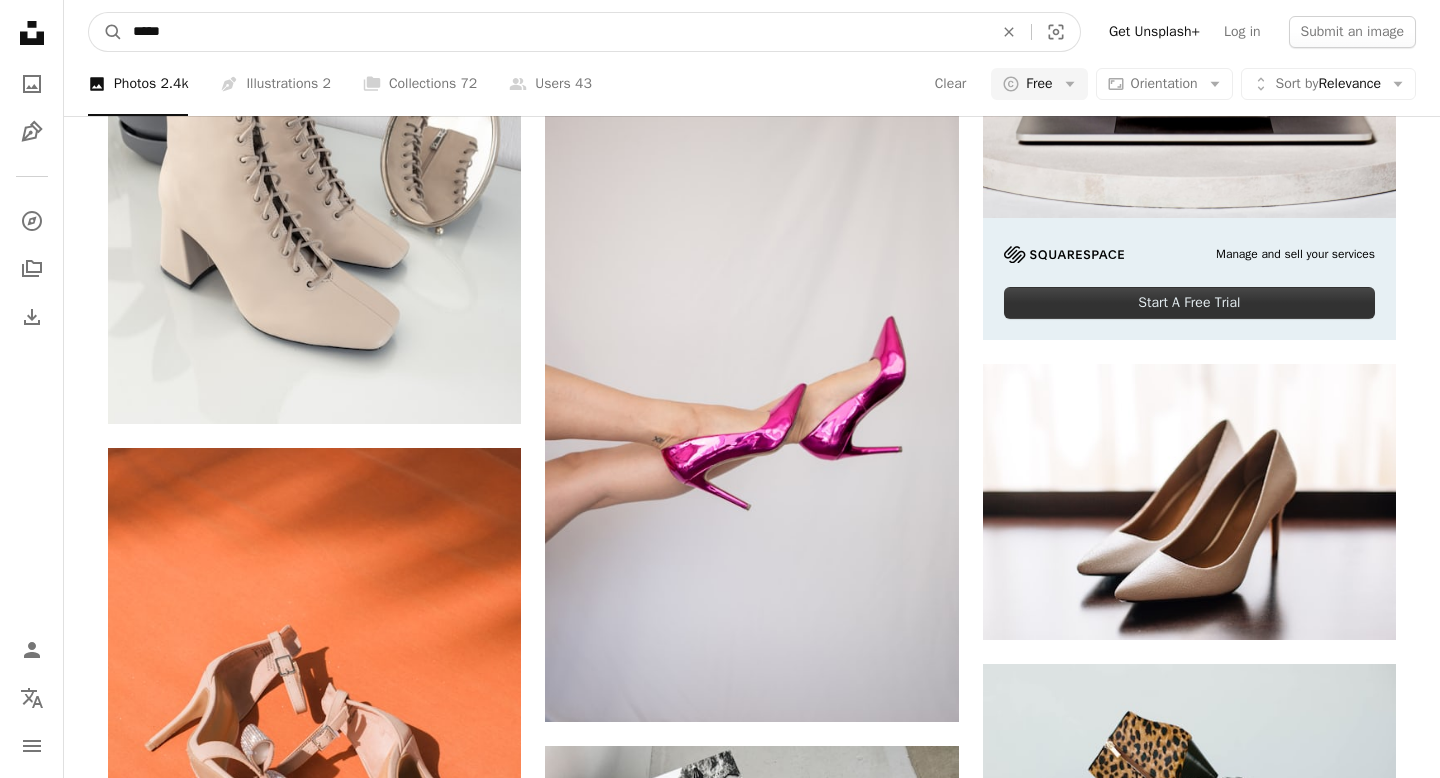 click on "*****" at bounding box center [555, 32] 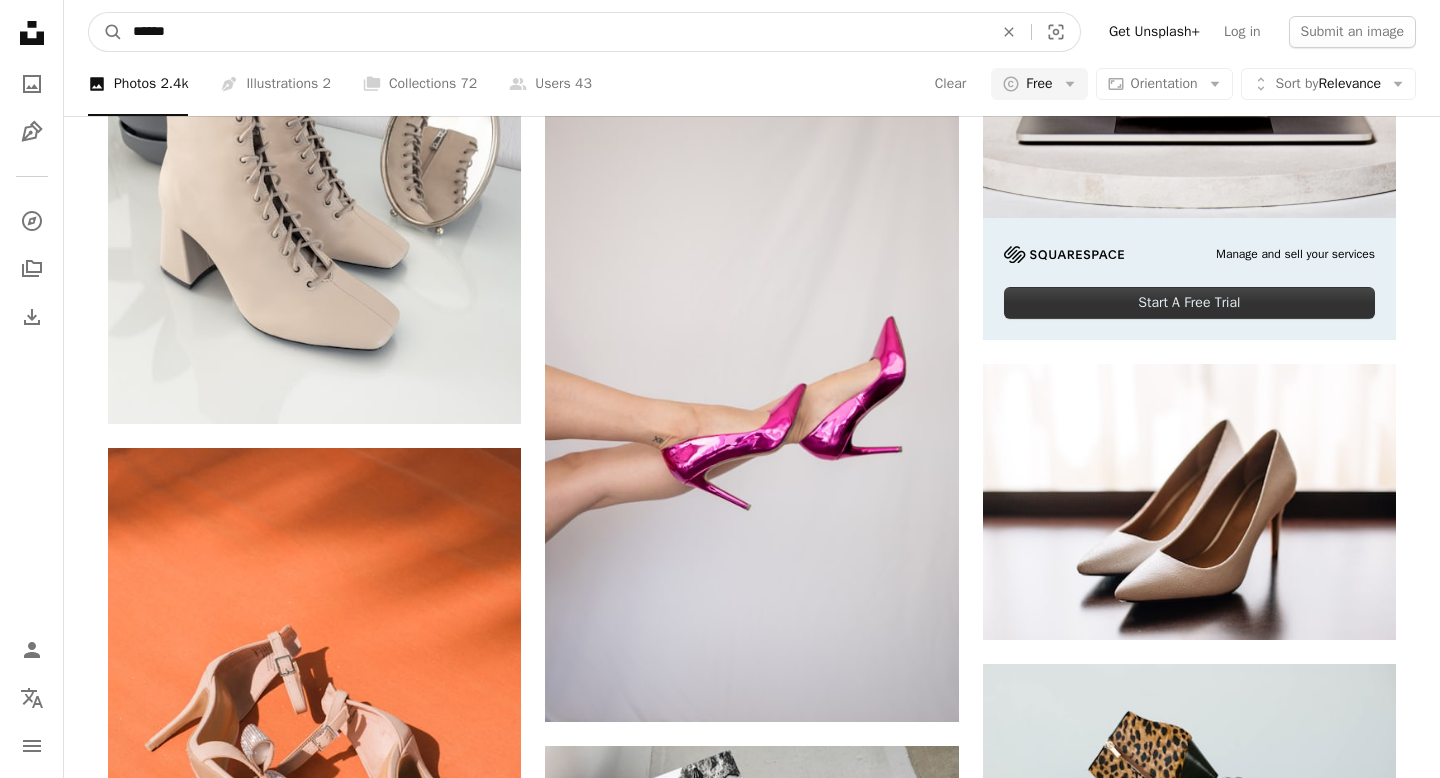 type on "******" 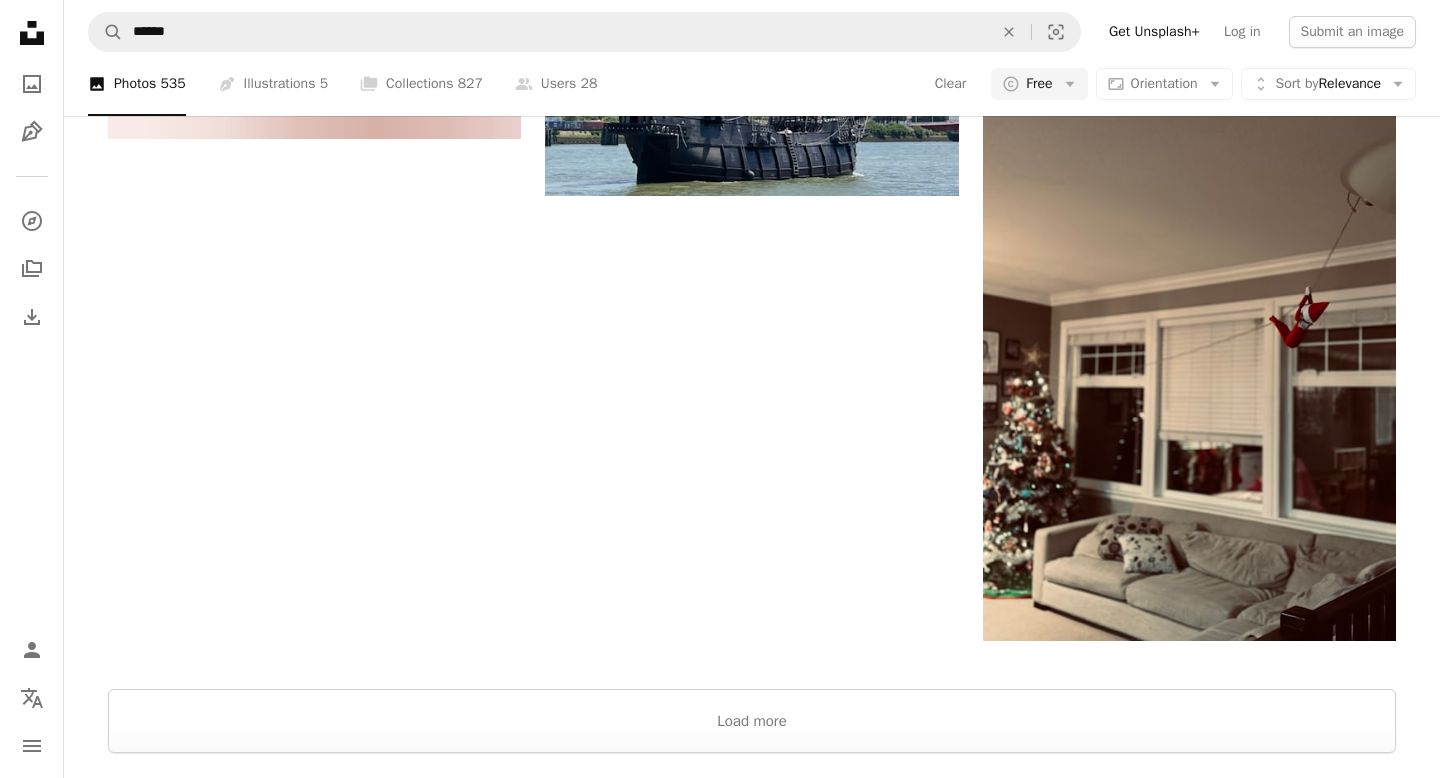 scroll, scrollTop: 3380, scrollLeft: 0, axis: vertical 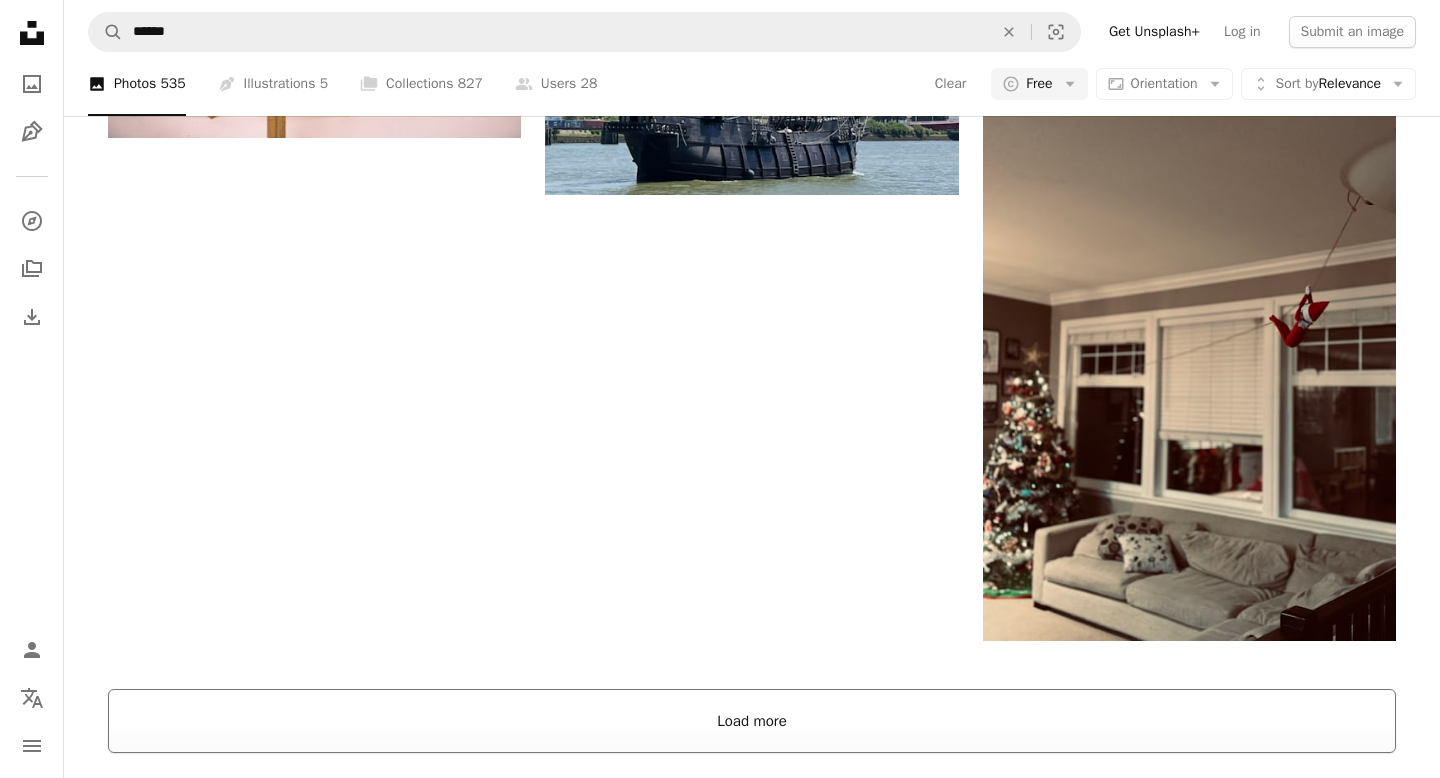 click on "Load more" at bounding box center (752, 721) 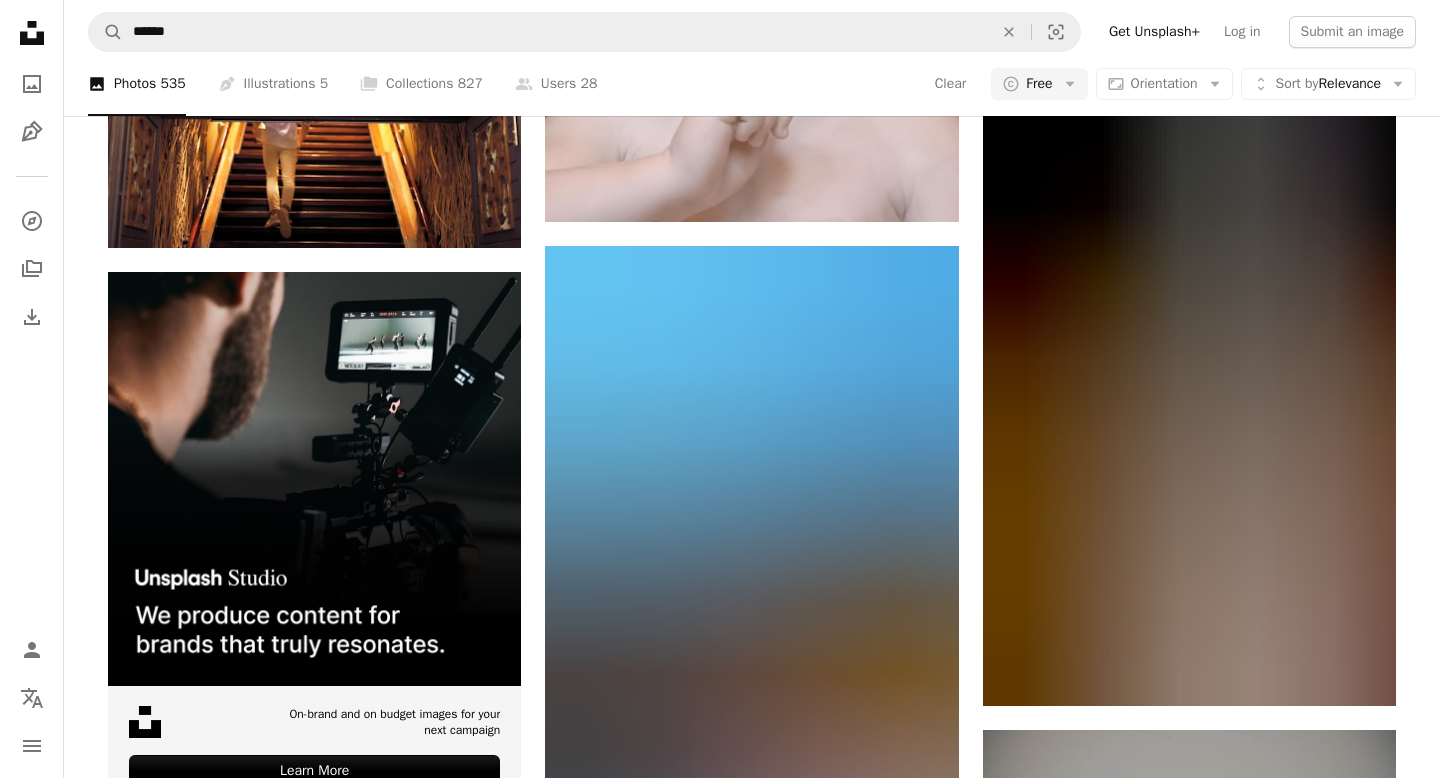 scroll, scrollTop: 4581, scrollLeft: 0, axis: vertical 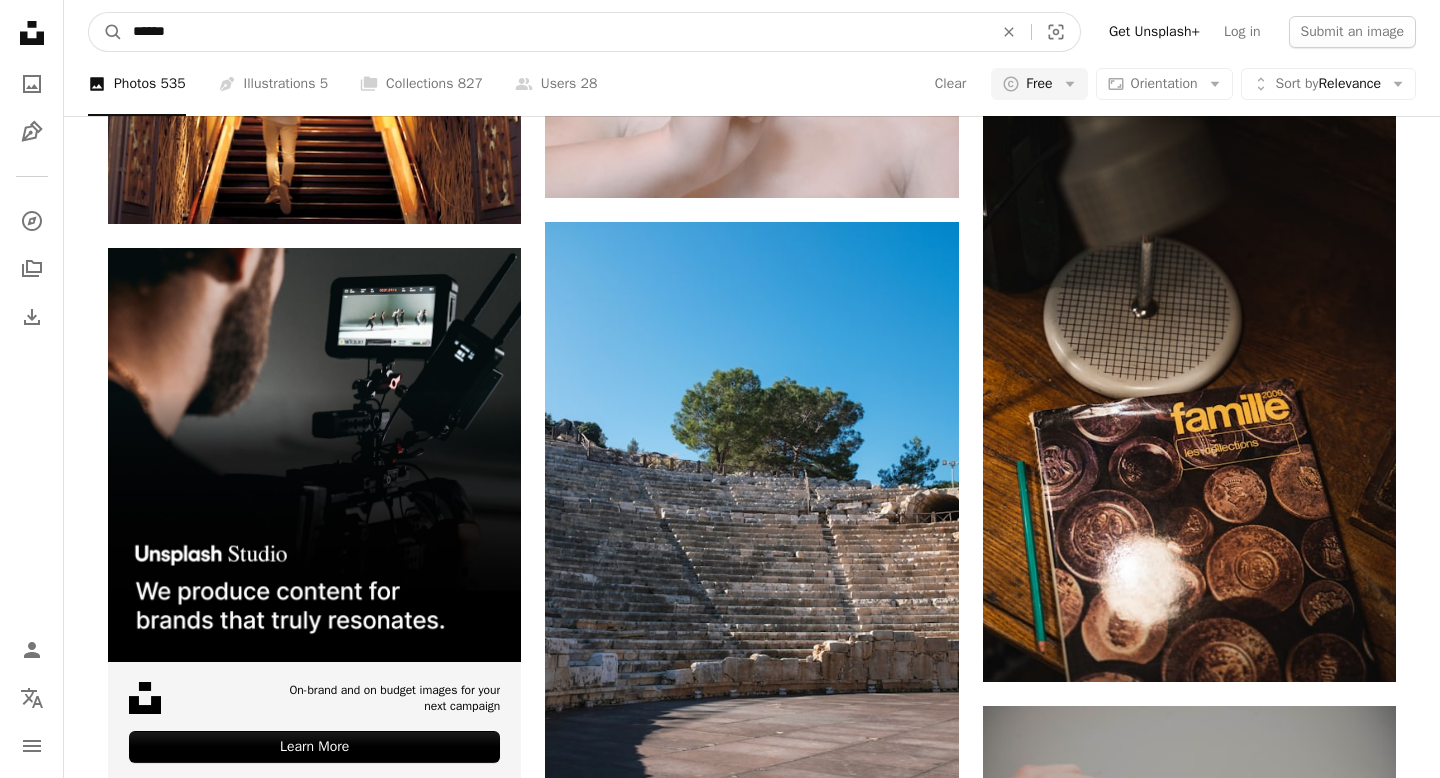 click on "******" at bounding box center (555, 32) 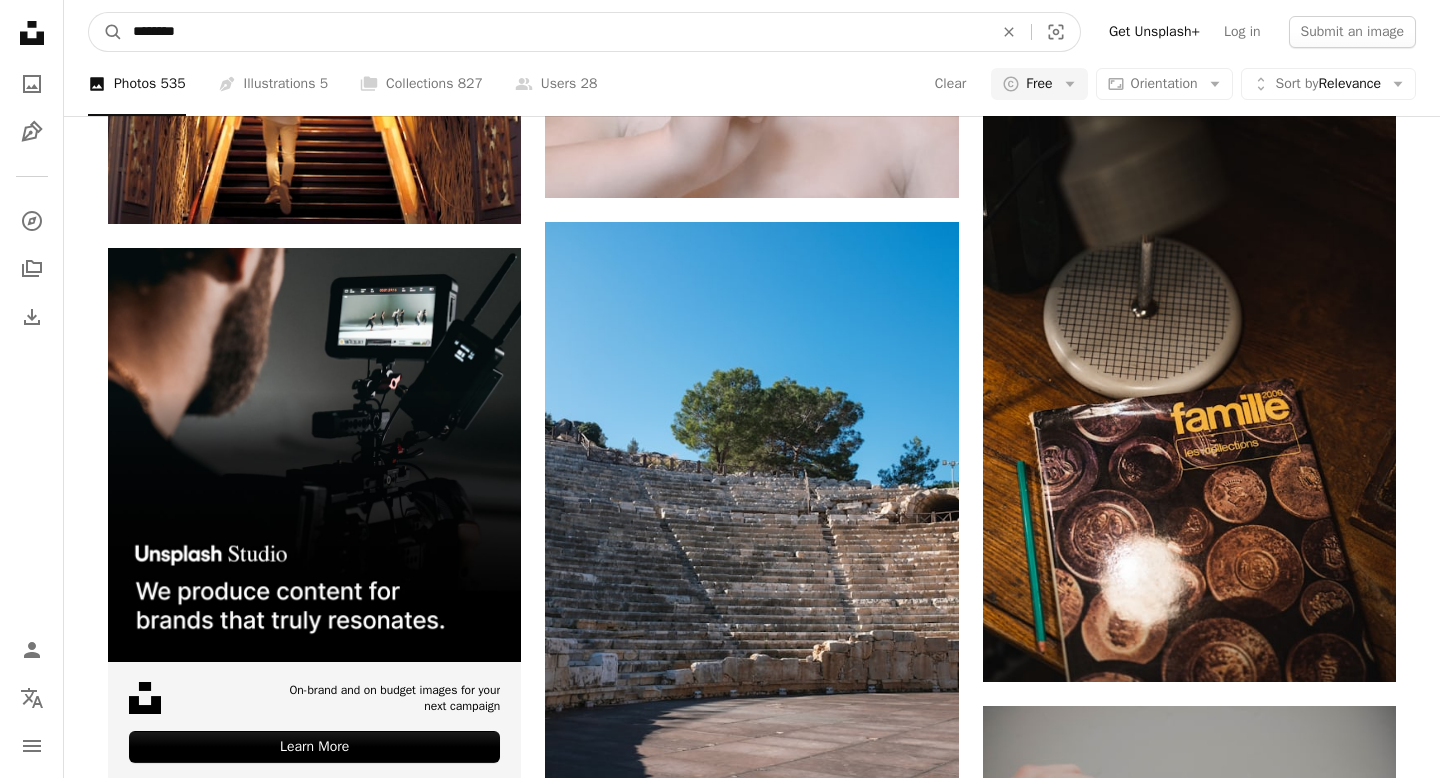 type on "********" 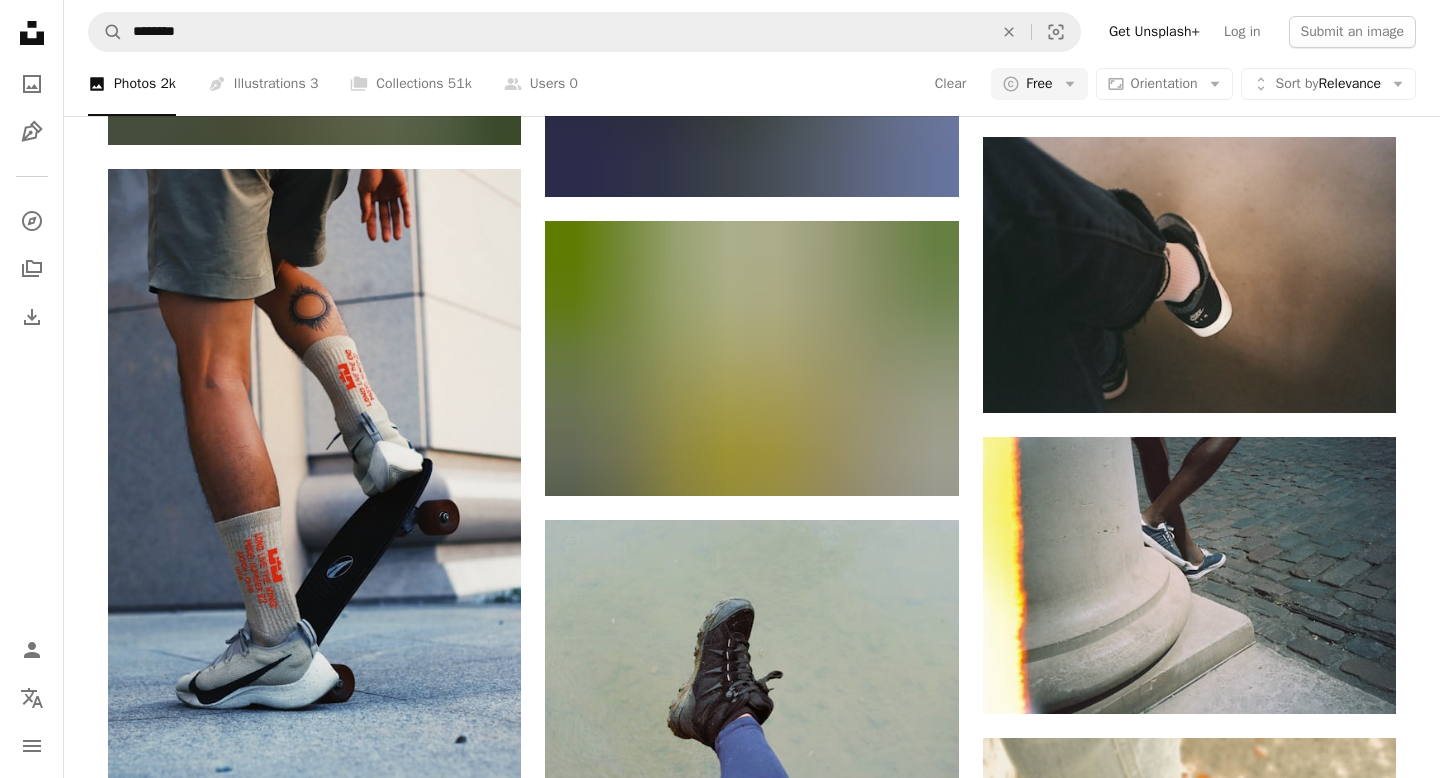 scroll, scrollTop: 2166, scrollLeft: 0, axis: vertical 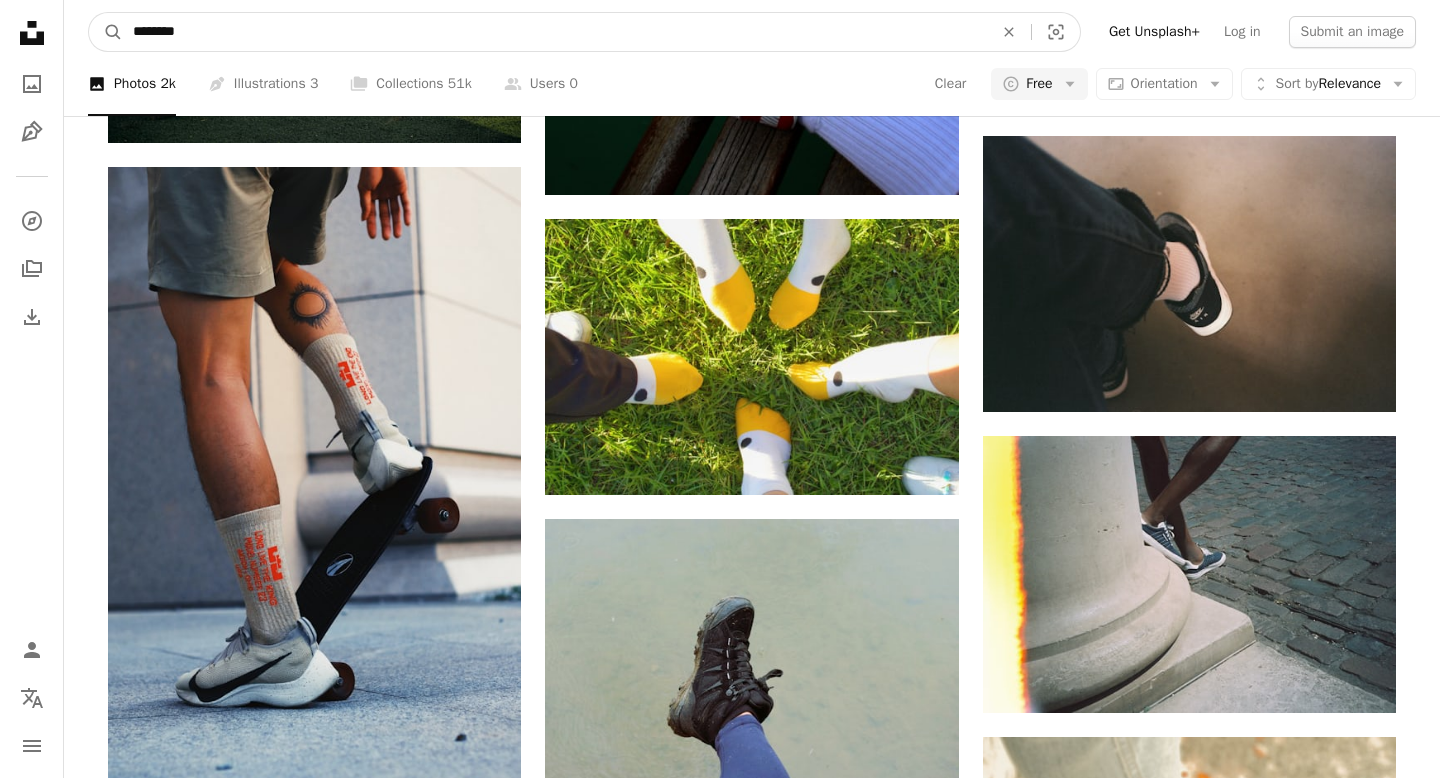 click on "********" at bounding box center (555, 32) 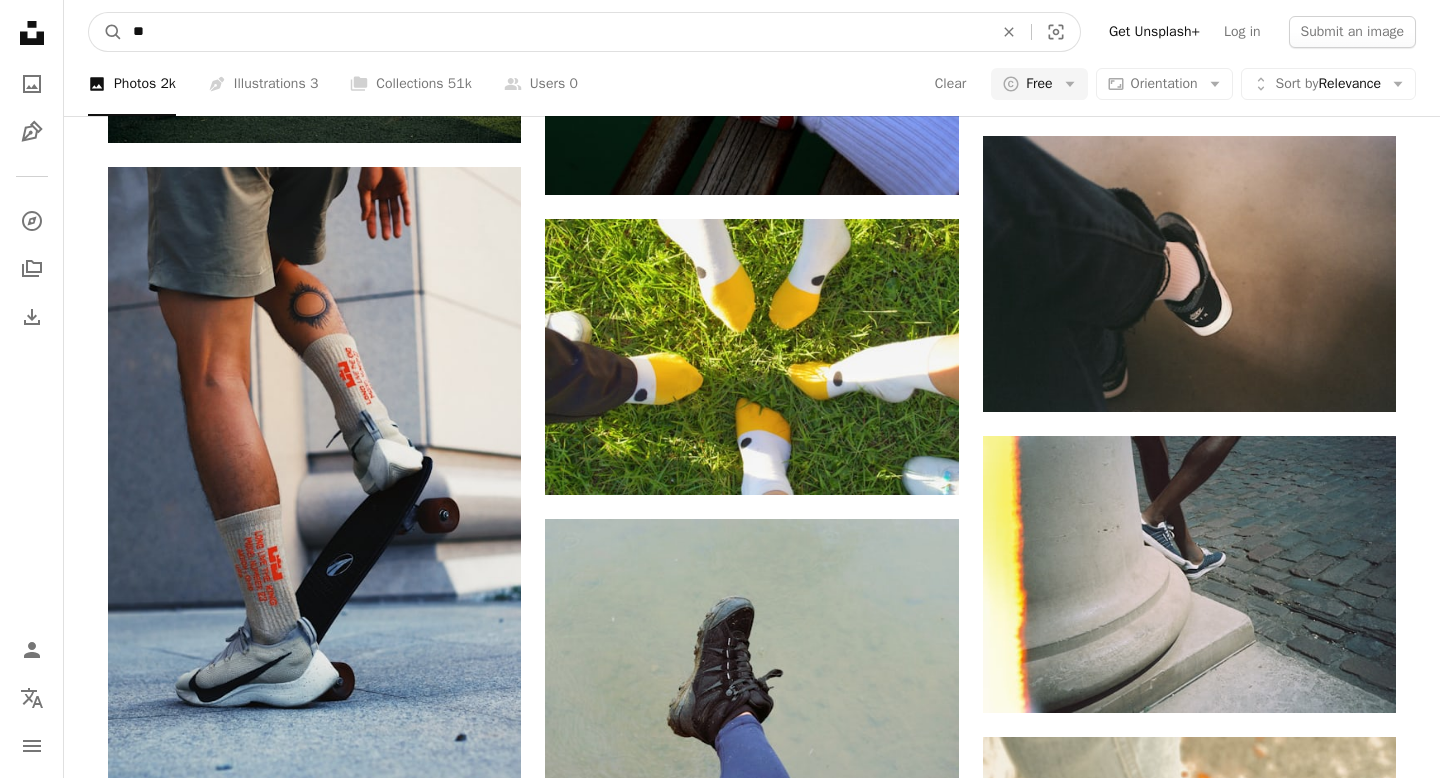 type on "*" 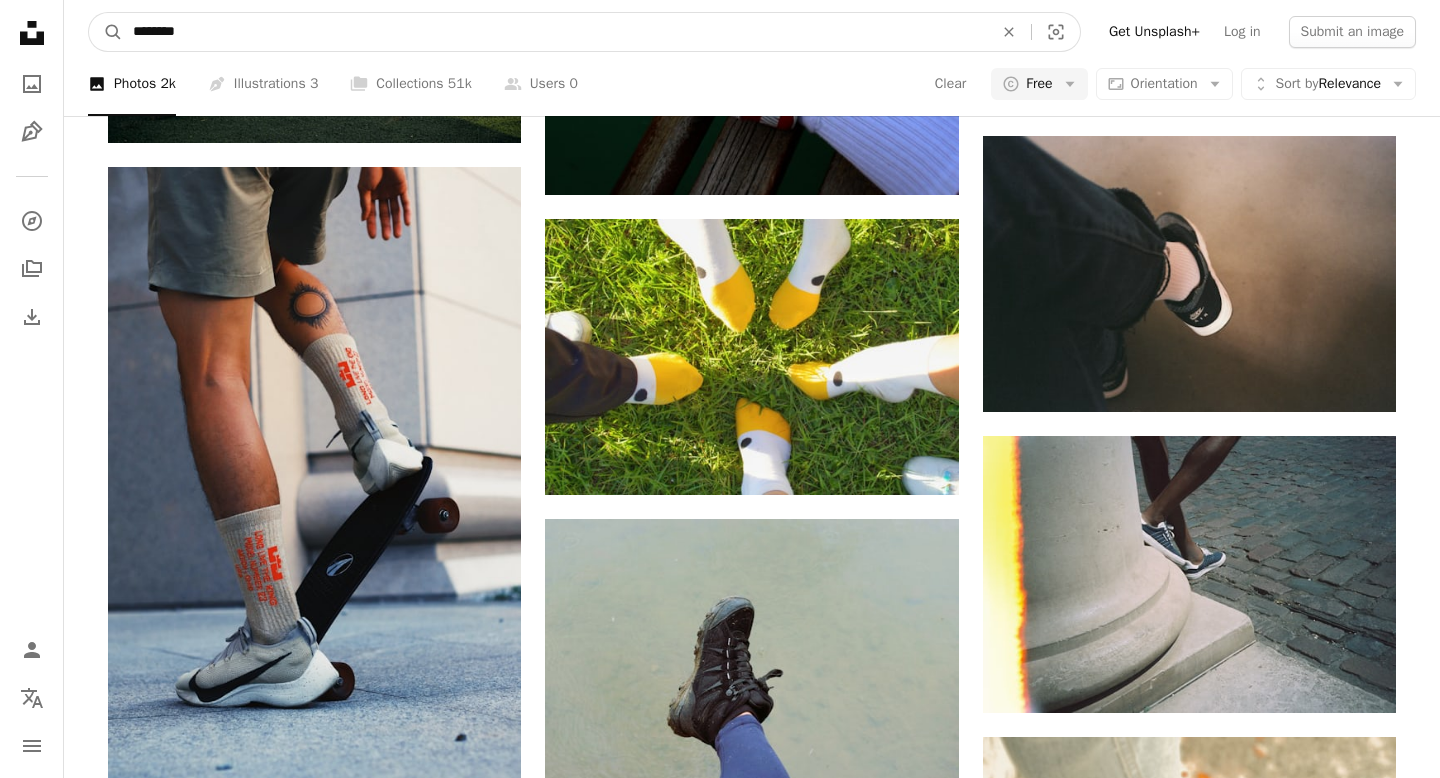 type on "********" 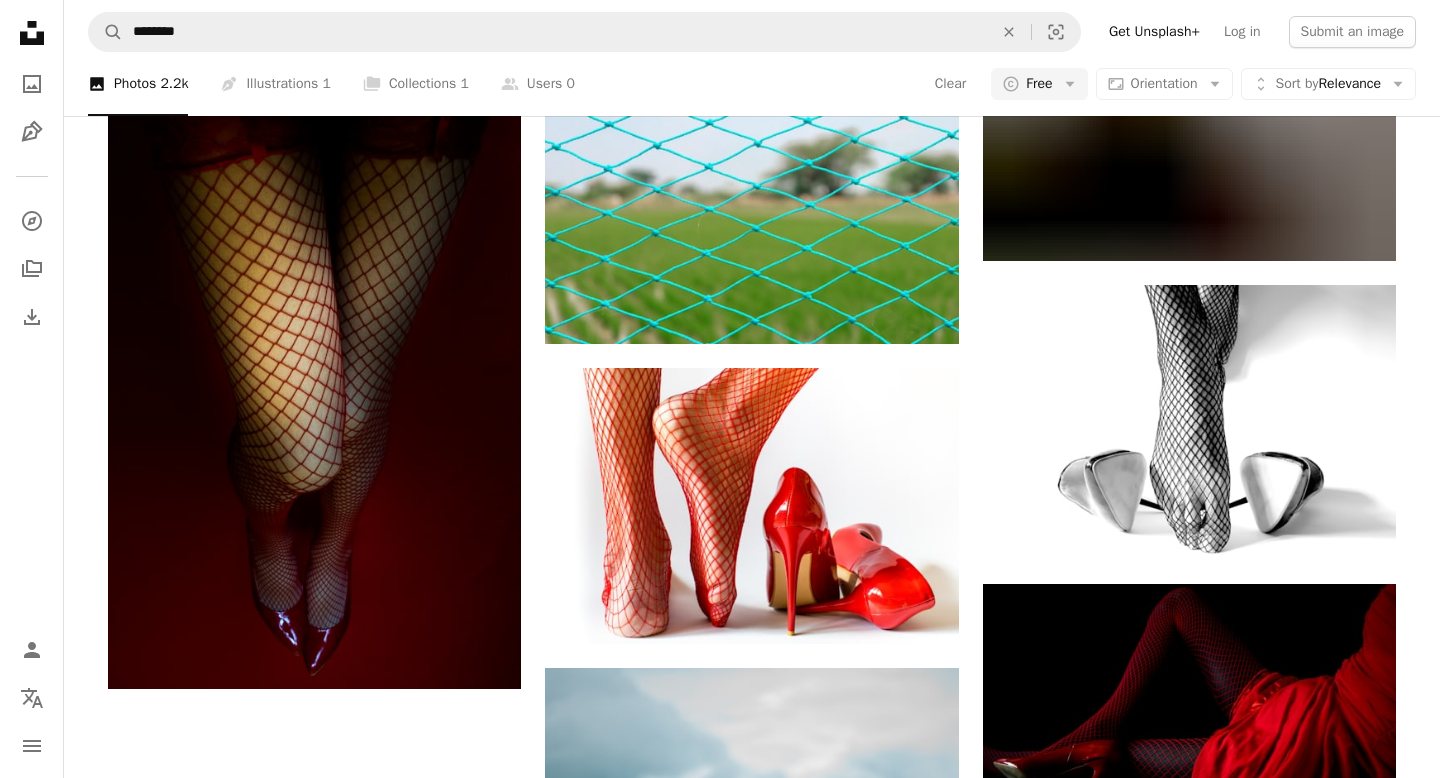scroll, scrollTop: 2348, scrollLeft: 0, axis: vertical 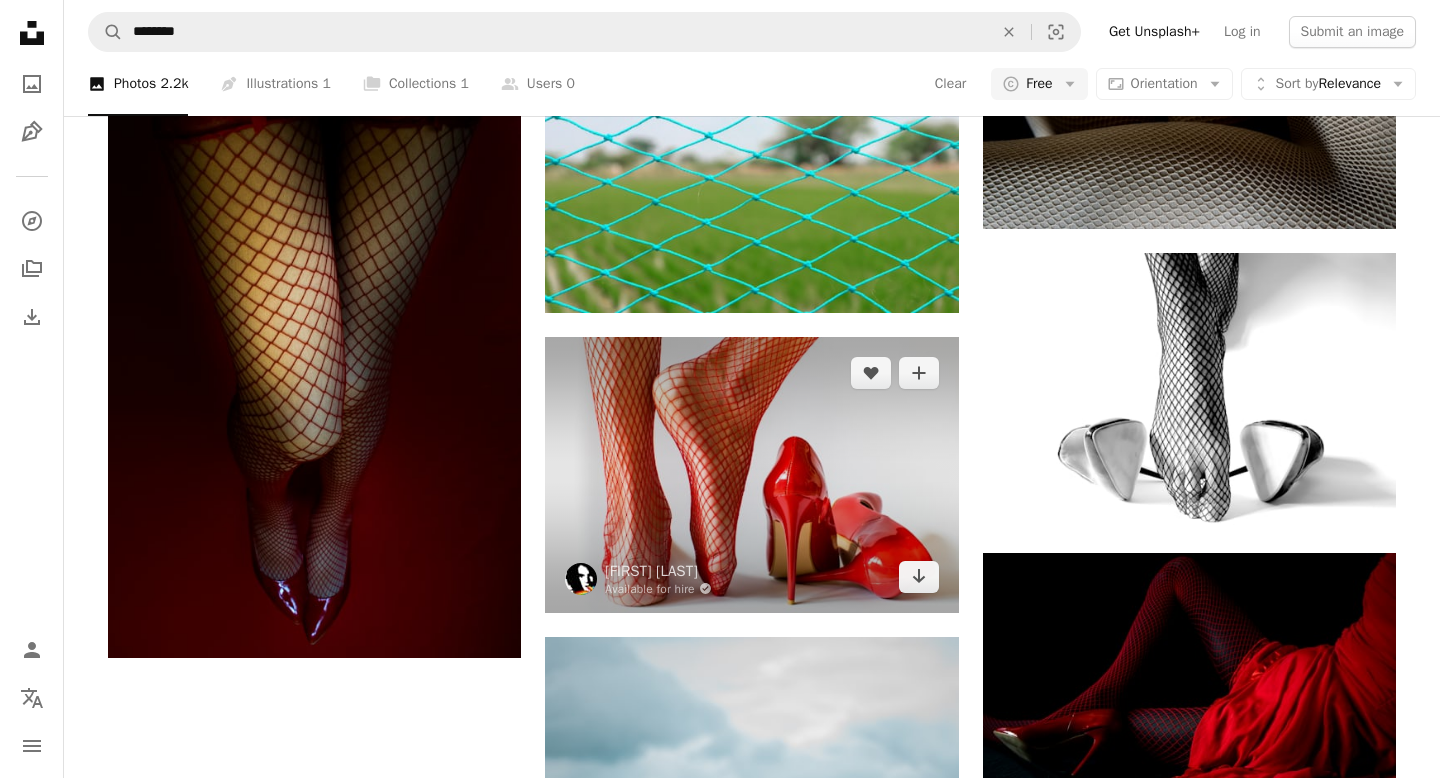 click at bounding box center (751, 474) 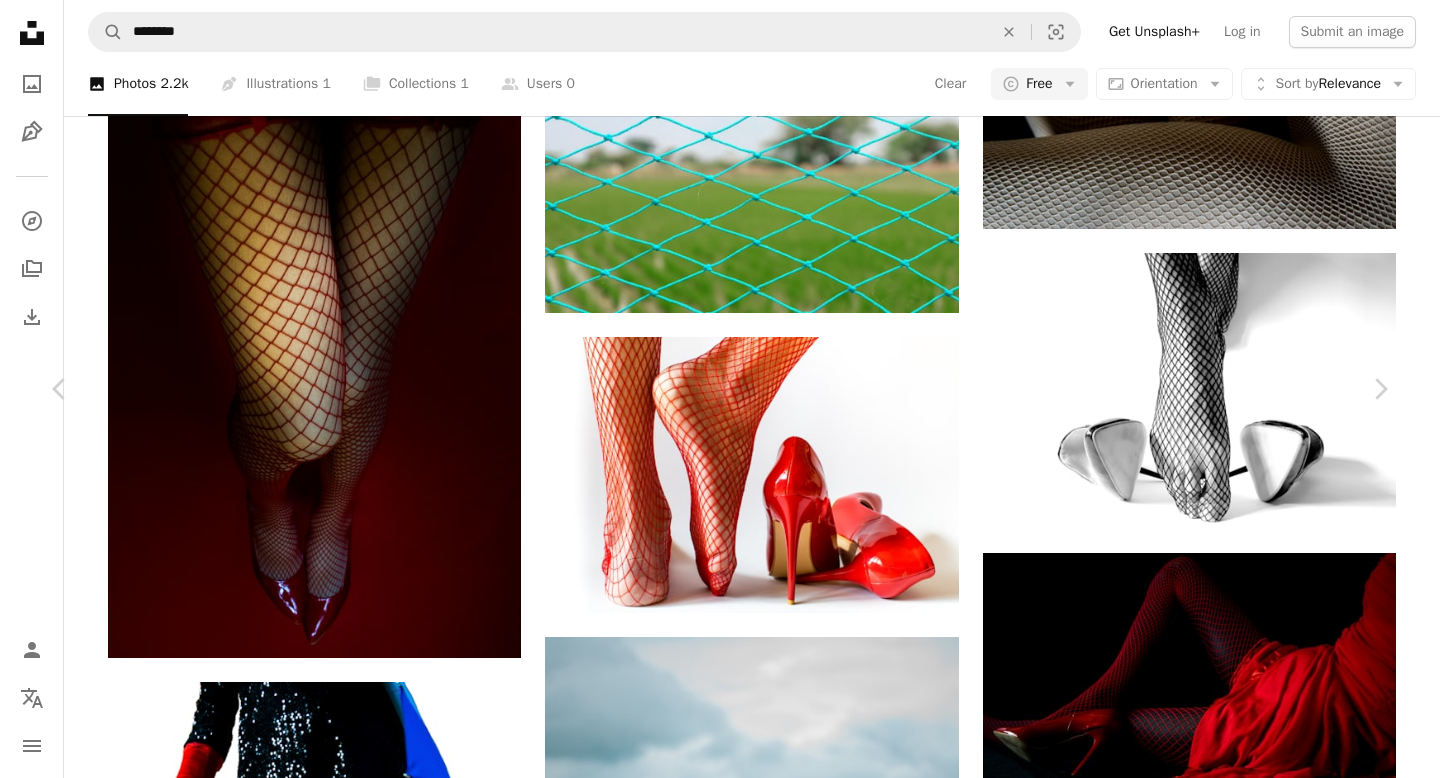click at bounding box center [712, 7151] 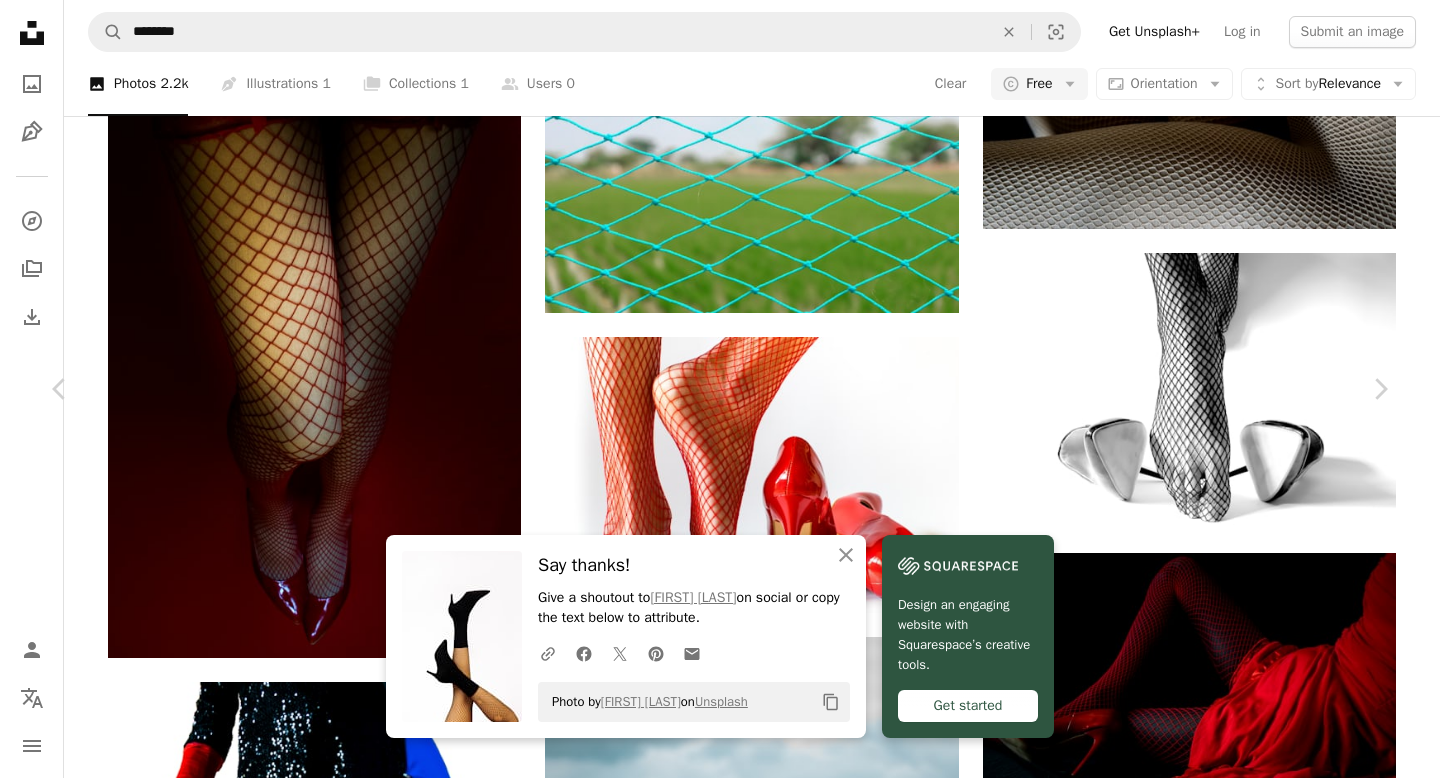 scroll, scrollTop: 5449, scrollLeft: 0, axis: vertical 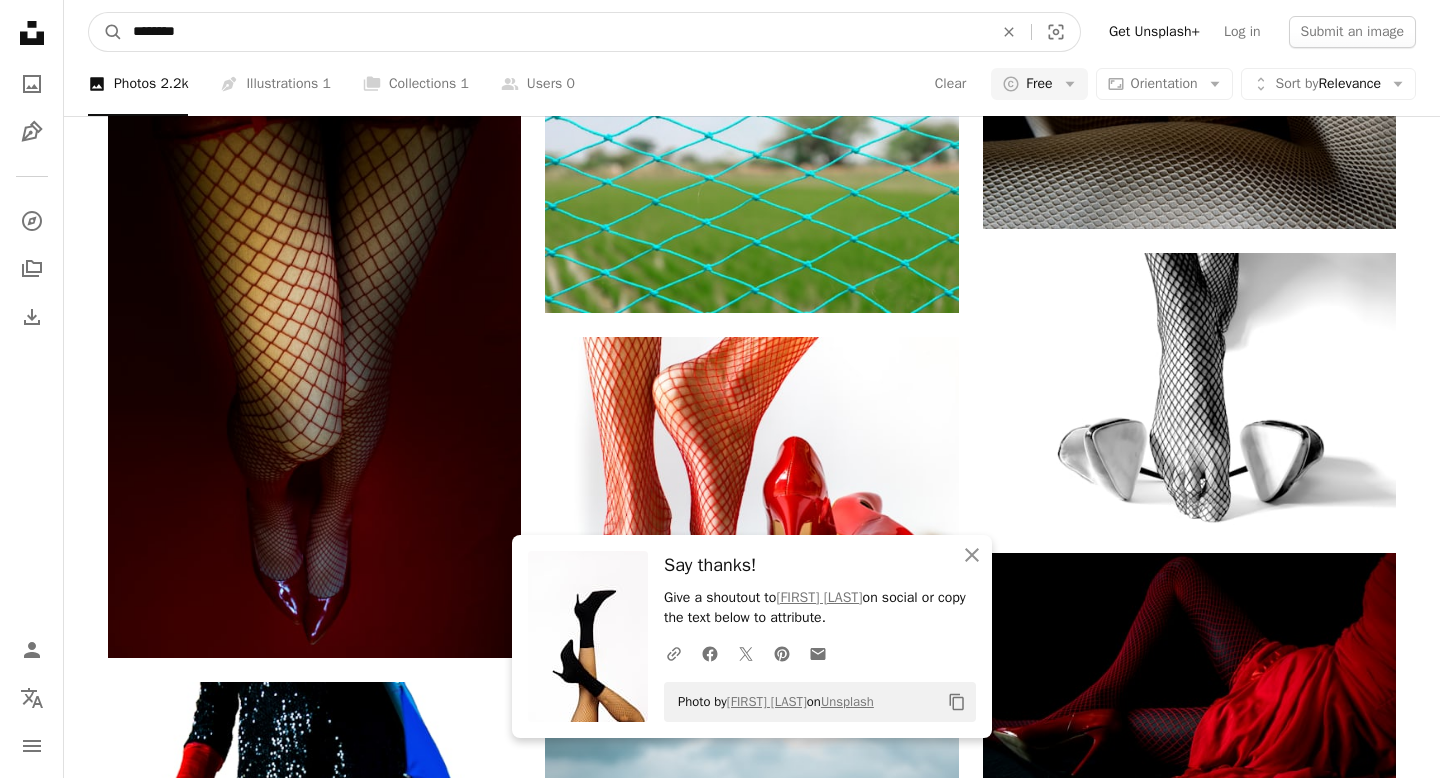 click on "********" at bounding box center (555, 32) 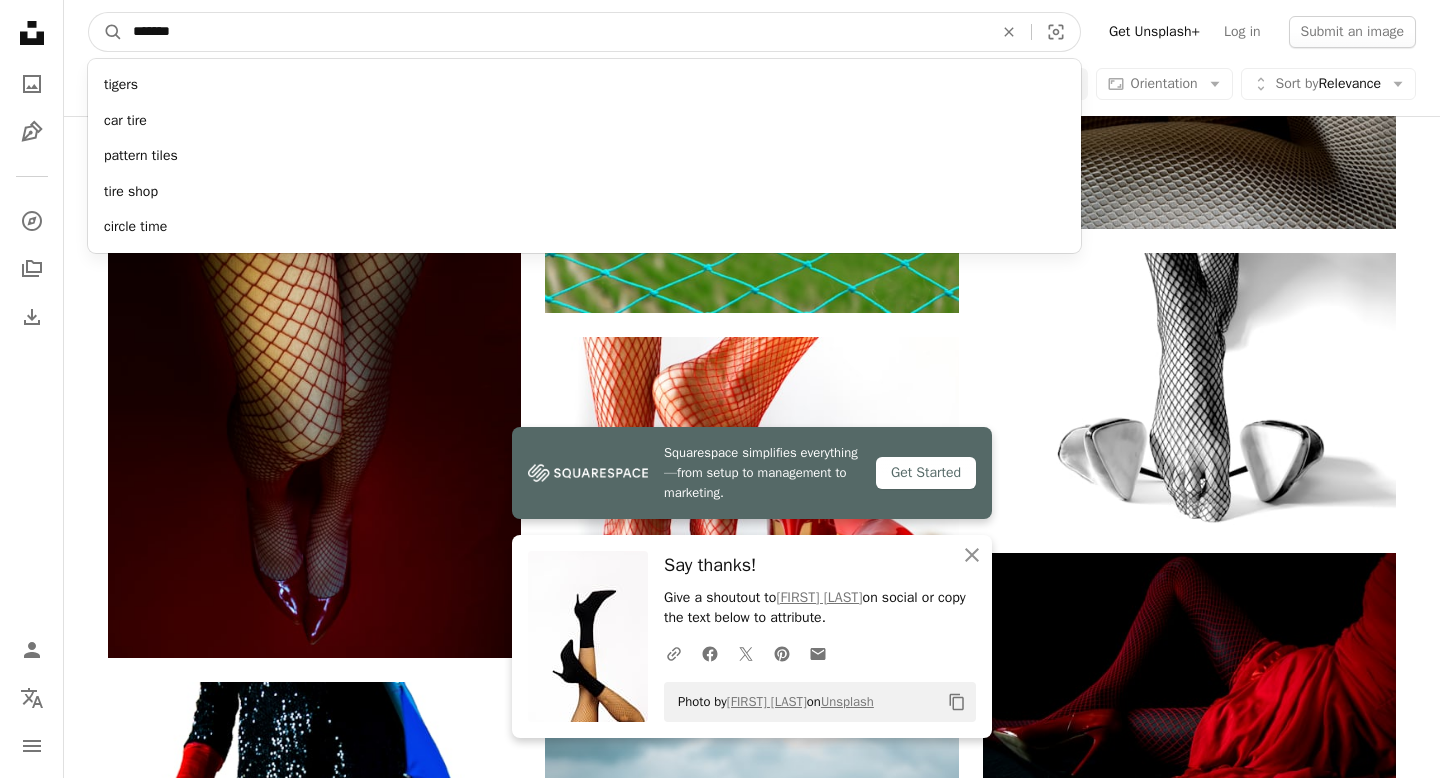type on "*******" 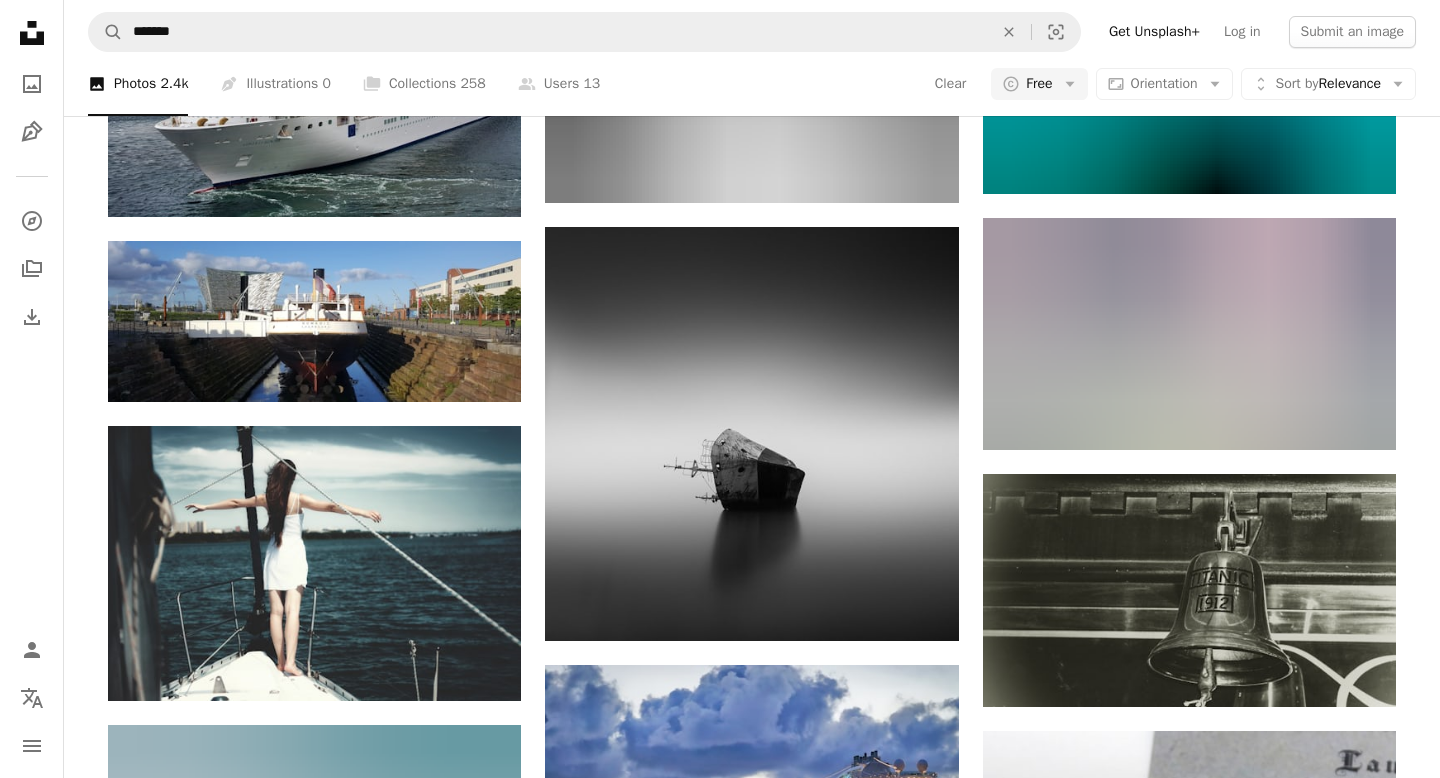 scroll, scrollTop: 1142, scrollLeft: 0, axis: vertical 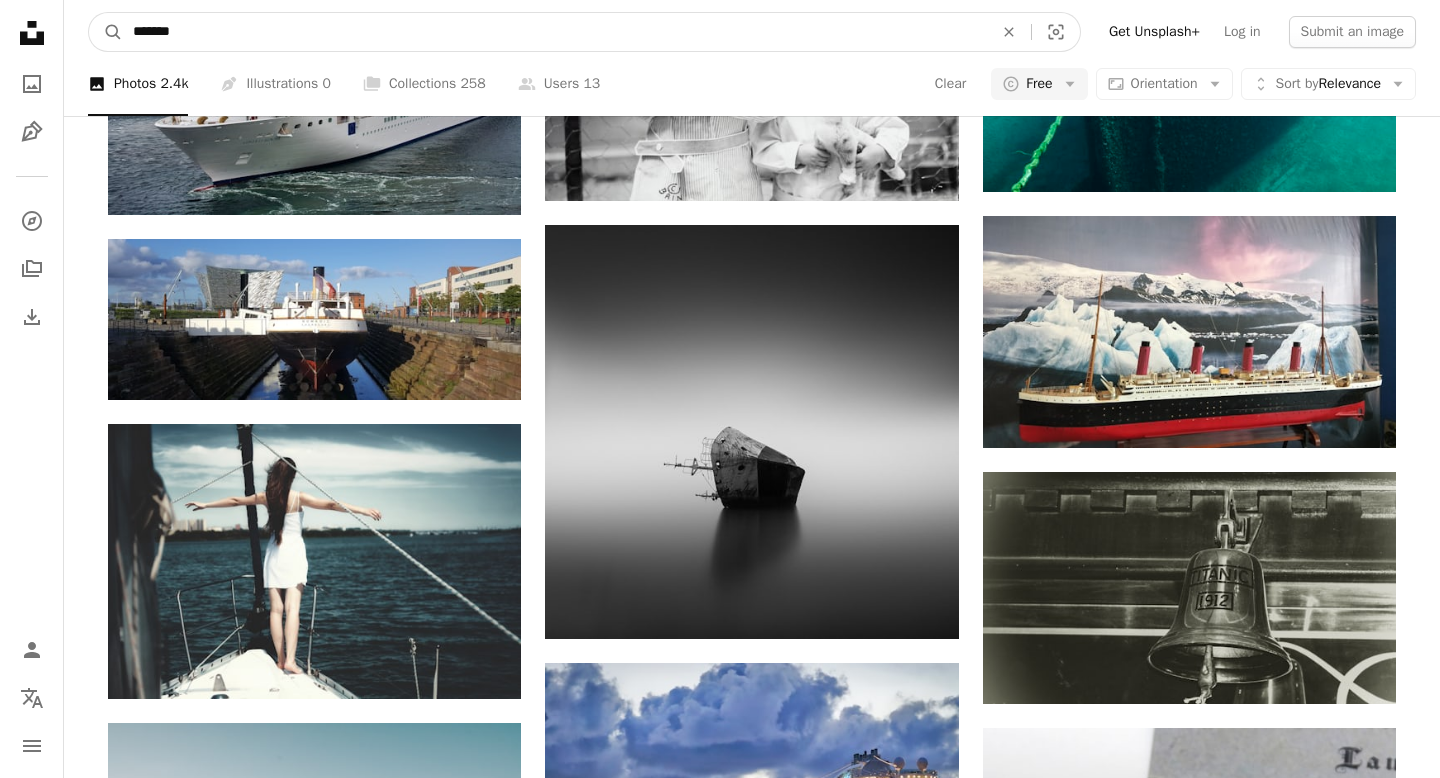 click on "*******" at bounding box center [555, 32] 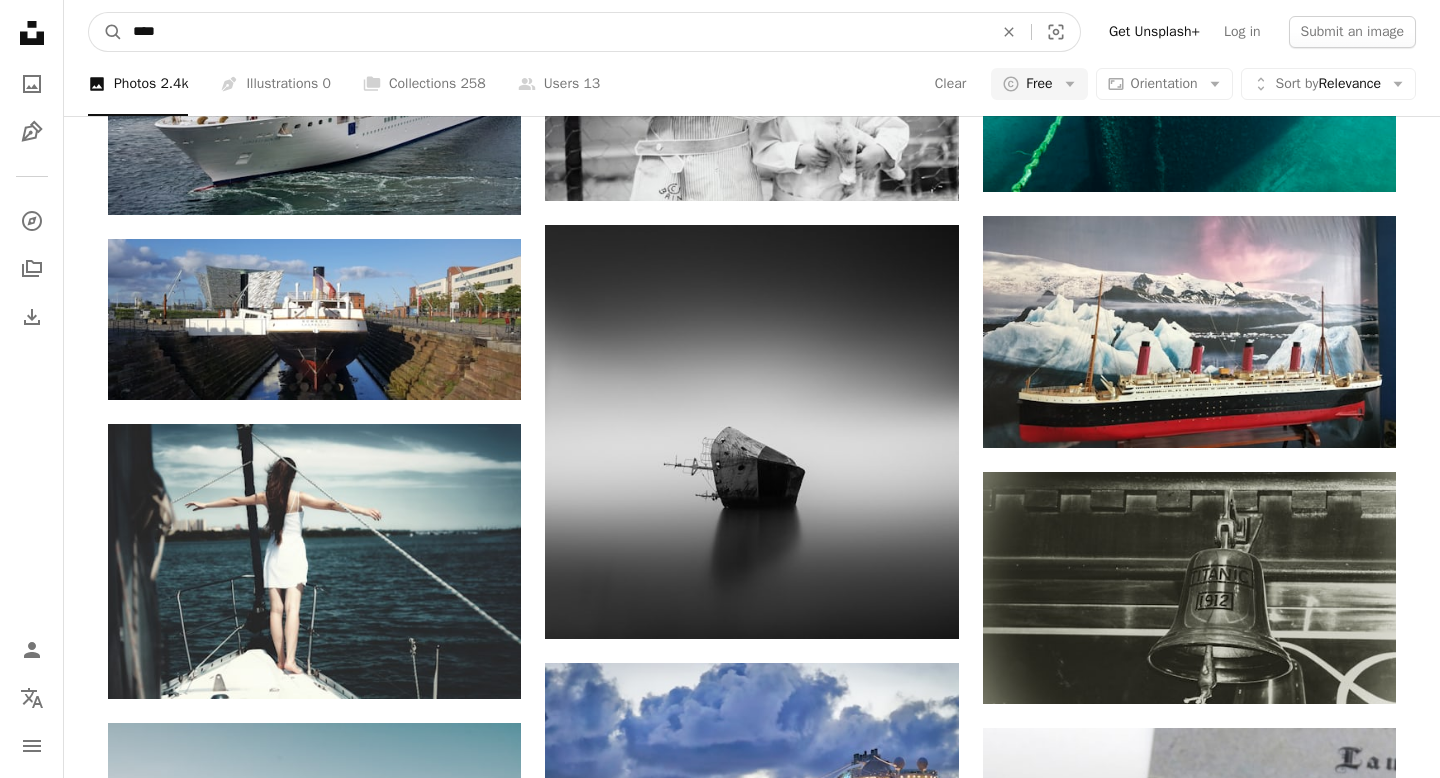 type on "****" 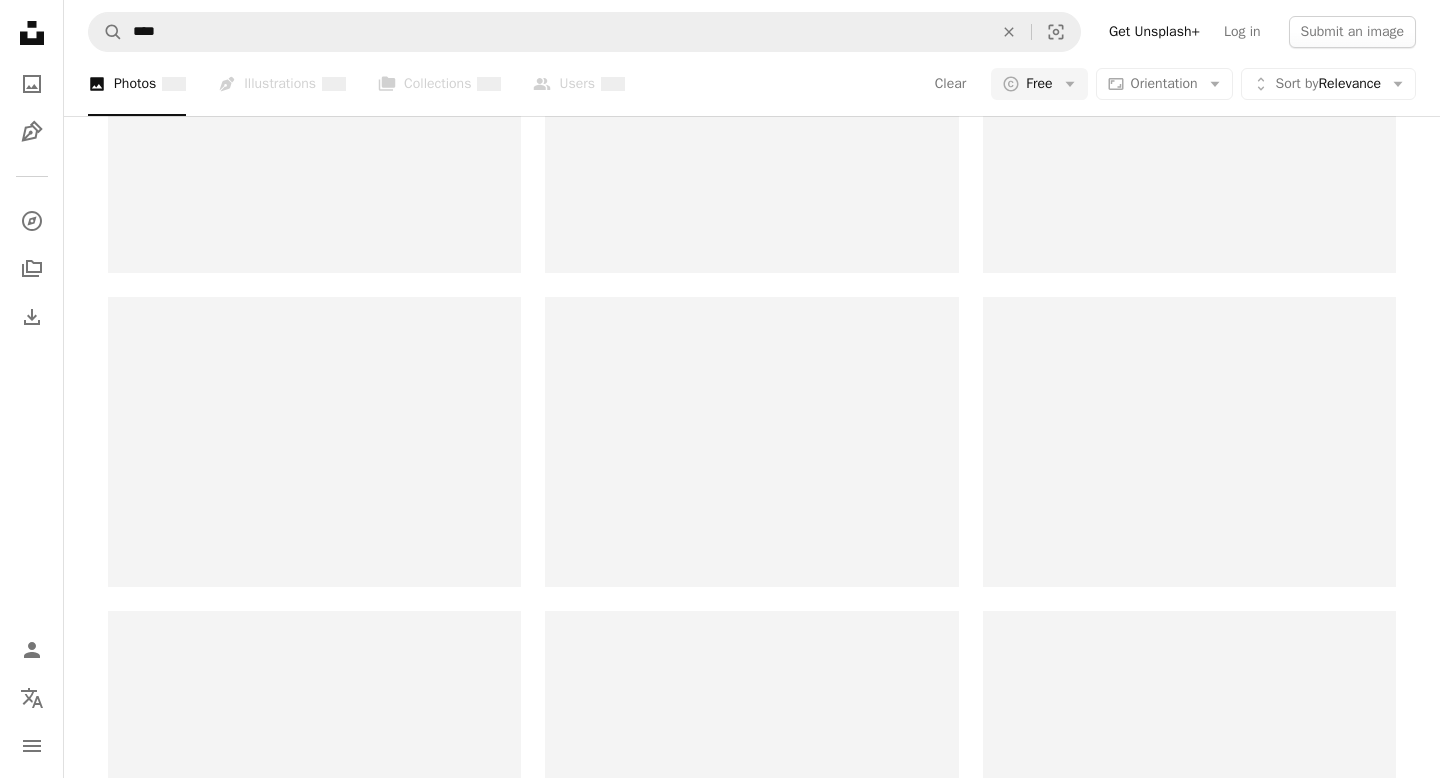 scroll, scrollTop: 0, scrollLeft: 0, axis: both 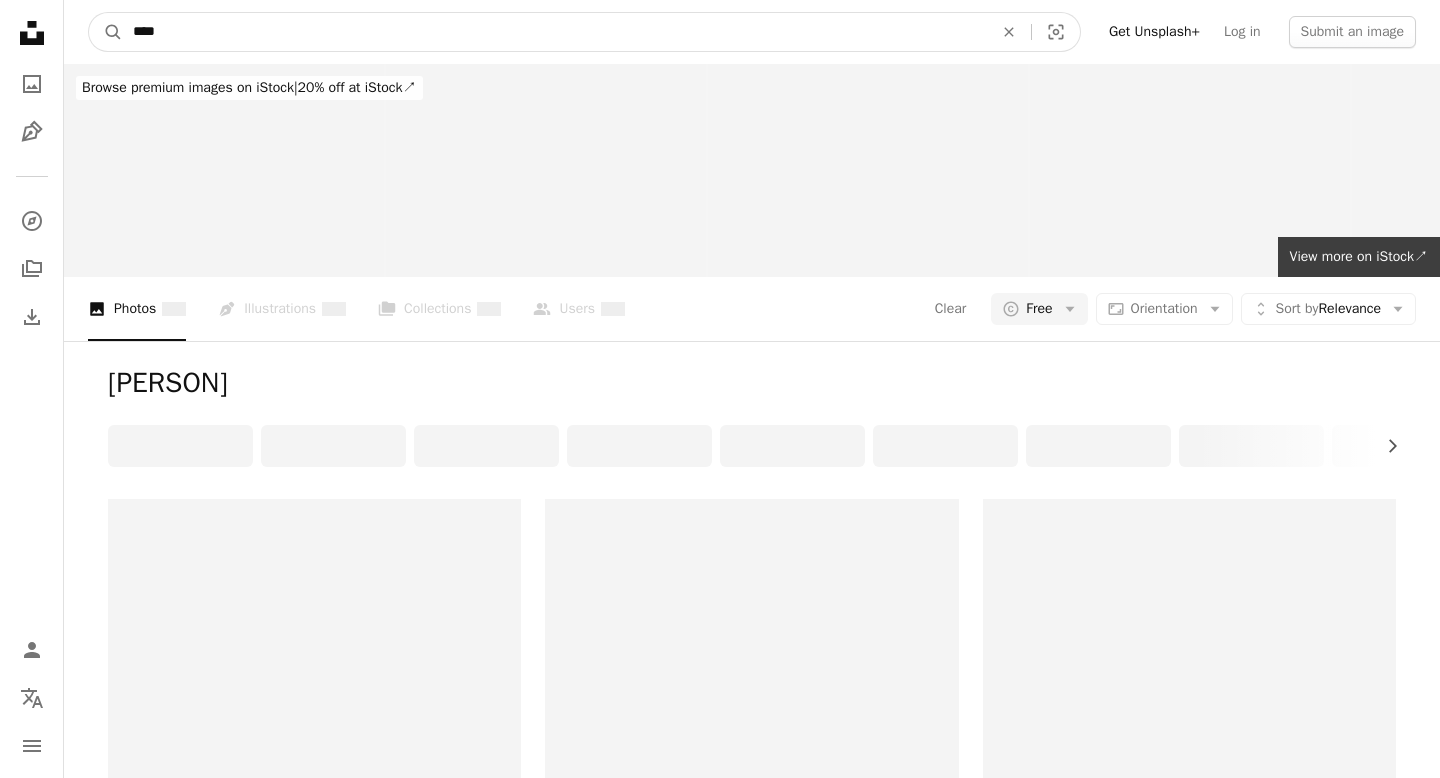 click on "****" at bounding box center (555, 32) 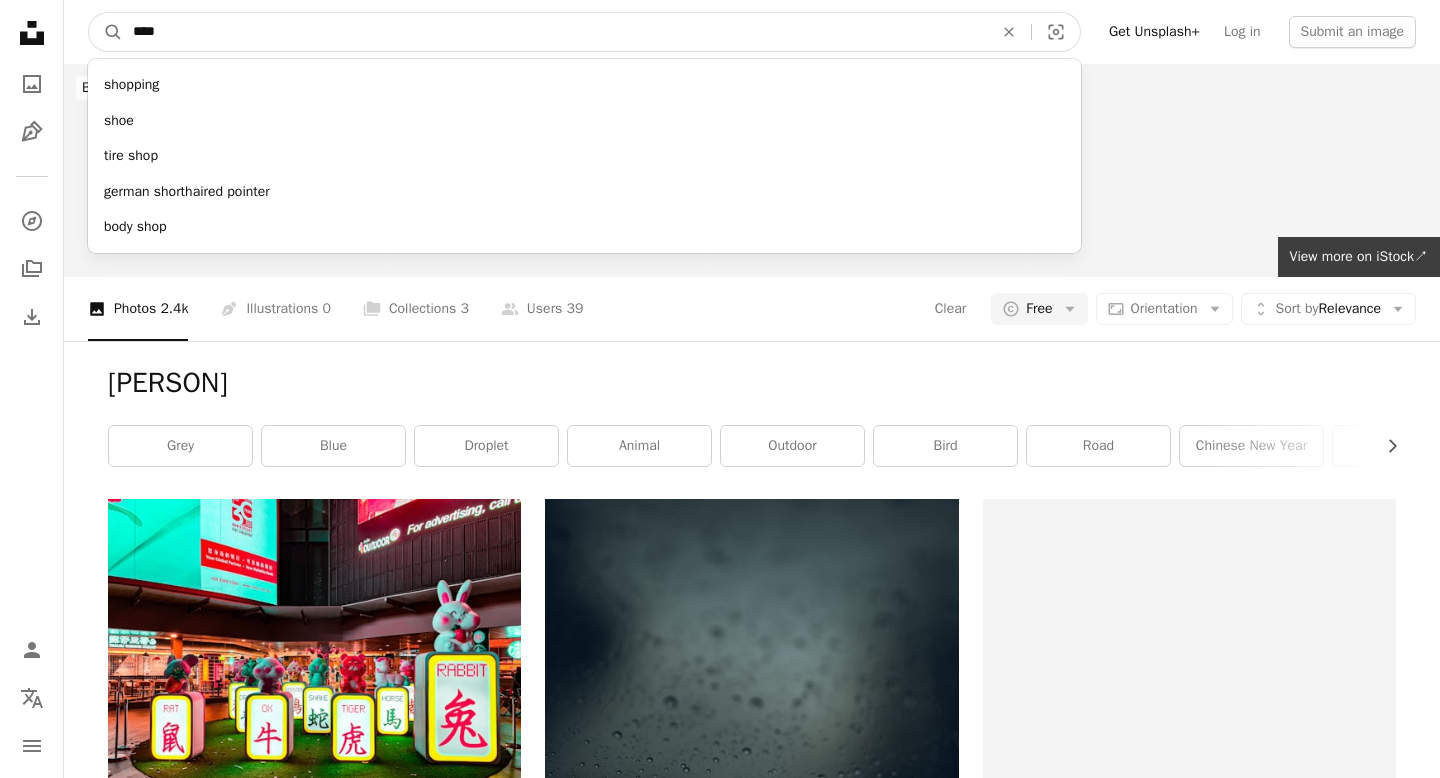 click on "****" at bounding box center (555, 32) 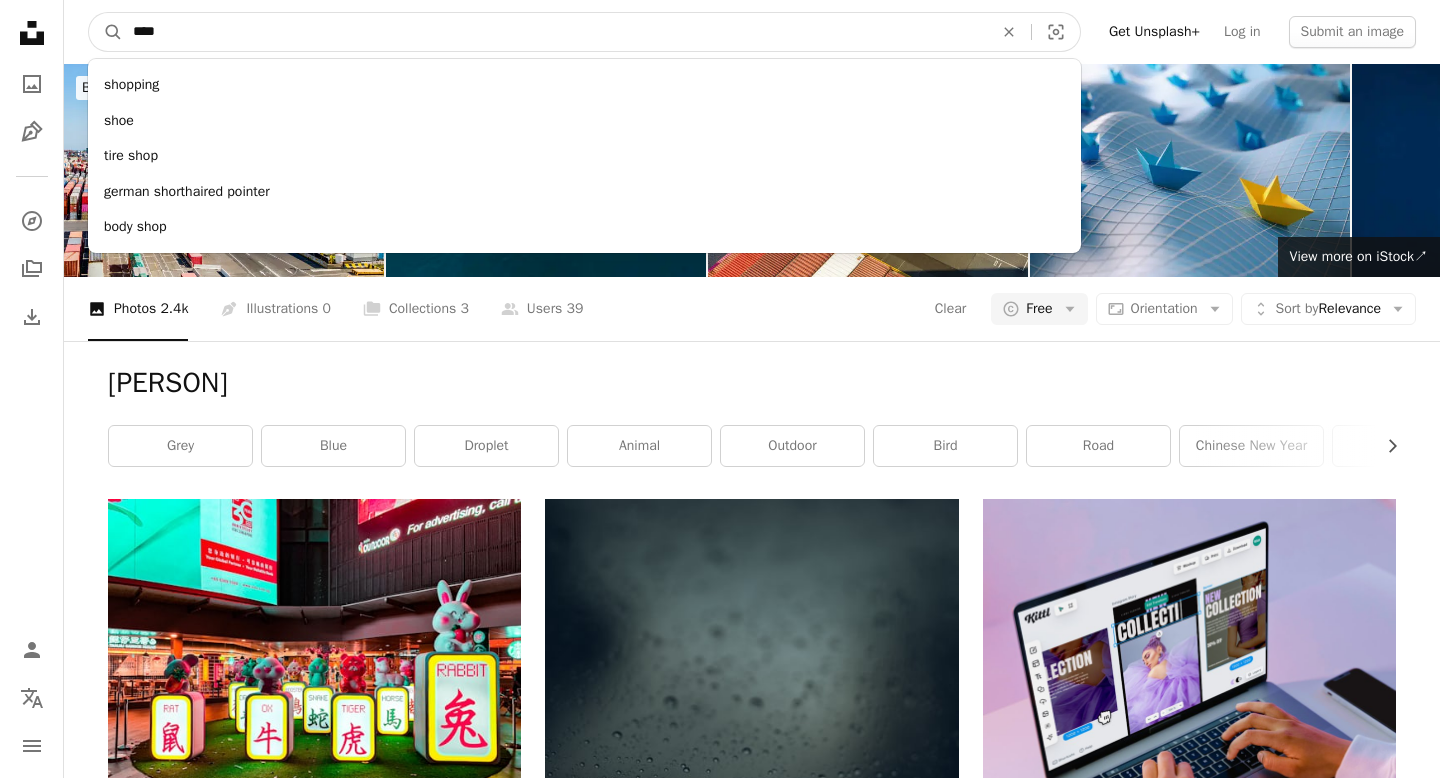 click on "****" at bounding box center [555, 32] 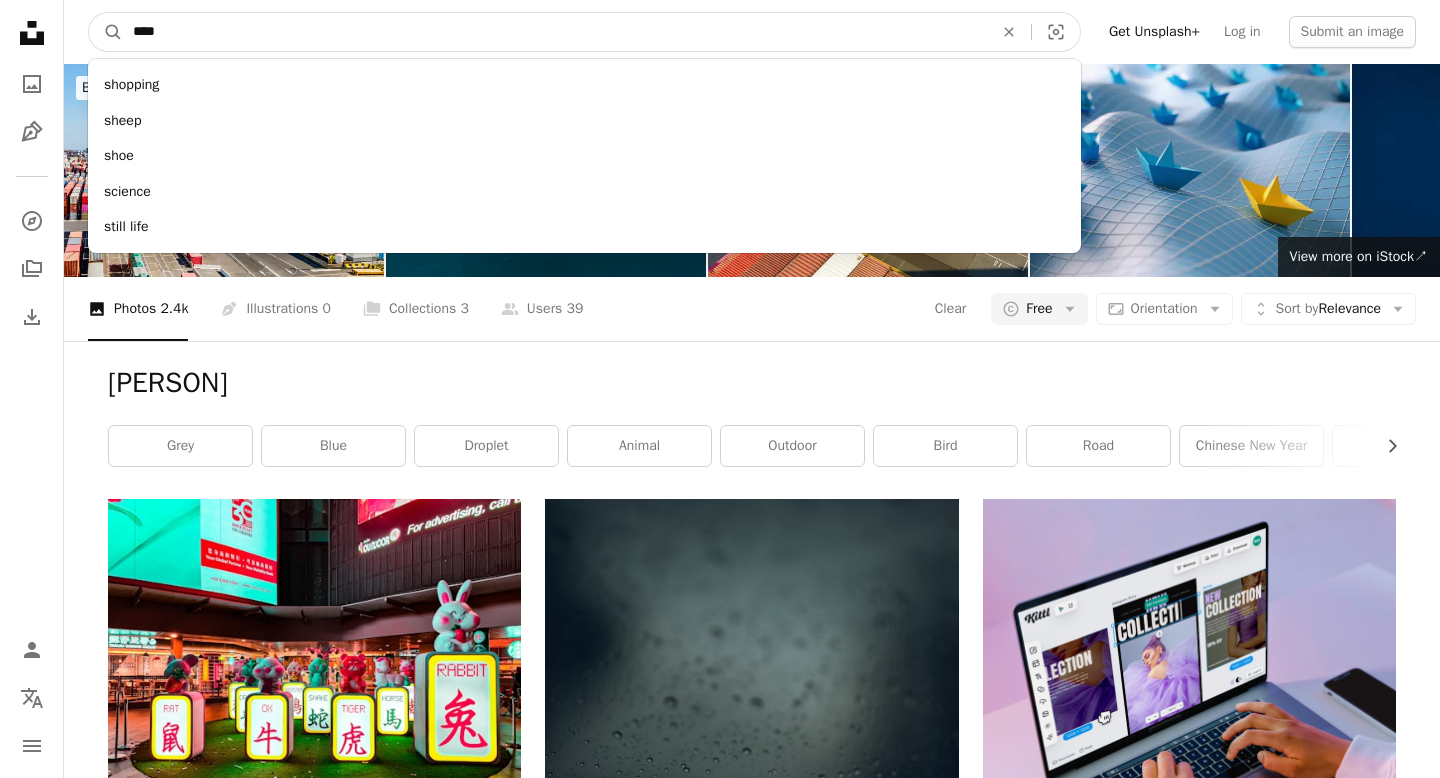 type on "****" 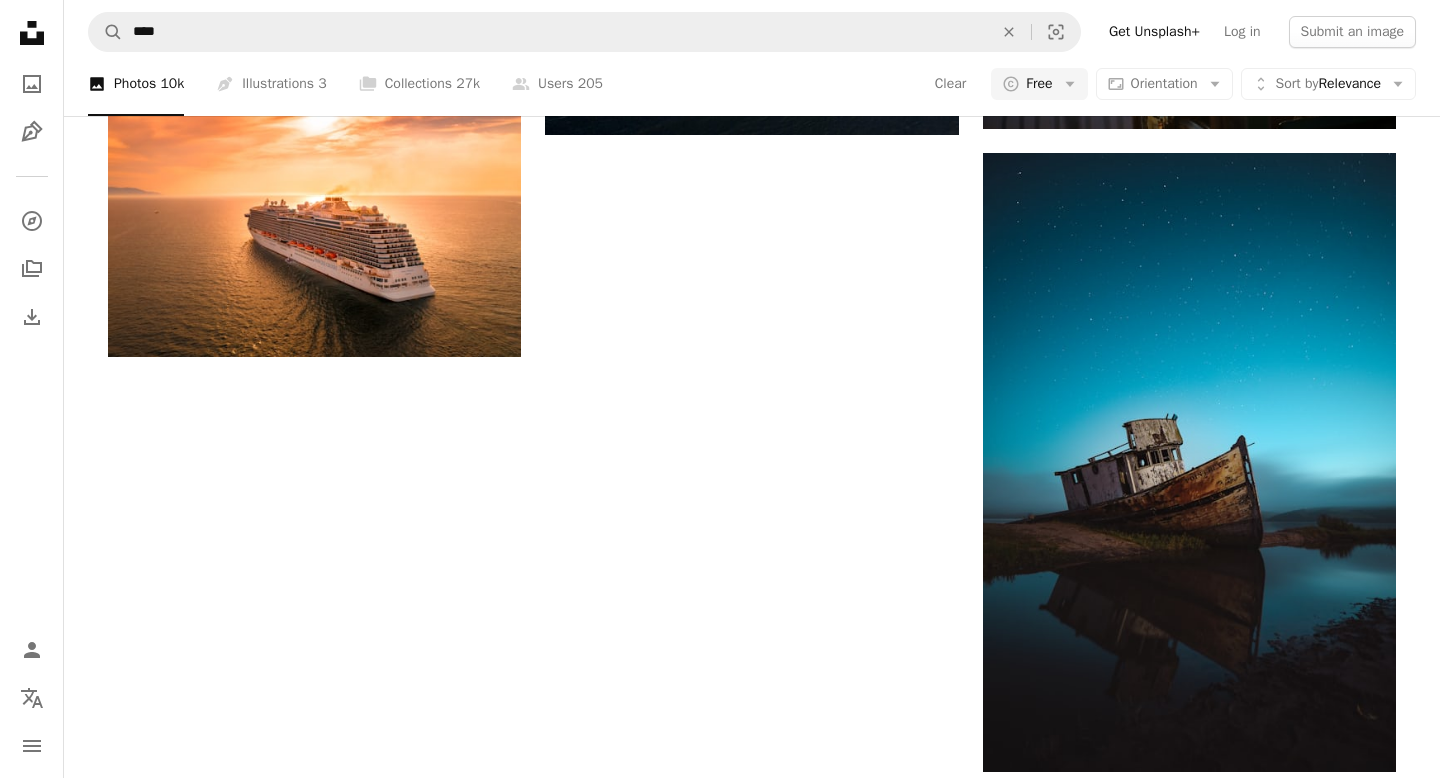 scroll, scrollTop: 2848, scrollLeft: 0, axis: vertical 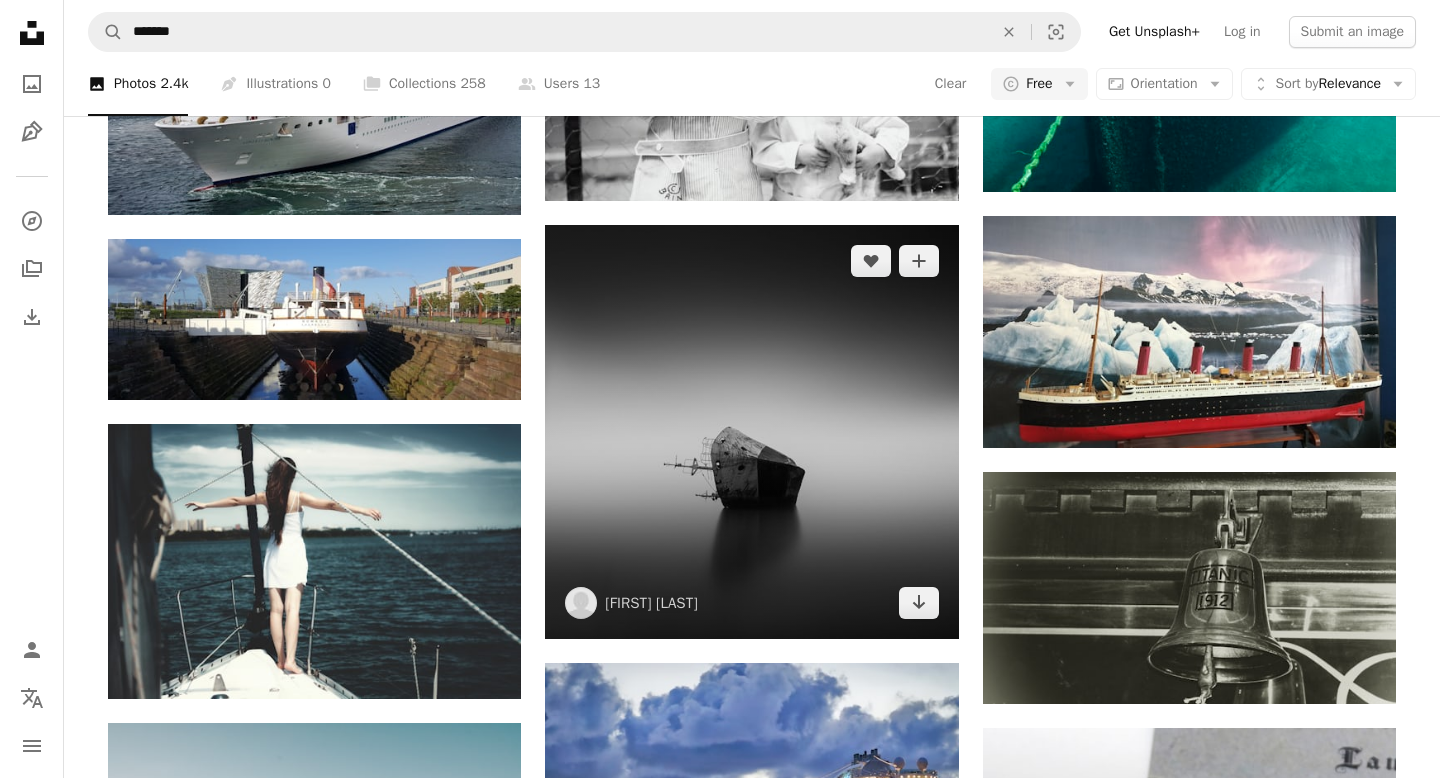 click at bounding box center (751, 431) 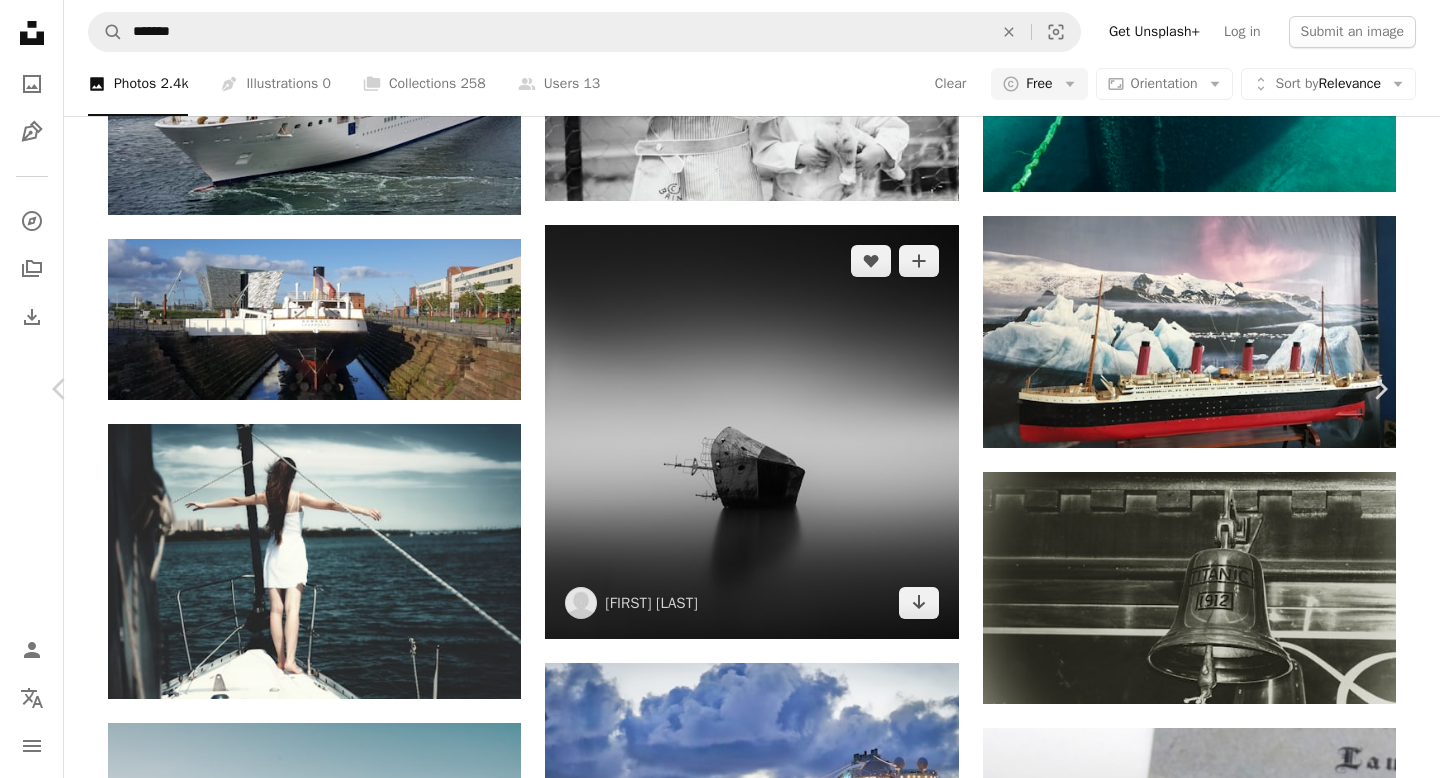scroll, scrollTop: 3061, scrollLeft: 0, axis: vertical 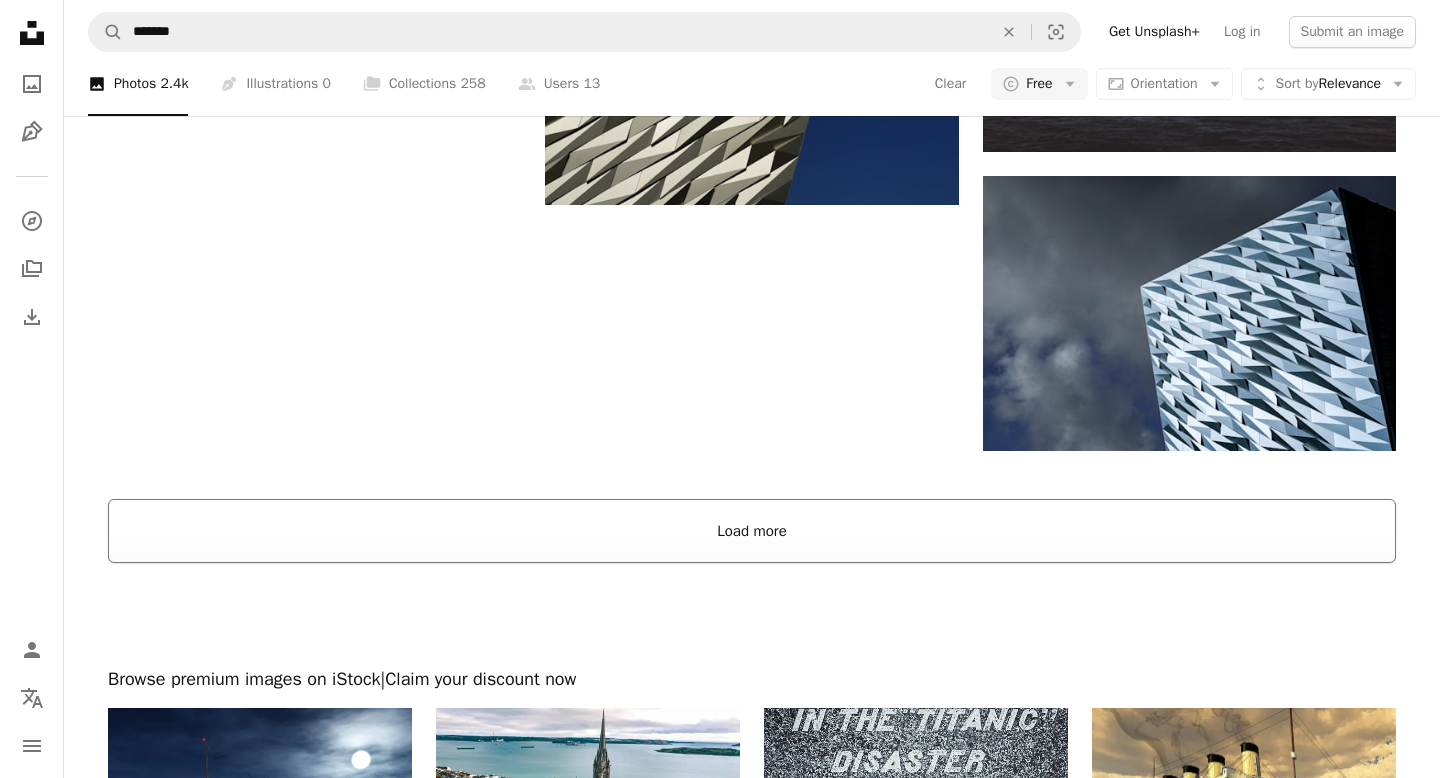 click on "Load more" at bounding box center (752, 531) 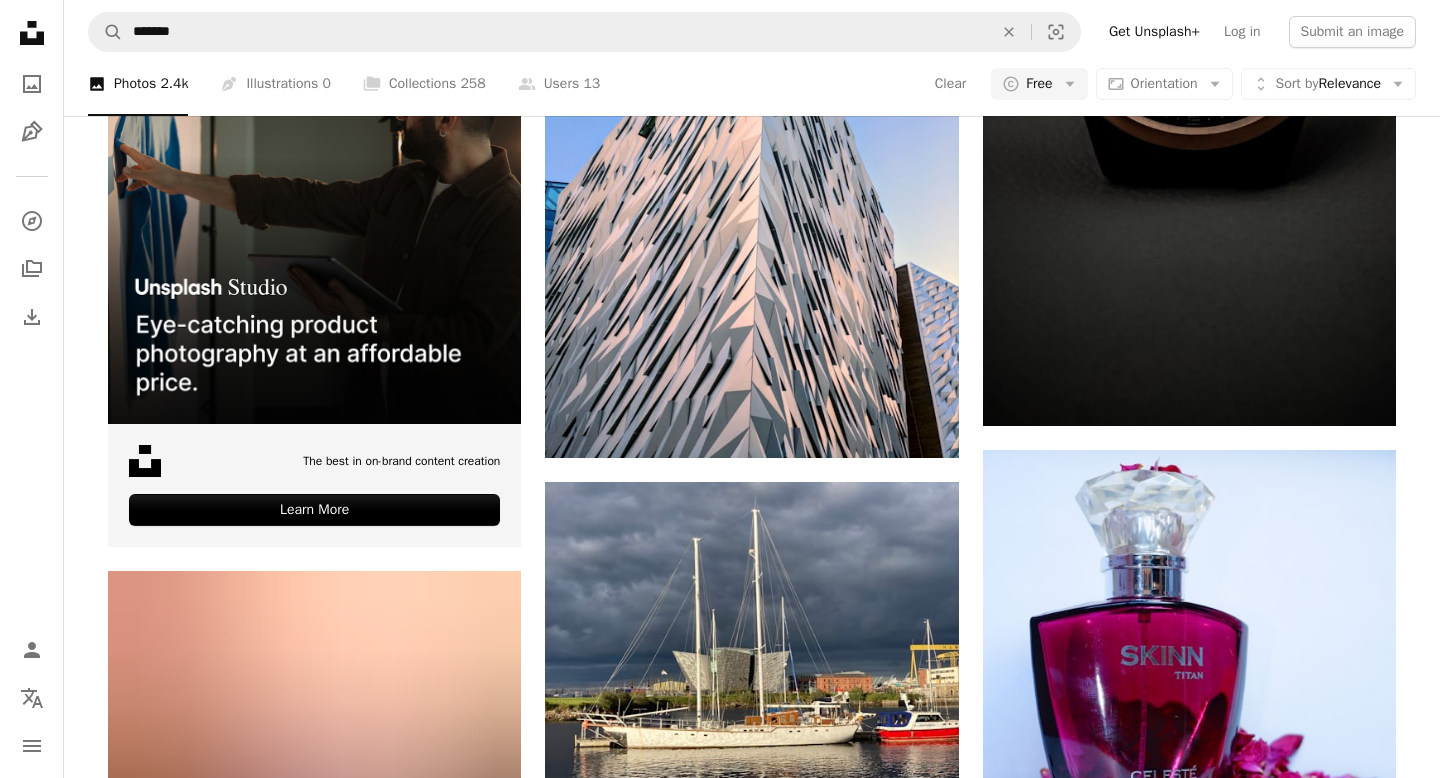 scroll, scrollTop: 5287, scrollLeft: 0, axis: vertical 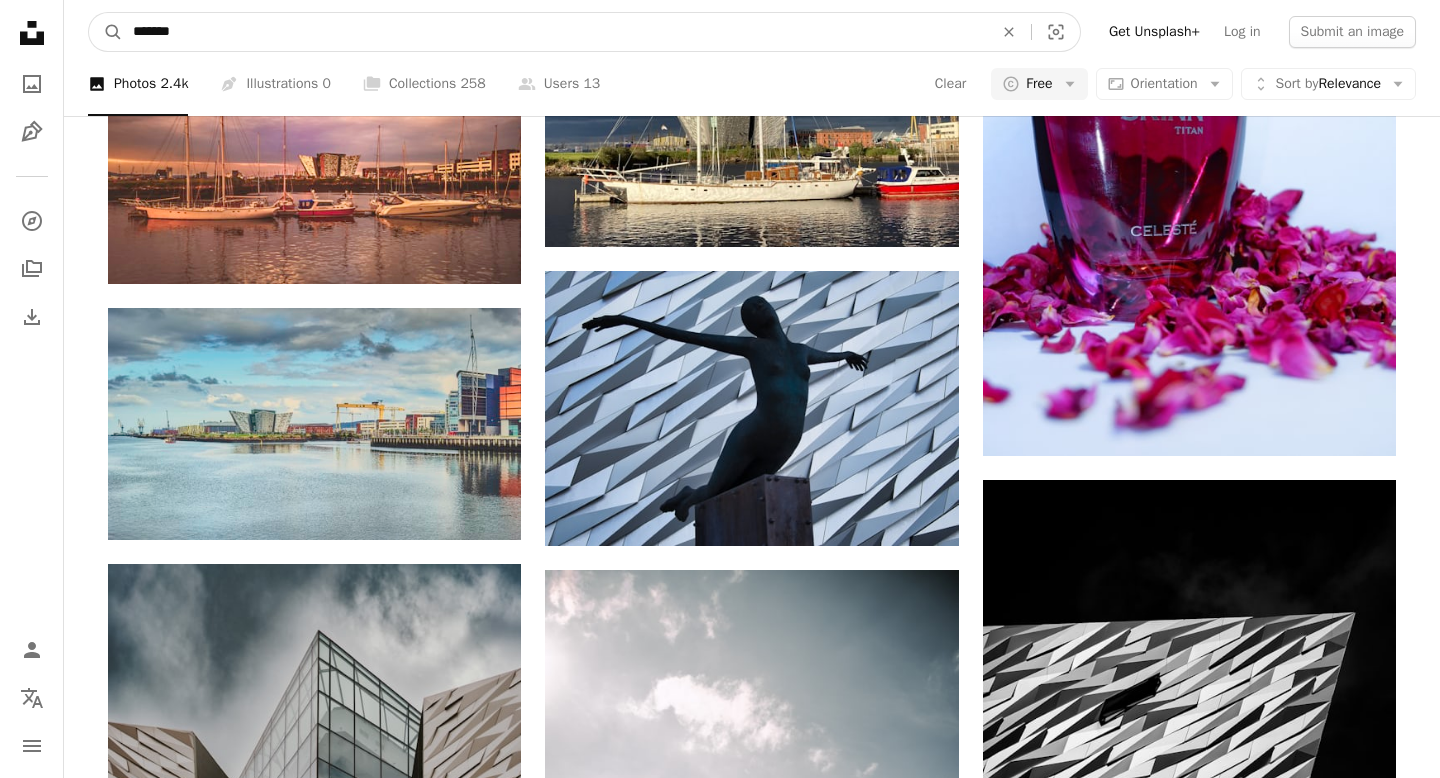 click on "*******" at bounding box center [555, 32] 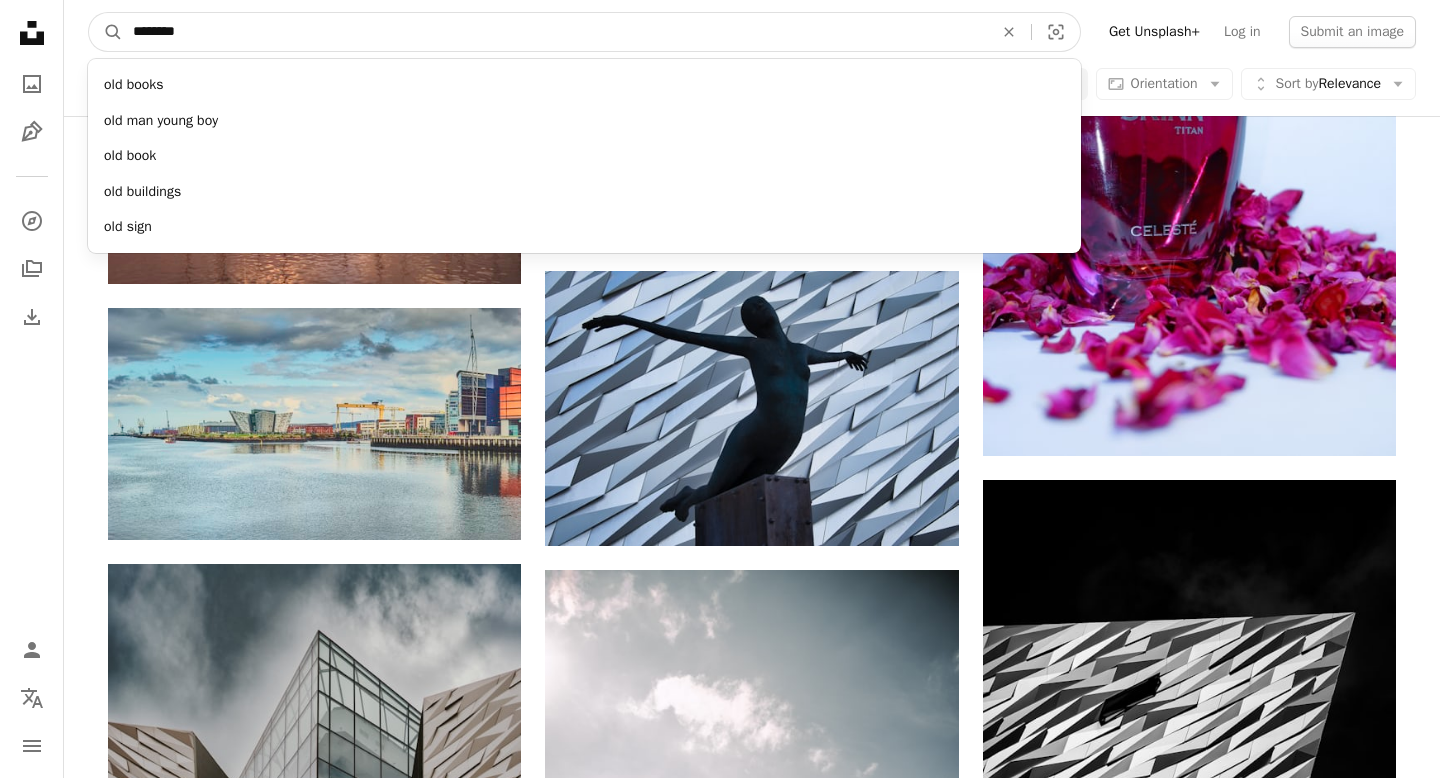 type on "********" 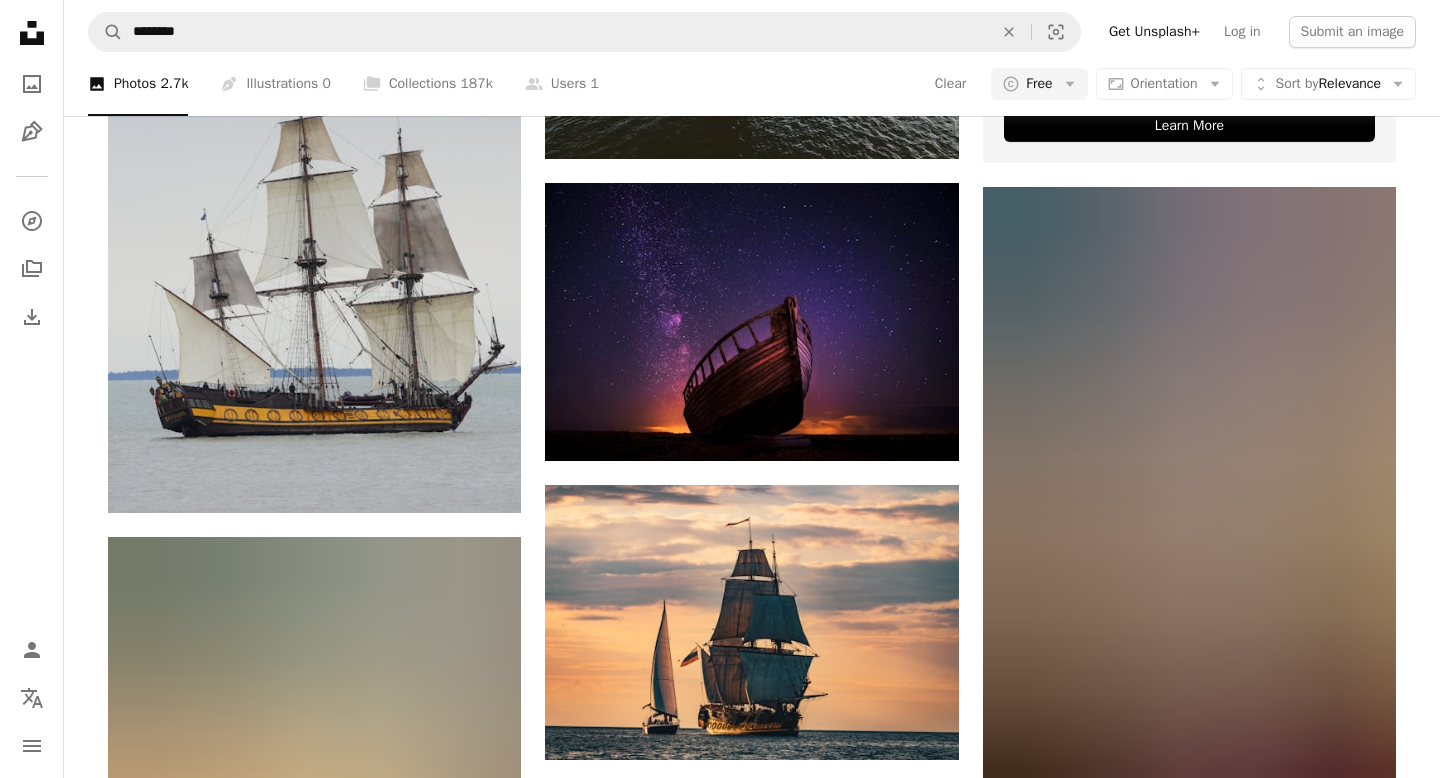 scroll, scrollTop: 873, scrollLeft: 0, axis: vertical 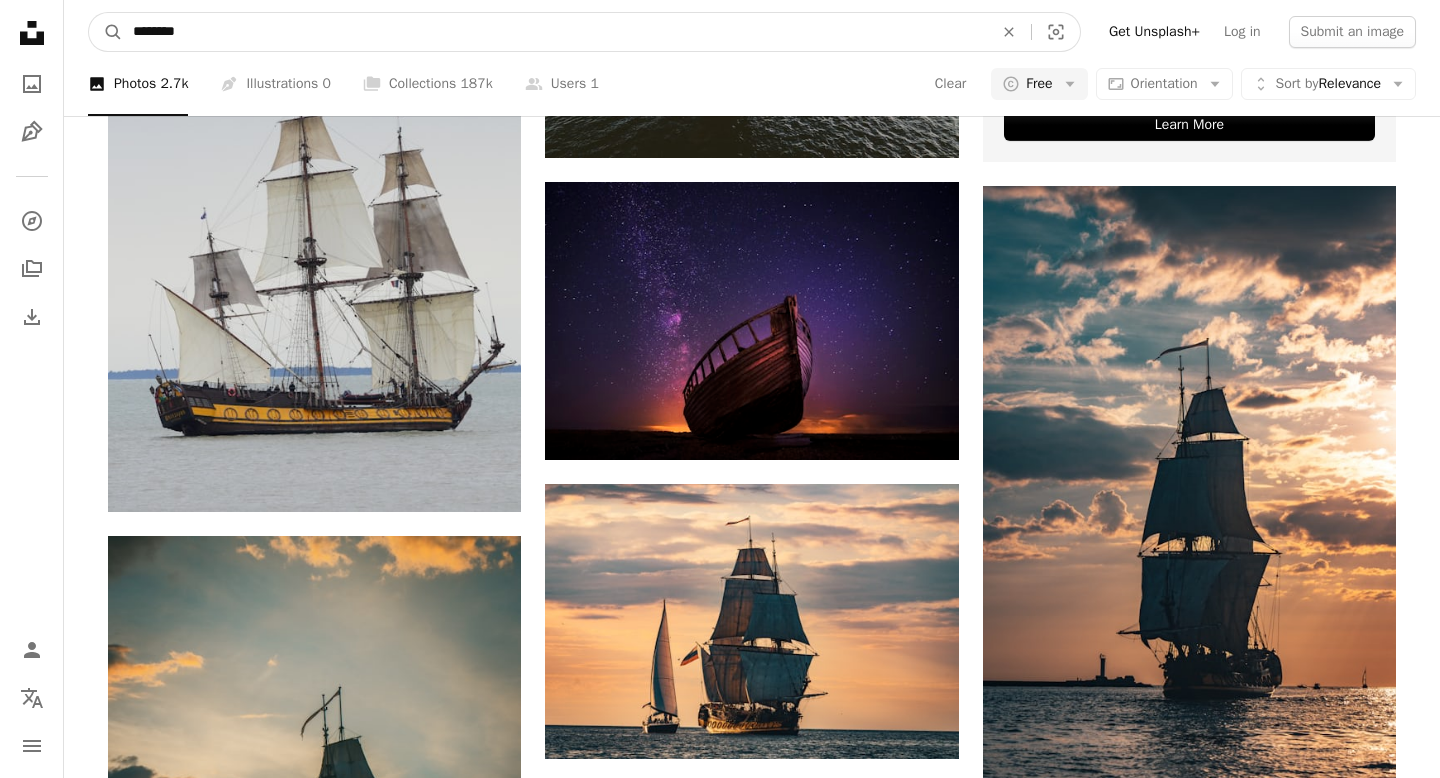 drag, startPoint x: 215, startPoint y: 21, endPoint x: 57, endPoint y: 13, distance: 158.20241 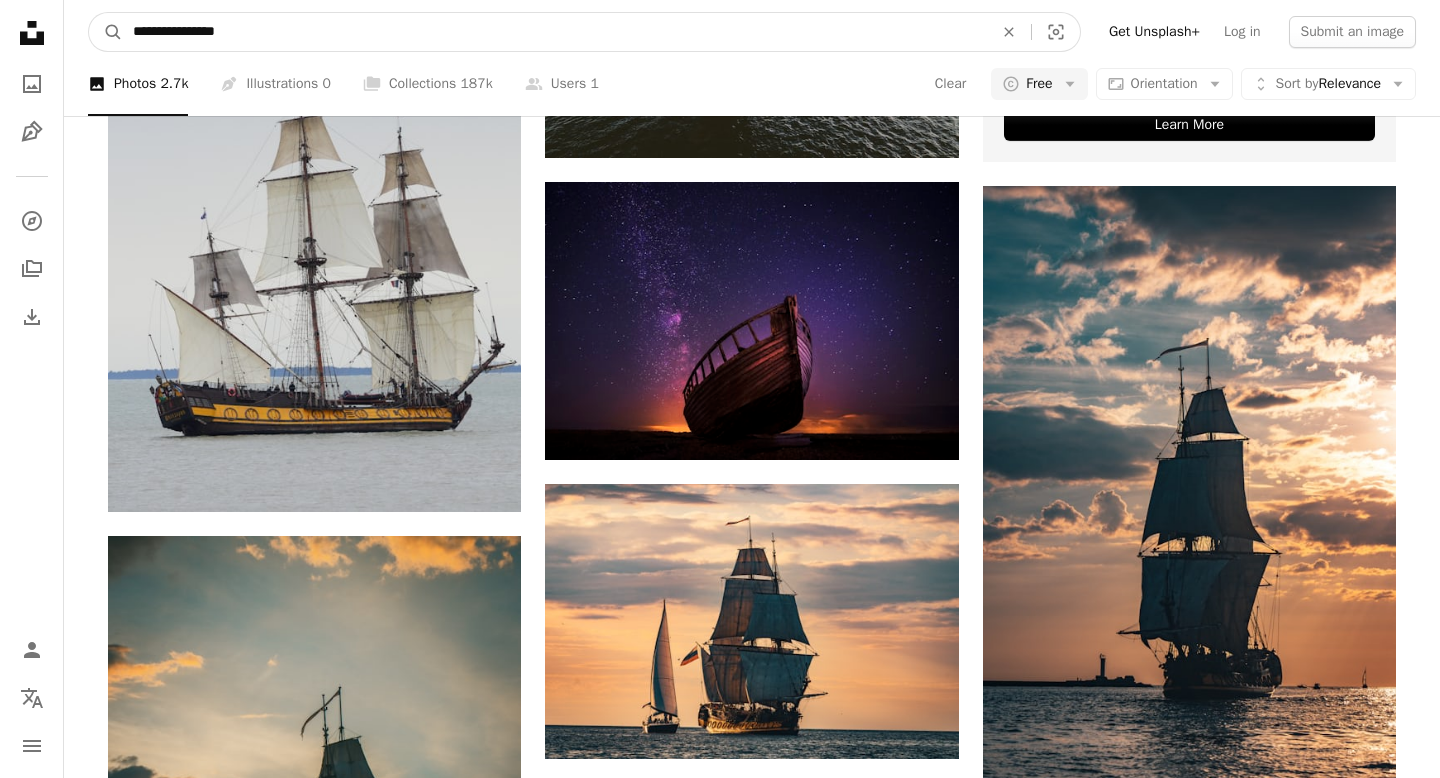 type on "**********" 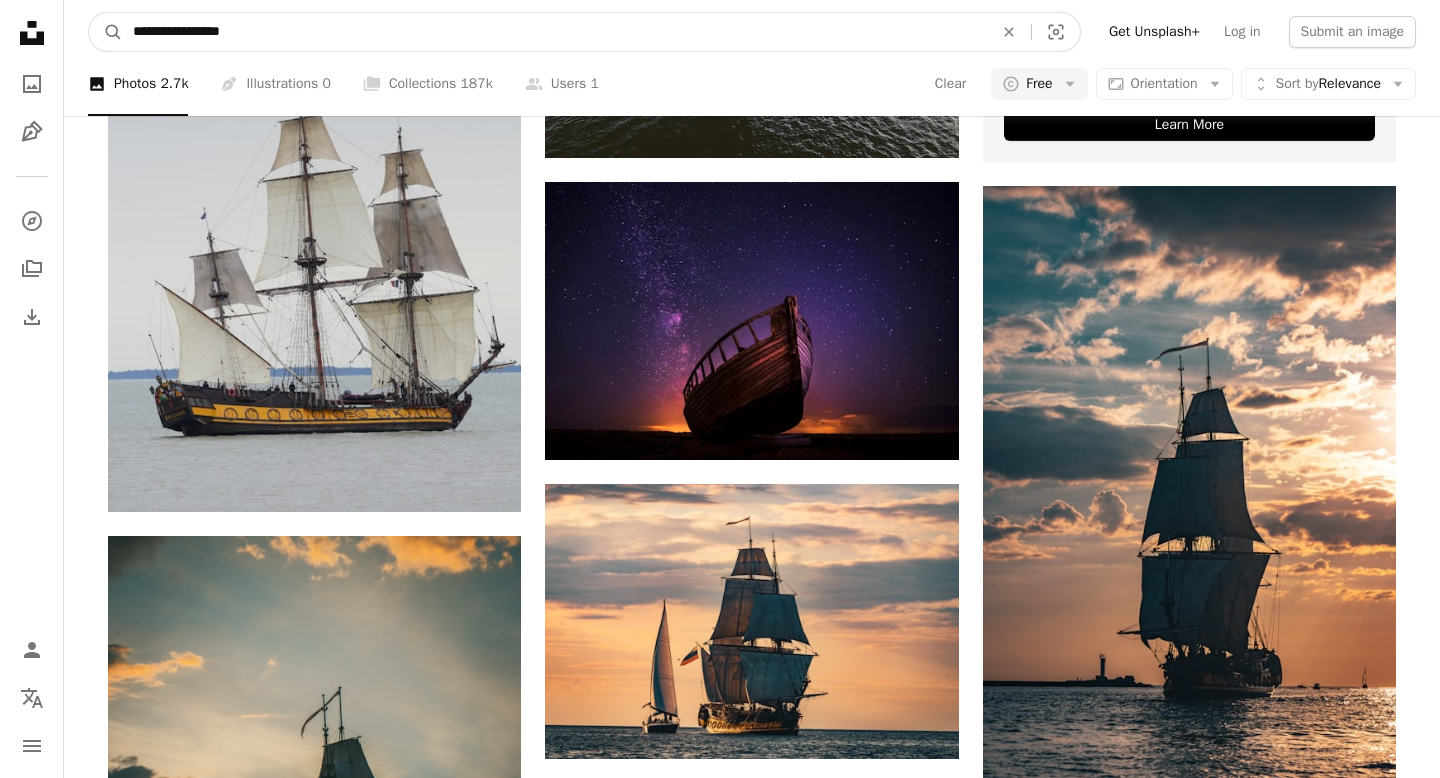click on "A magnifying glass" at bounding box center (106, 32) 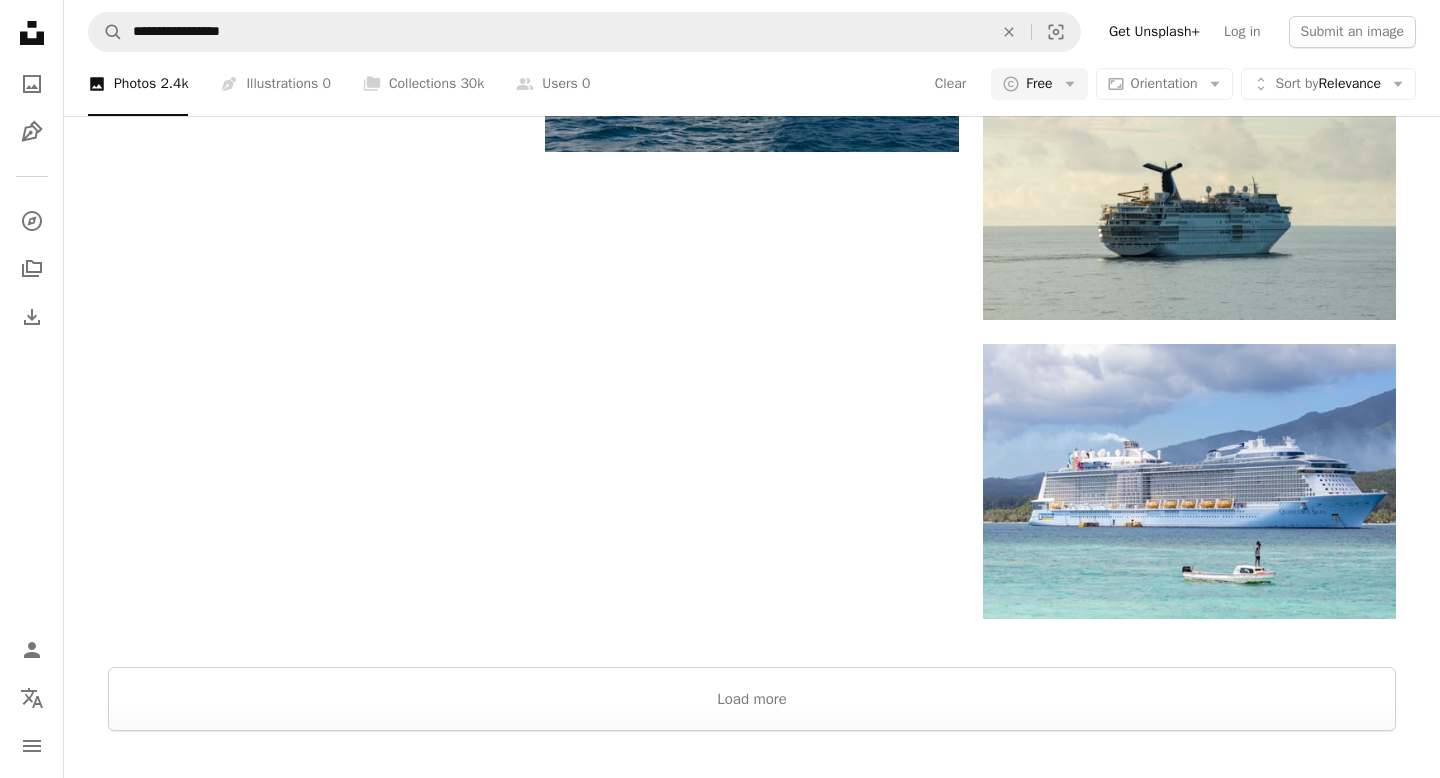 scroll, scrollTop: 2828, scrollLeft: 0, axis: vertical 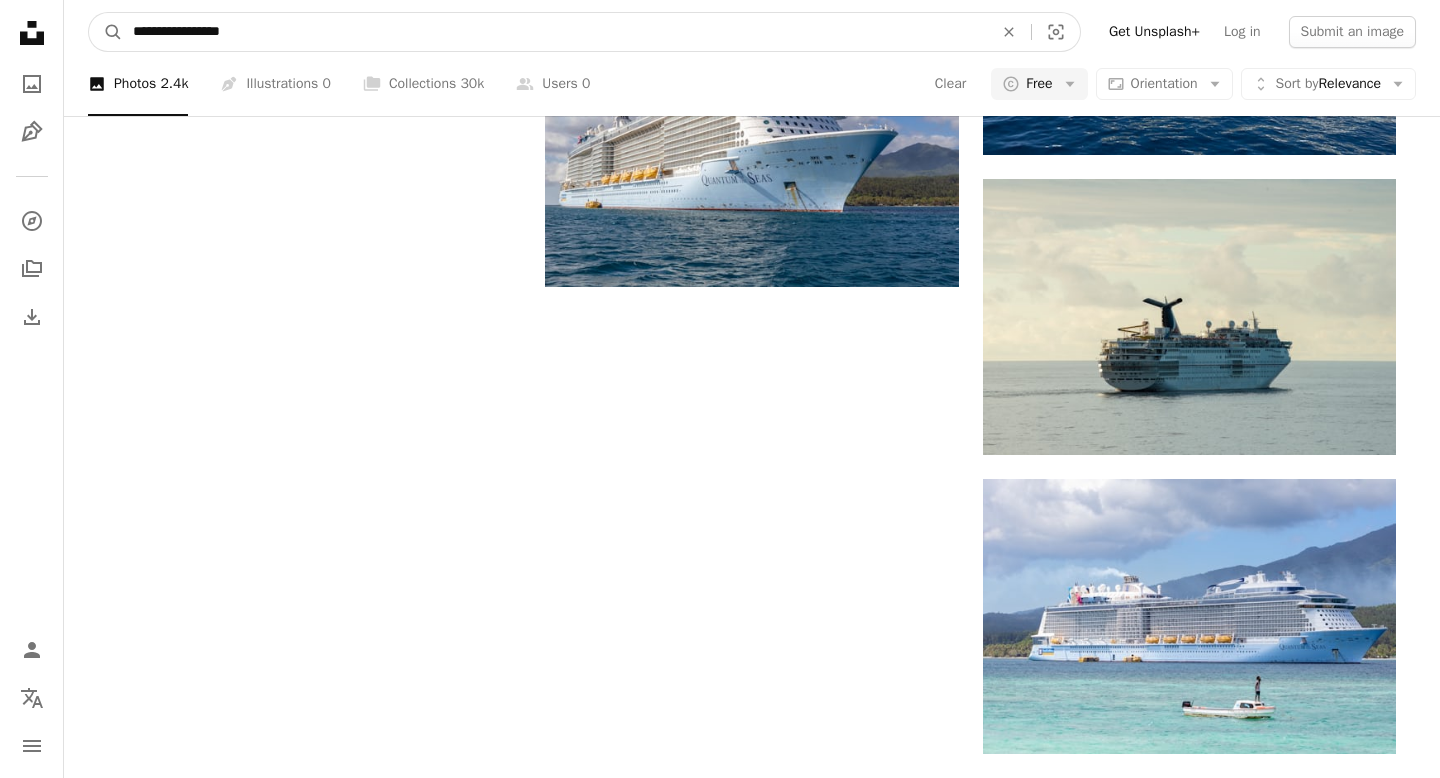 drag, startPoint x: 291, startPoint y: 30, endPoint x: 48, endPoint y: -7, distance: 245.80074 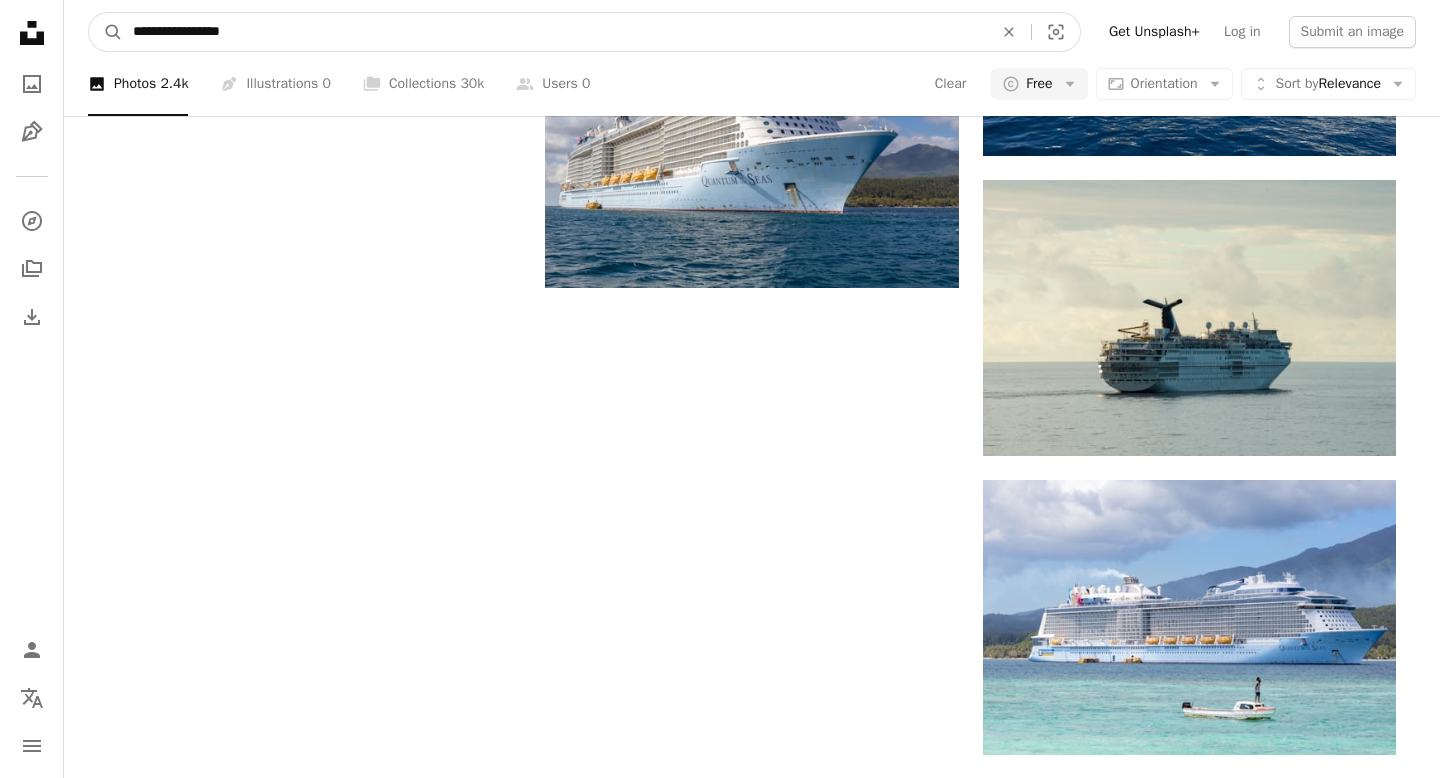 click on "**********" at bounding box center [720, -508] 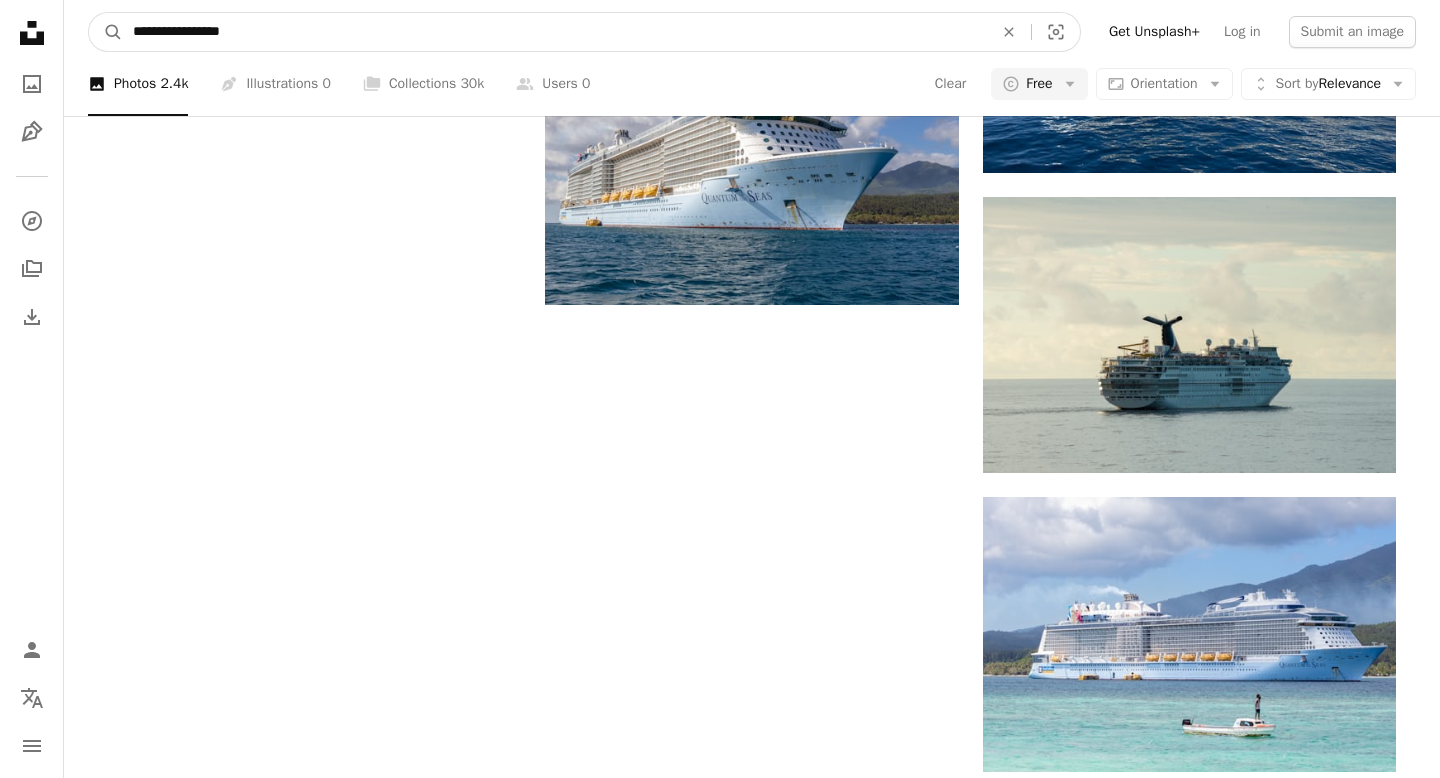 paste on "**" 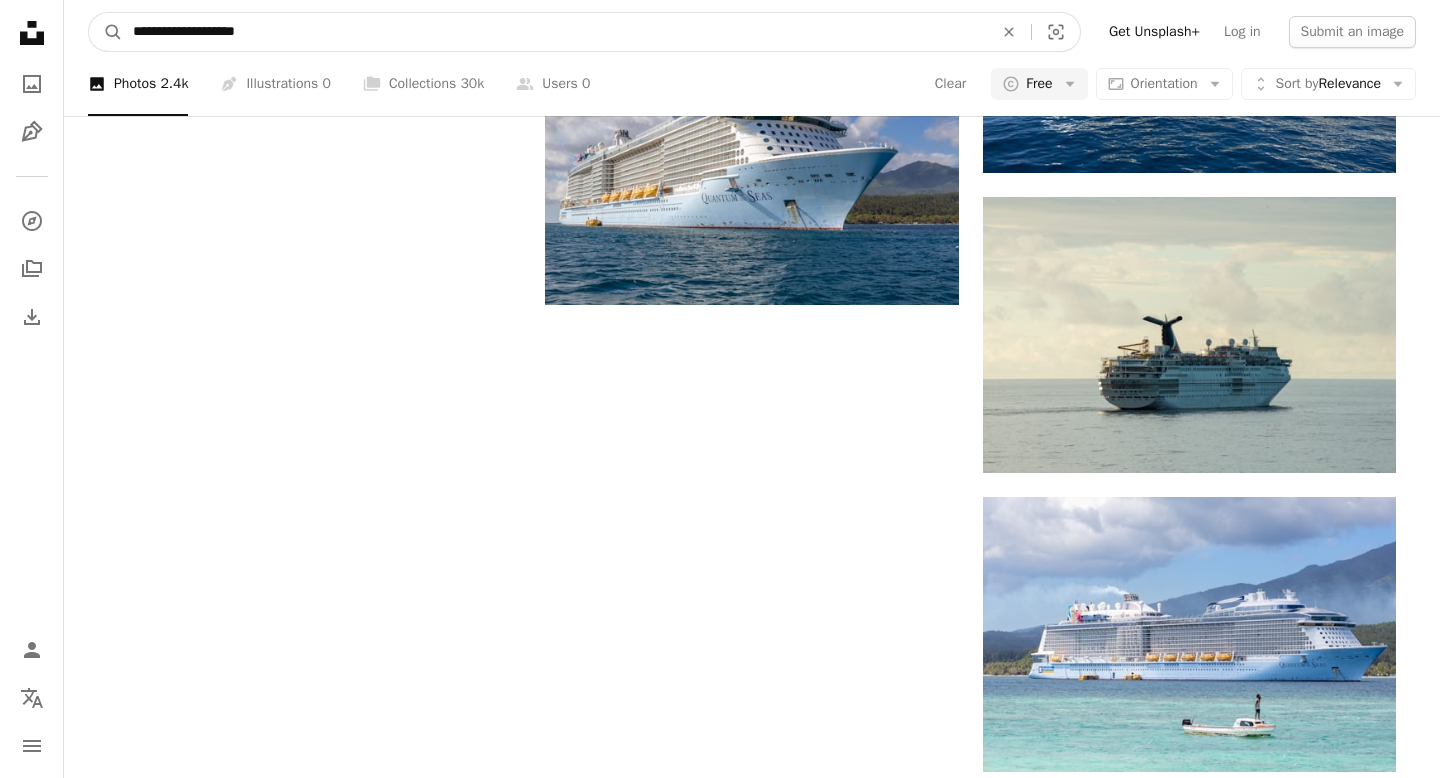 type on "**********" 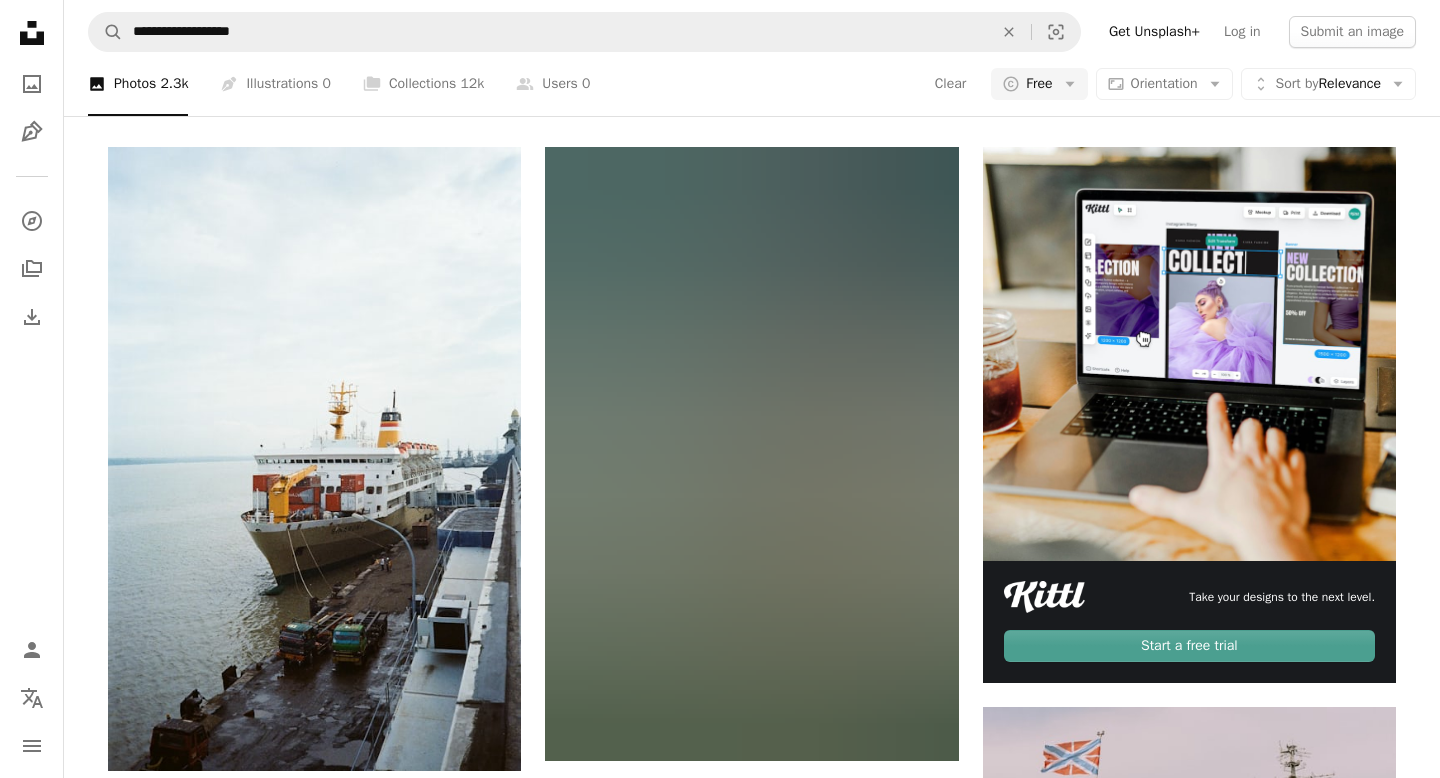 scroll, scrollTop: 353, scrollLeft: 0, axis: vertical 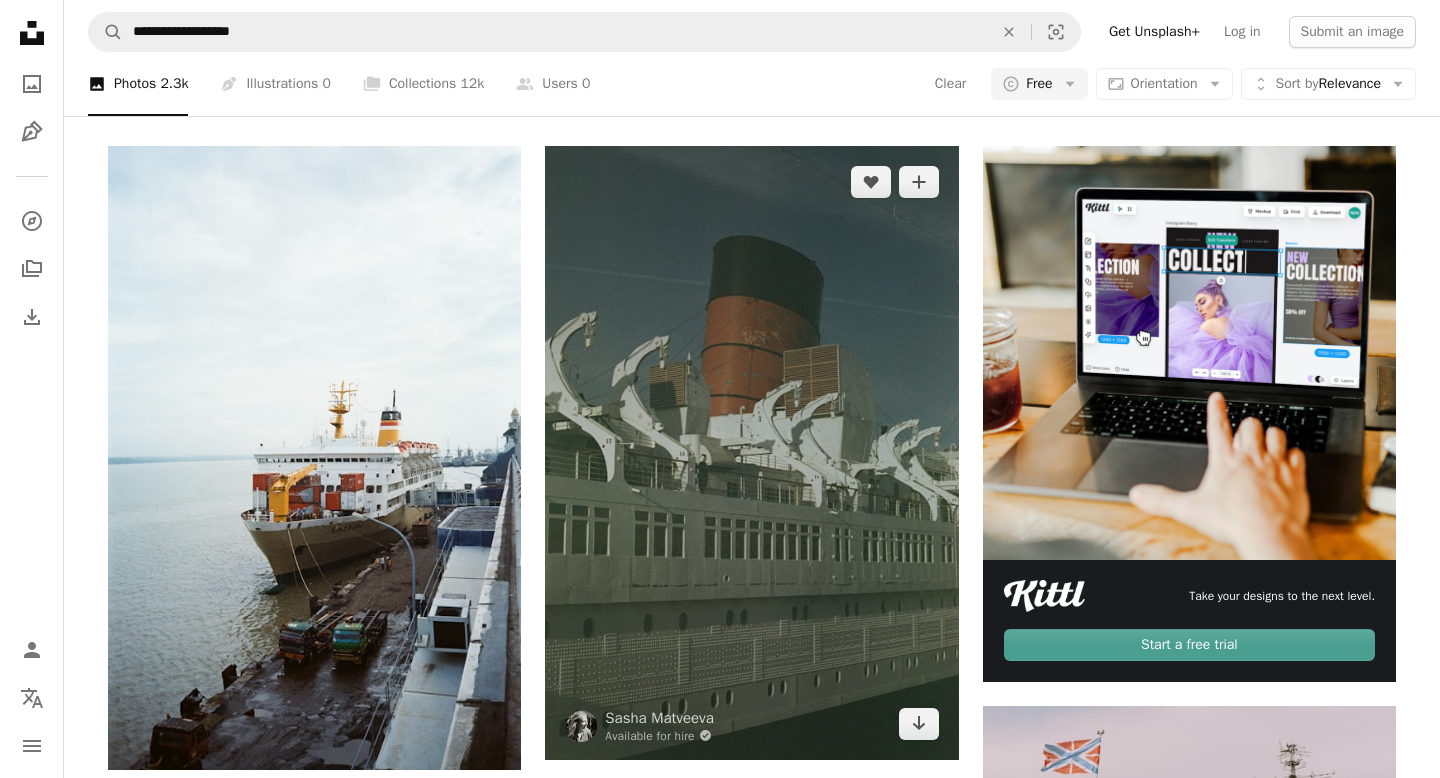 click at bounding box center (751, 452) 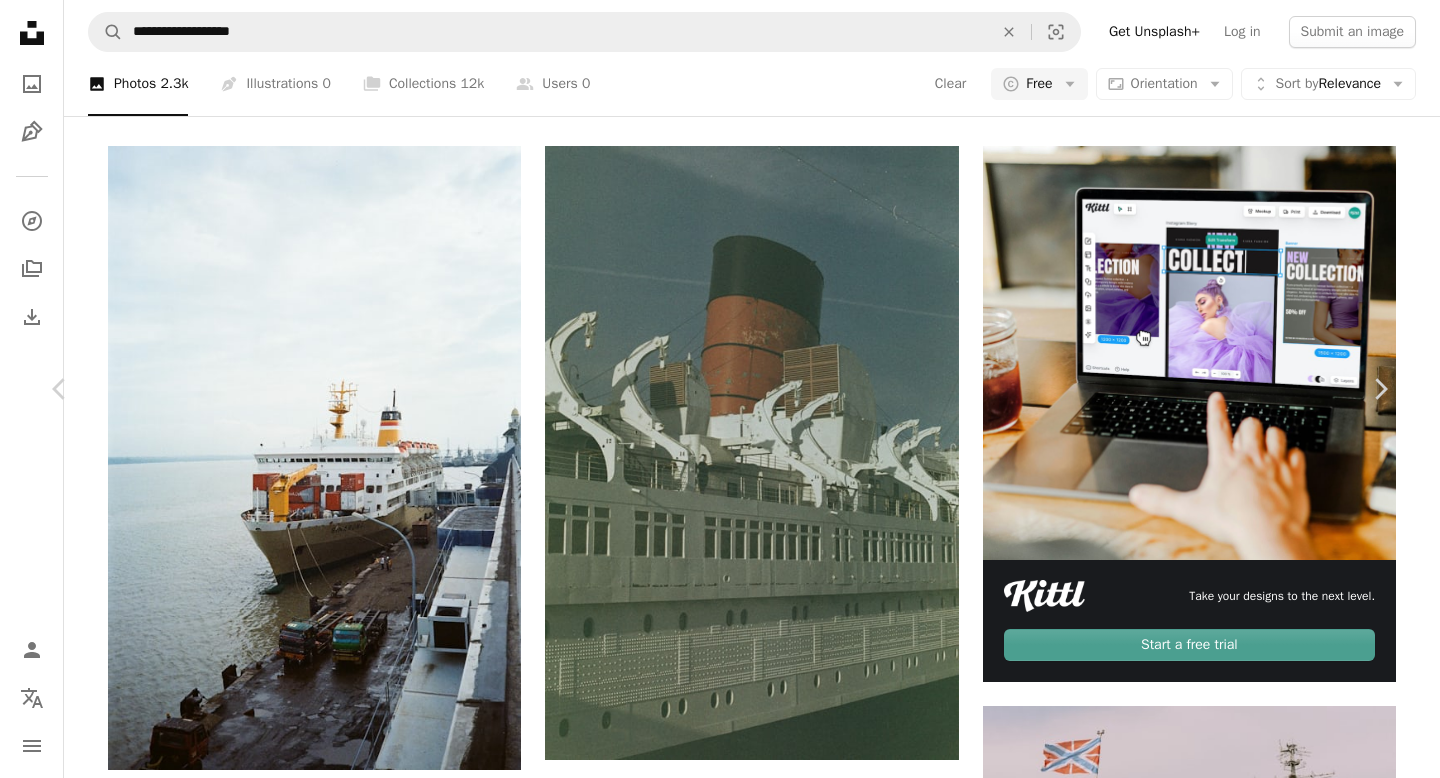 scroll, scrollTop: 3057, scrollLeft: 0, axis: vertical 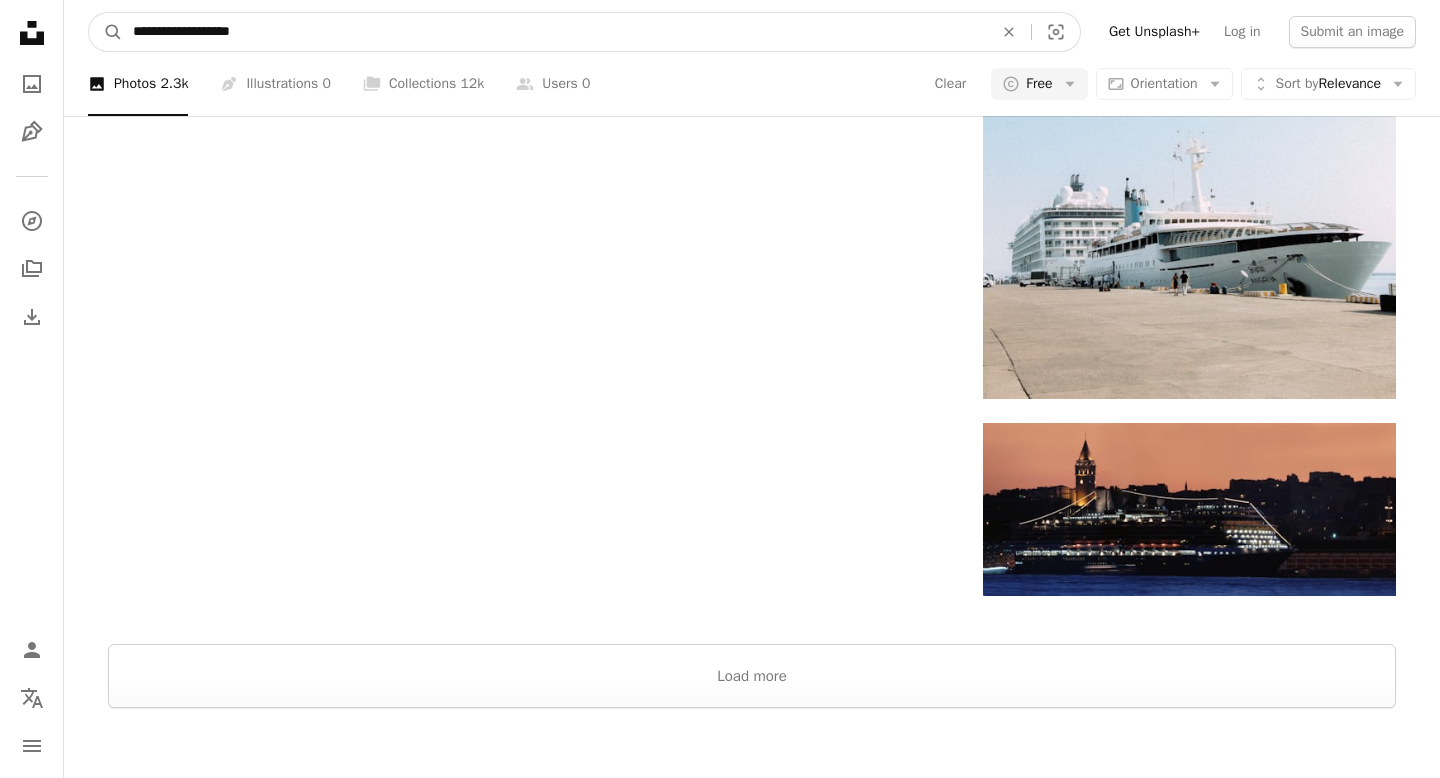 click on "**********" at bounding box center [555, 32] 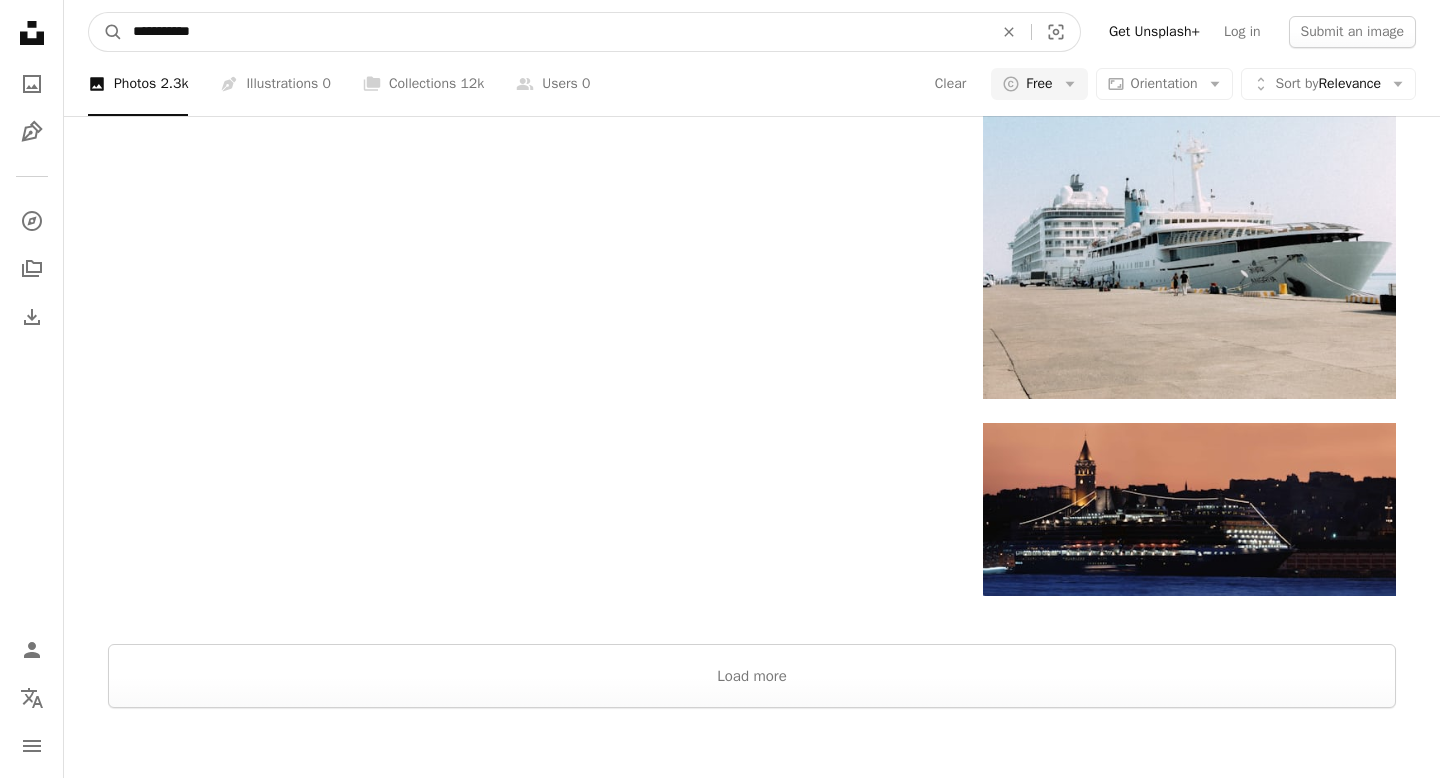 type on "**********" 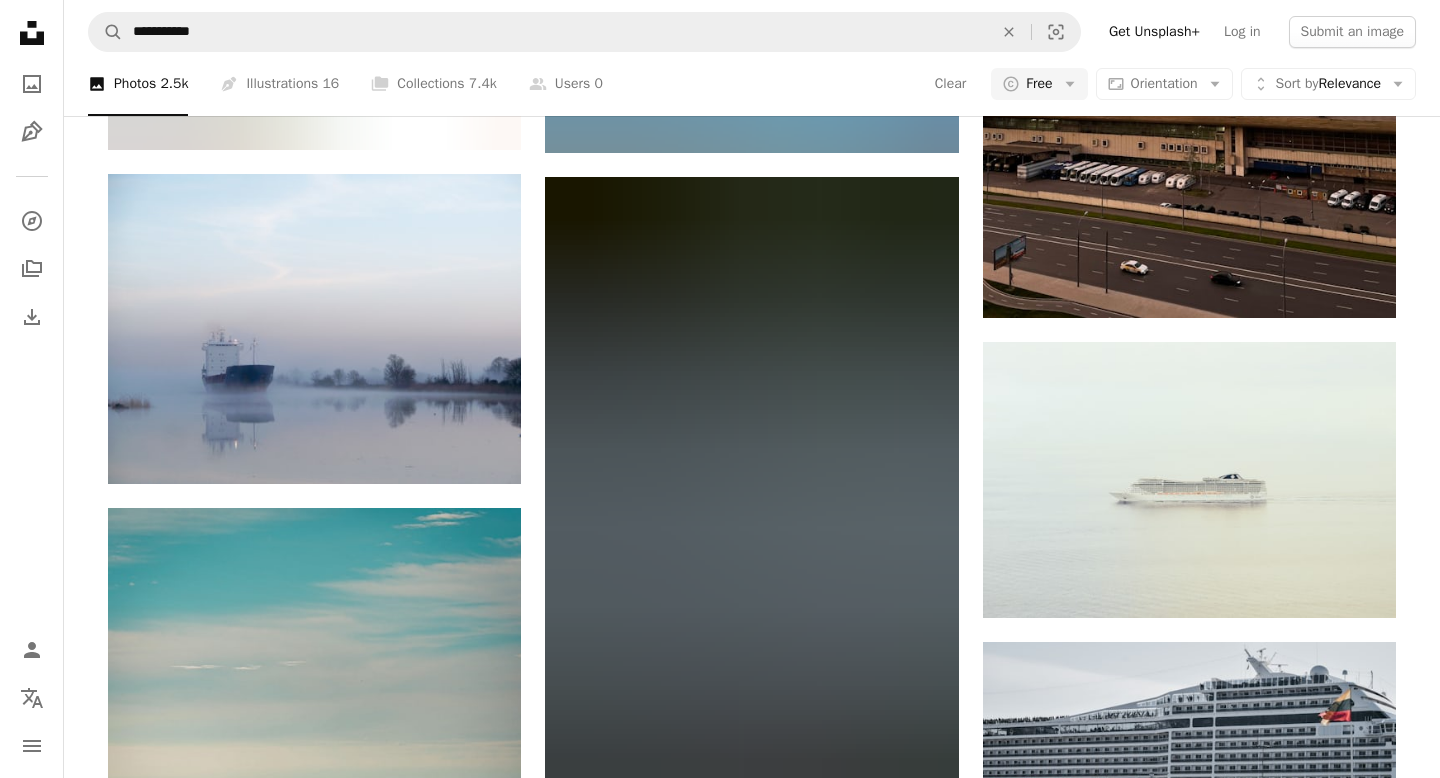scroll, scrollTop: 1524, scrollLeft: 0, axis: vertical 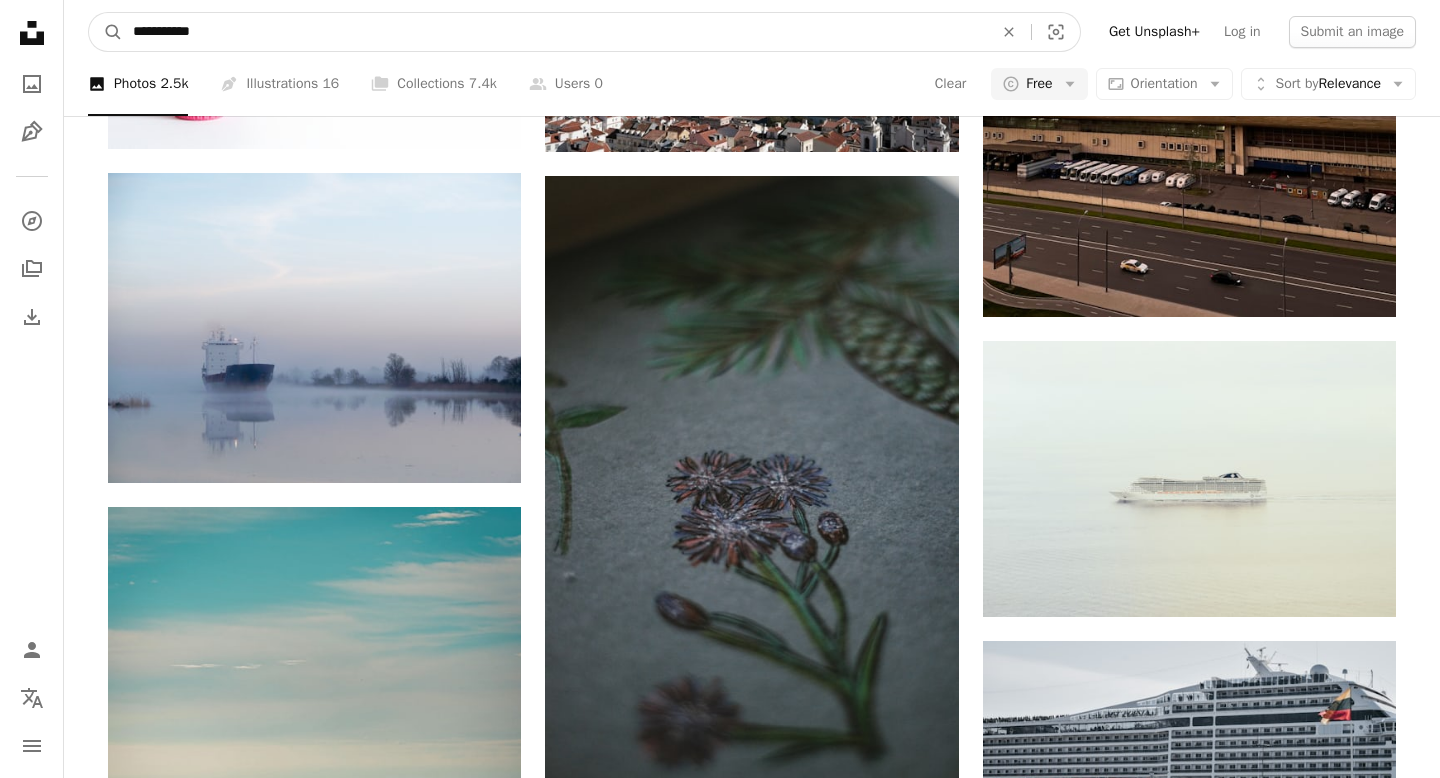 click on "**********" at bounding box center (555, 32) 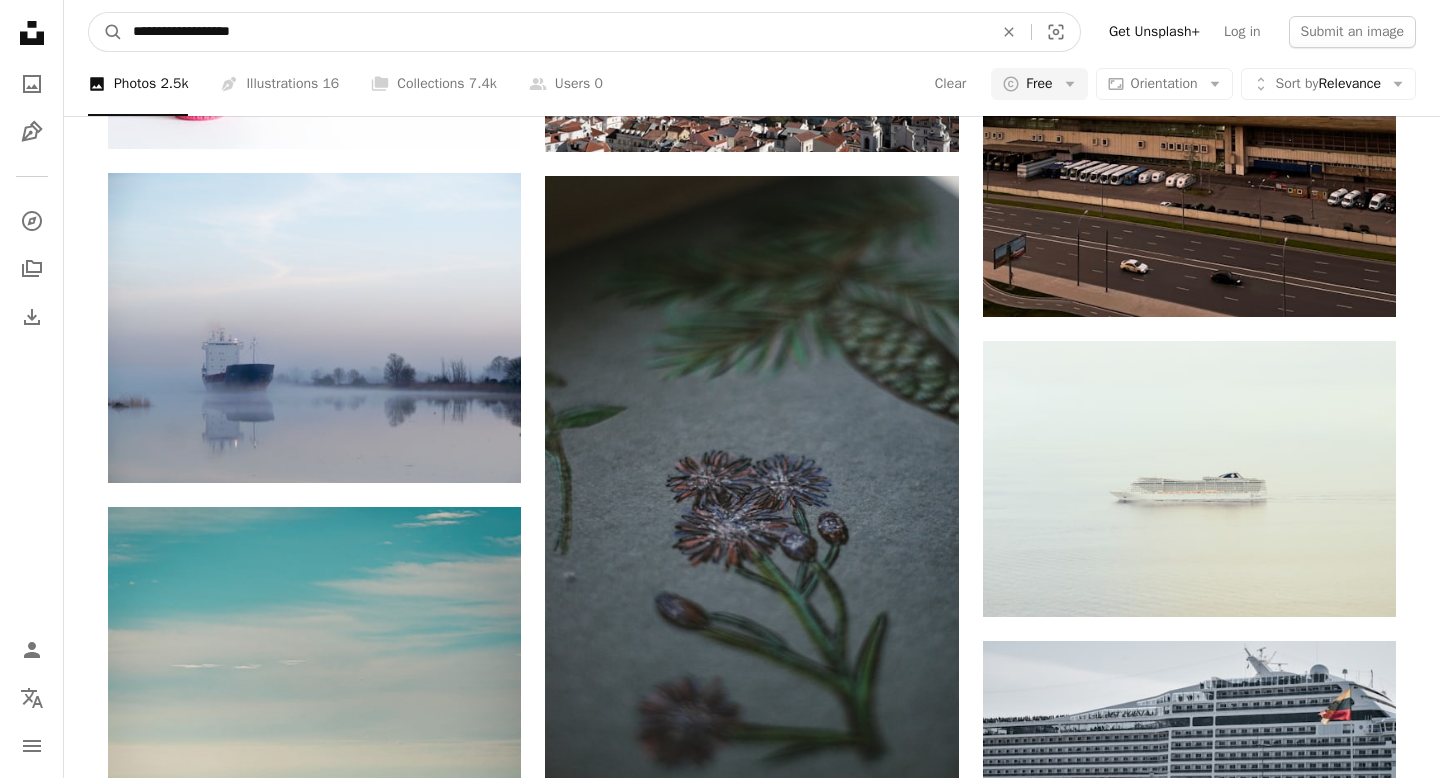 click on "A magnifying glass" at bounding box center [106, 32] 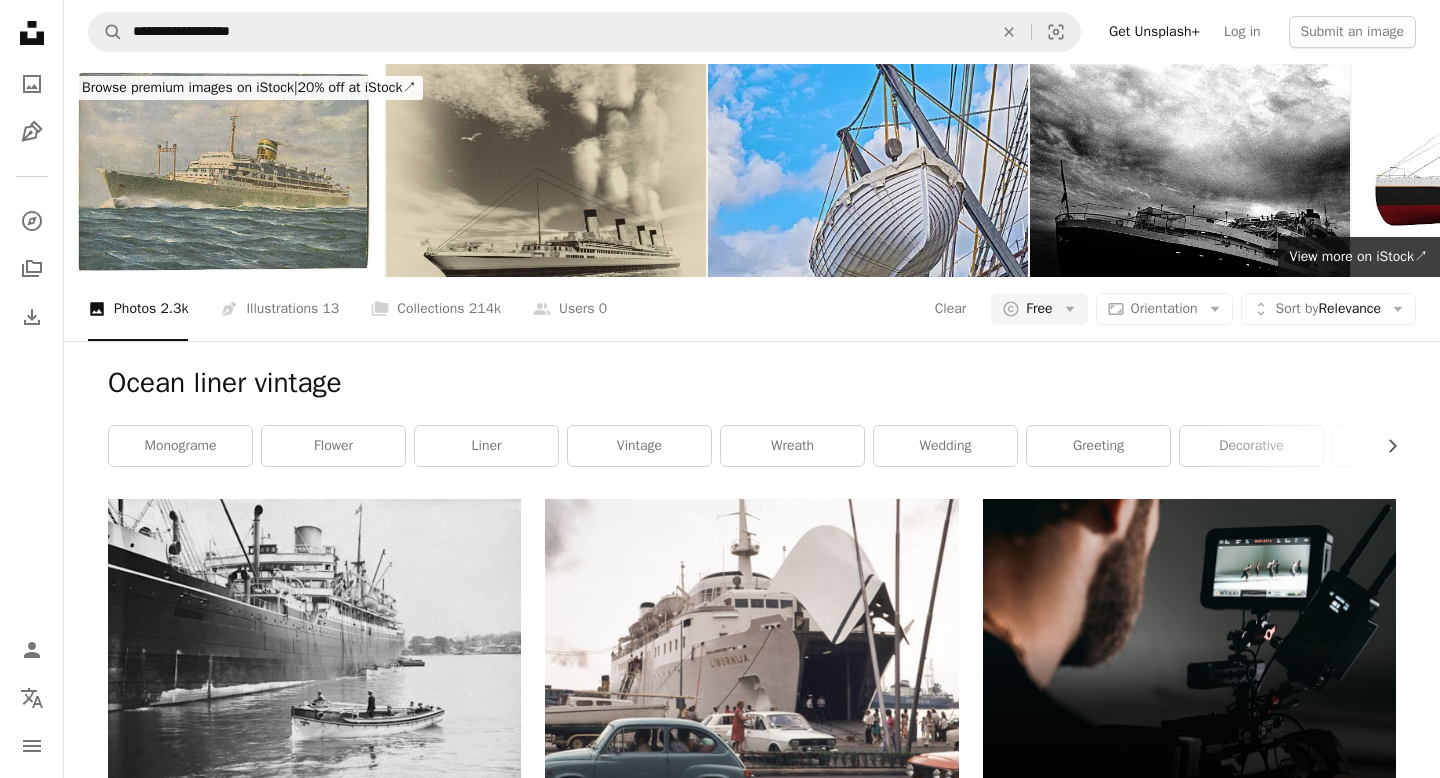 scroll, scrollTop: 278, scrollLeft: 0, axis: vertical 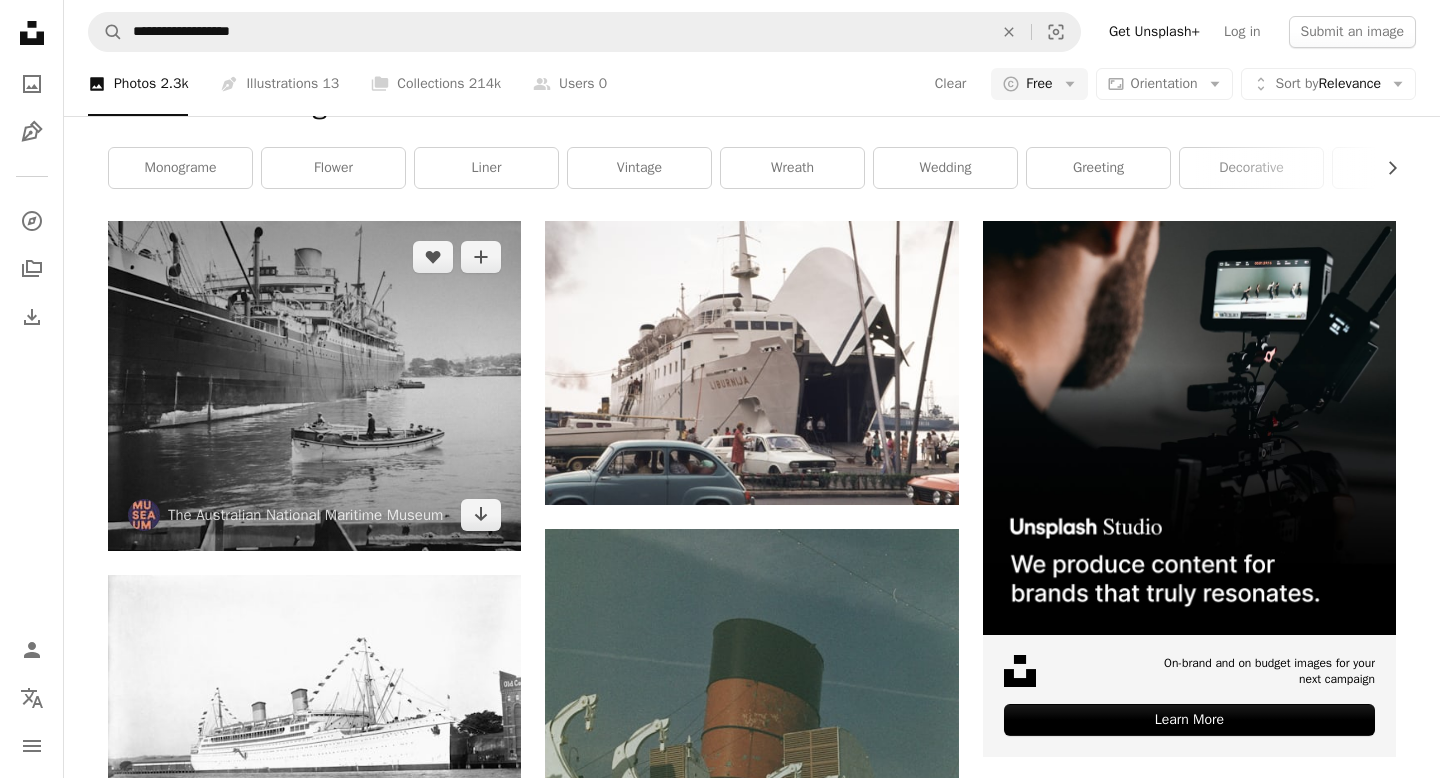 click at bounding box center (314, 386) 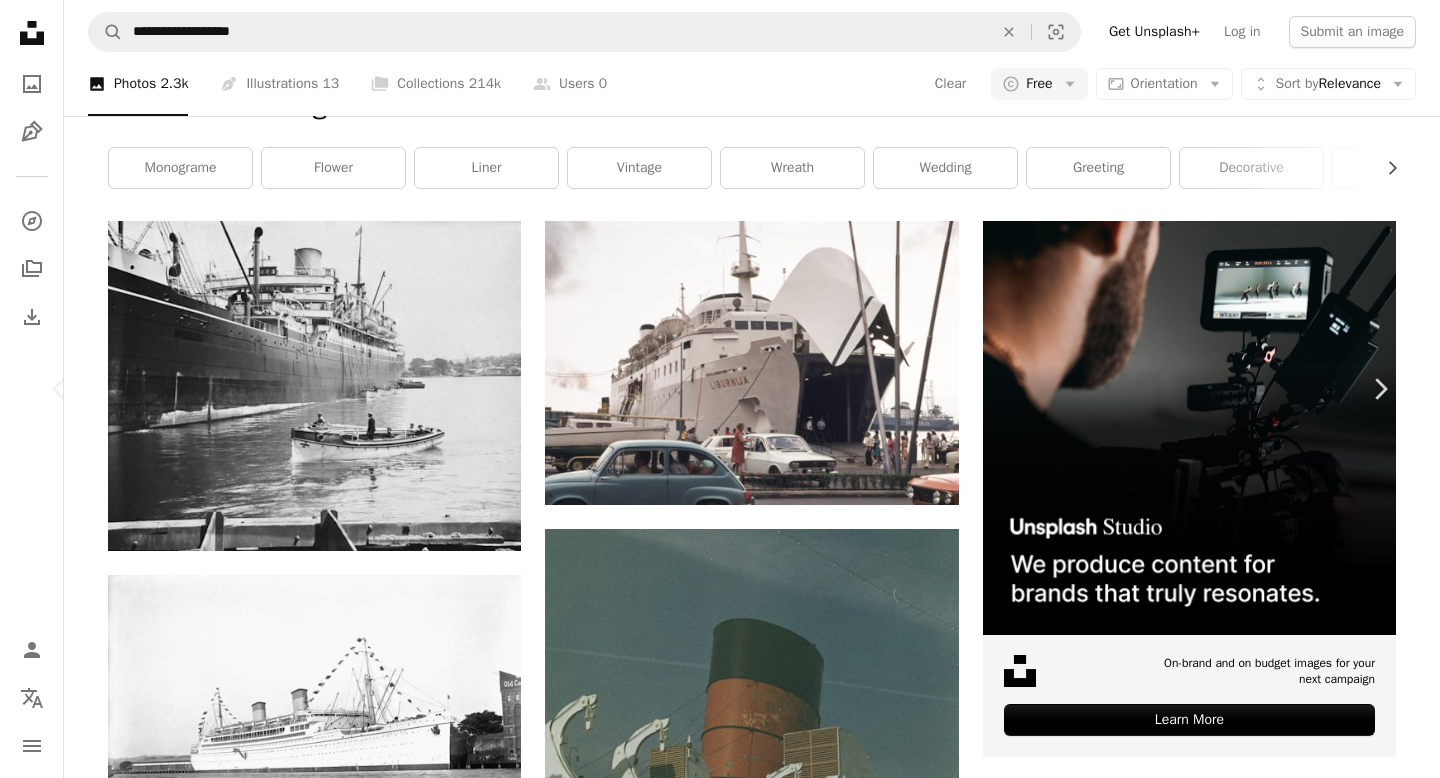 scroll, scrollTop: 5212, scrollLeft: 0, axis: vertical 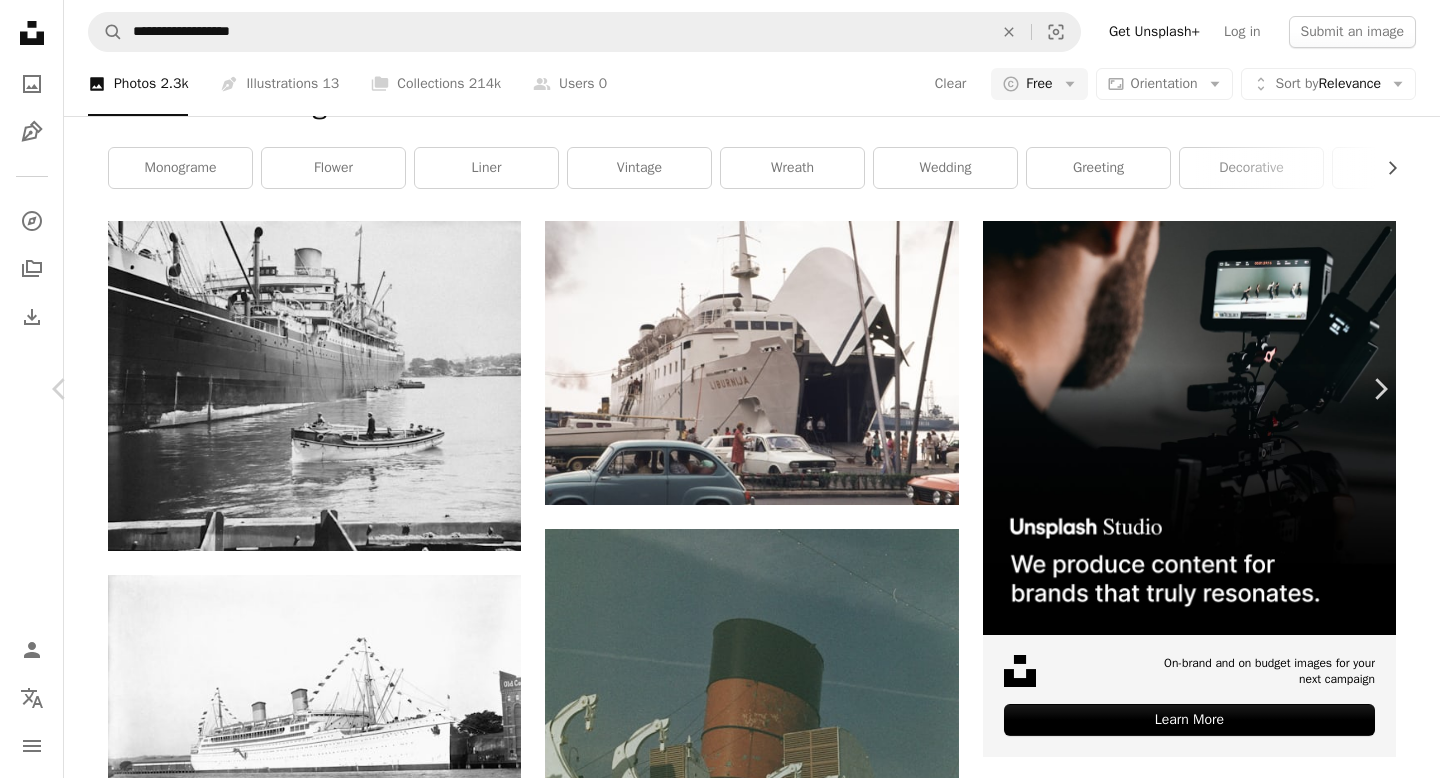 click at bounding box center [325, 7264] 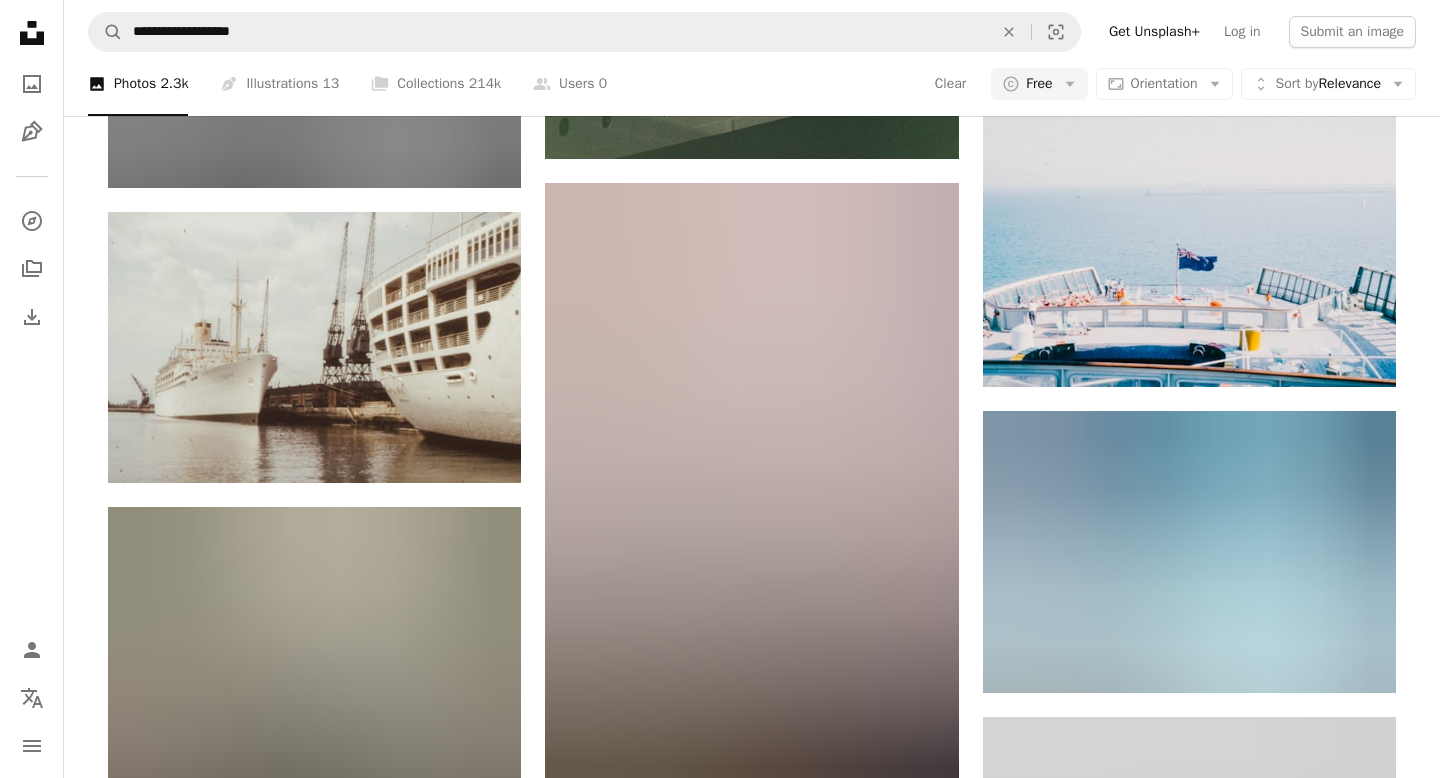 scroll, scrollTop: 1262, scrollLeft: 0, axis: vertical 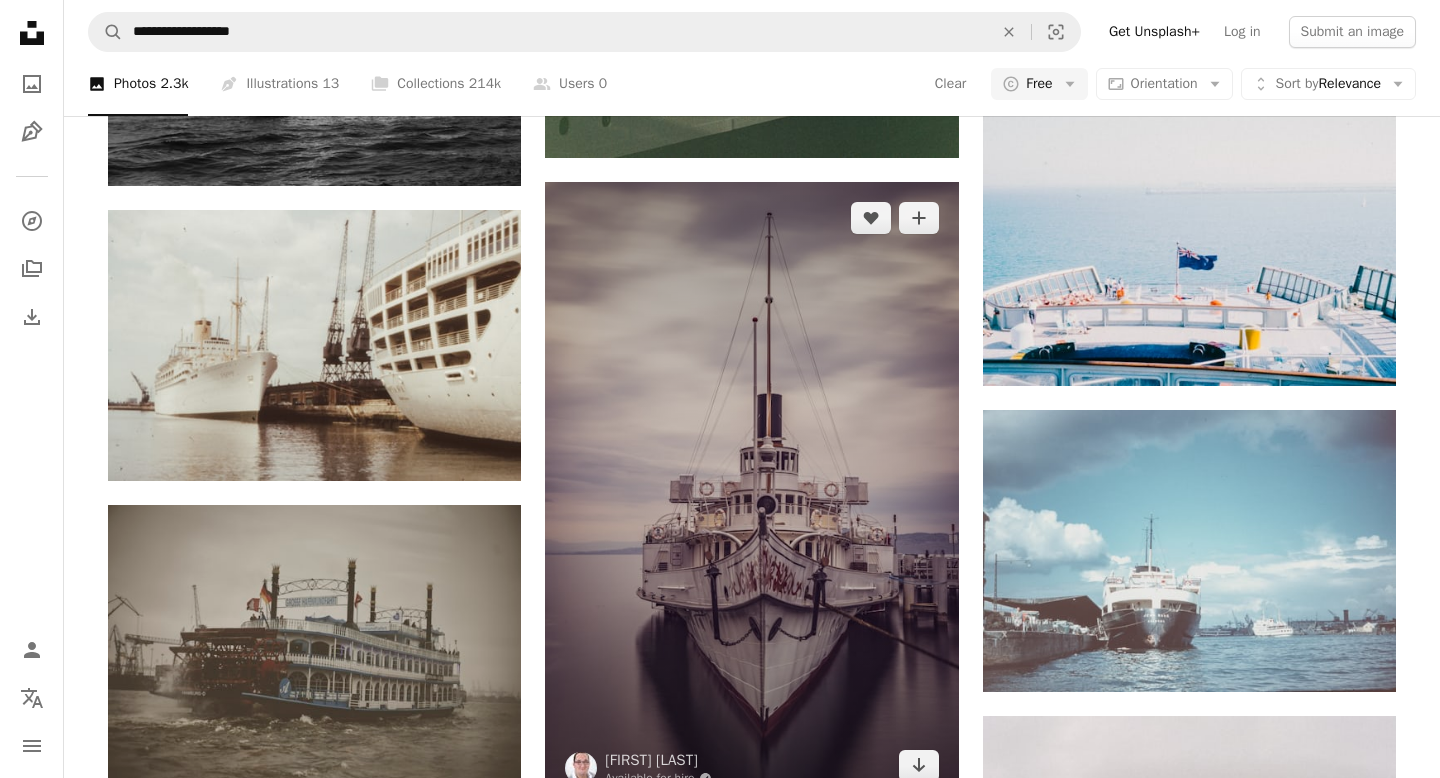 click at bounding box center [751, 492] 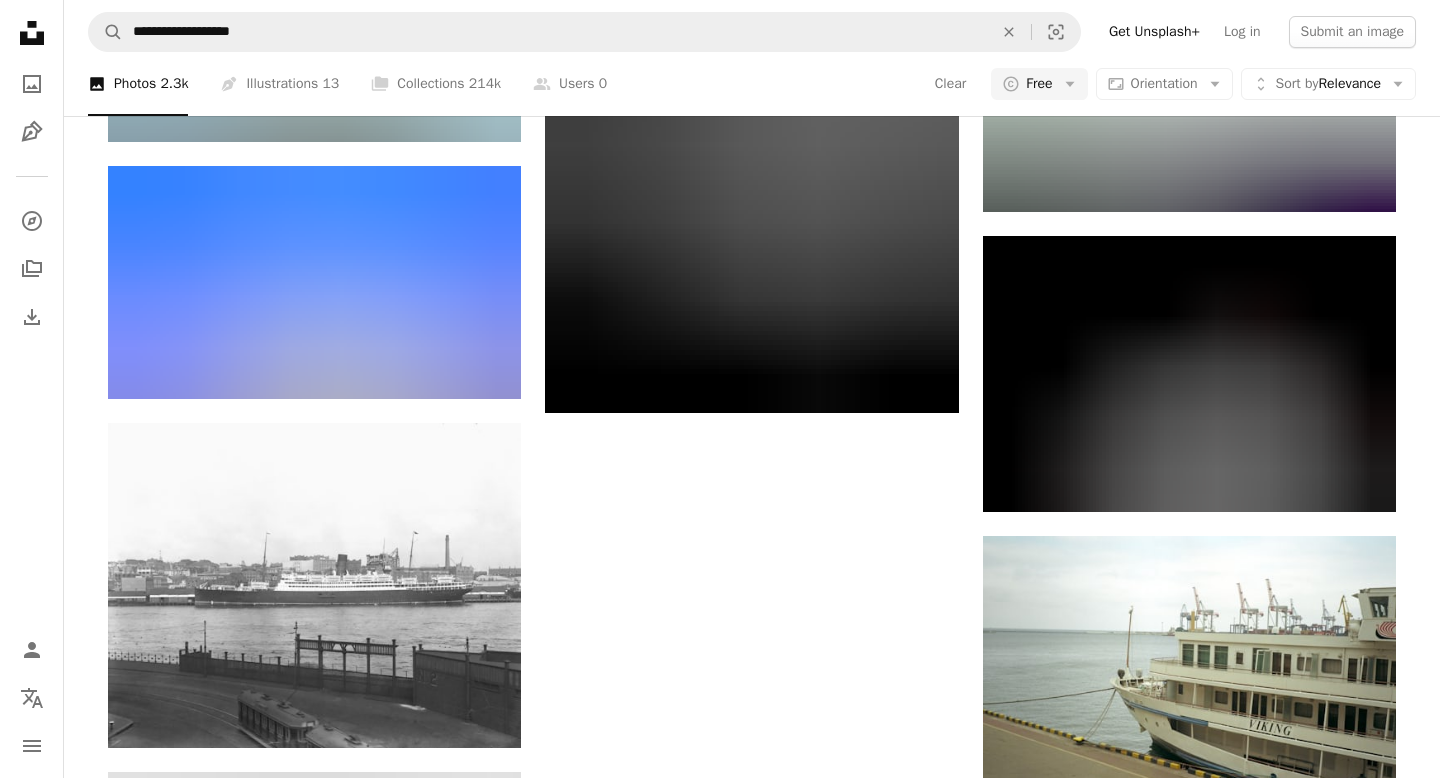 scroll, scrollTop: 4826, scrollLeft: 0, axis: vertical 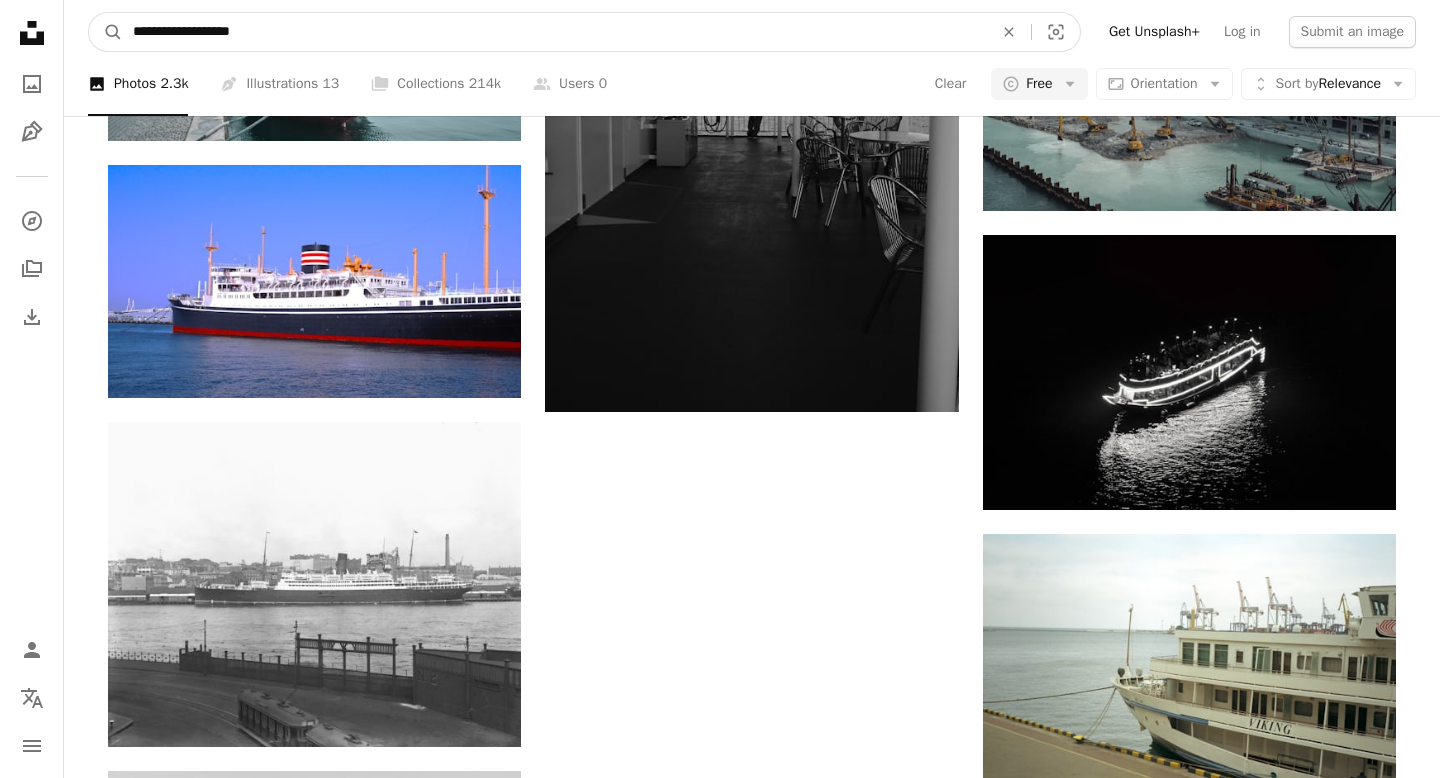 click on "**********" at bounding box center [555, 32] 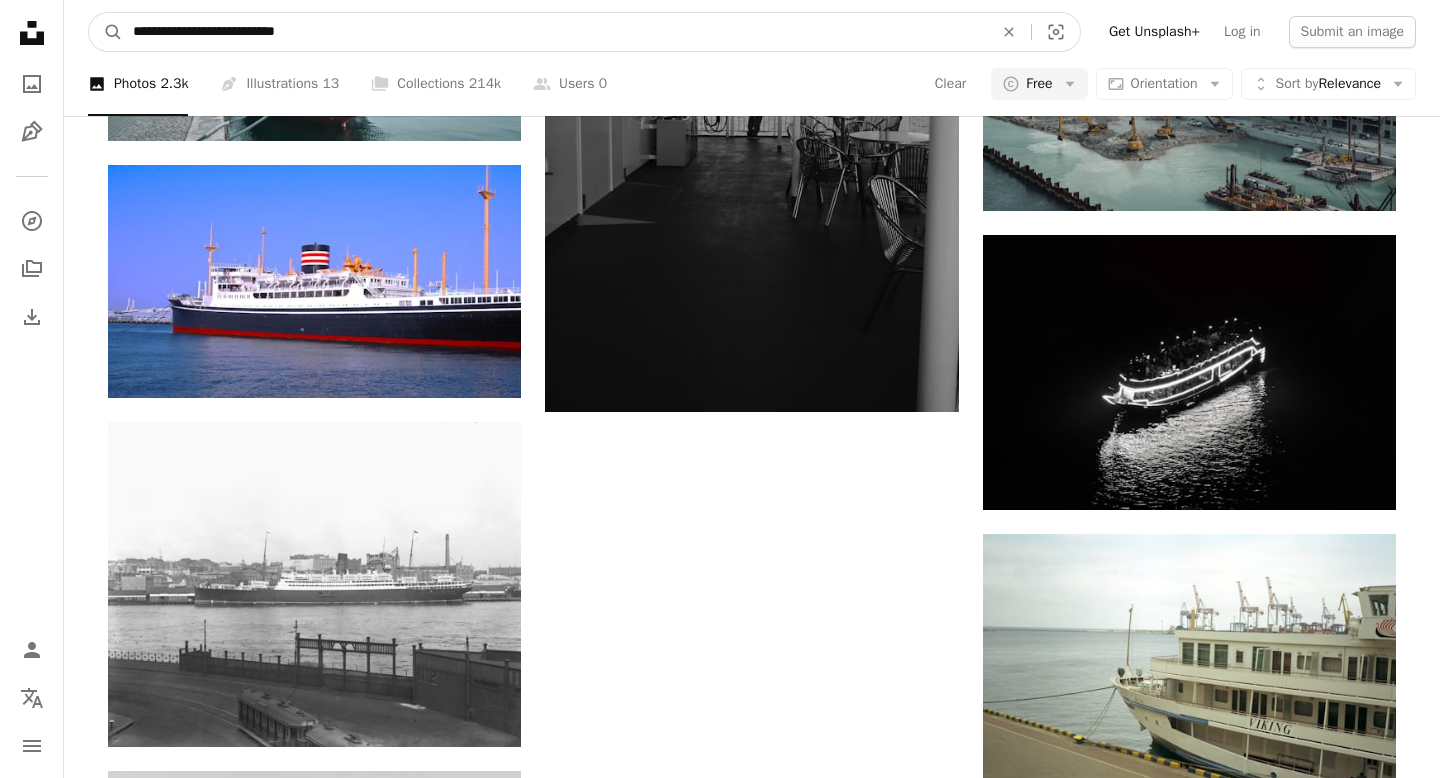 type on "**********" 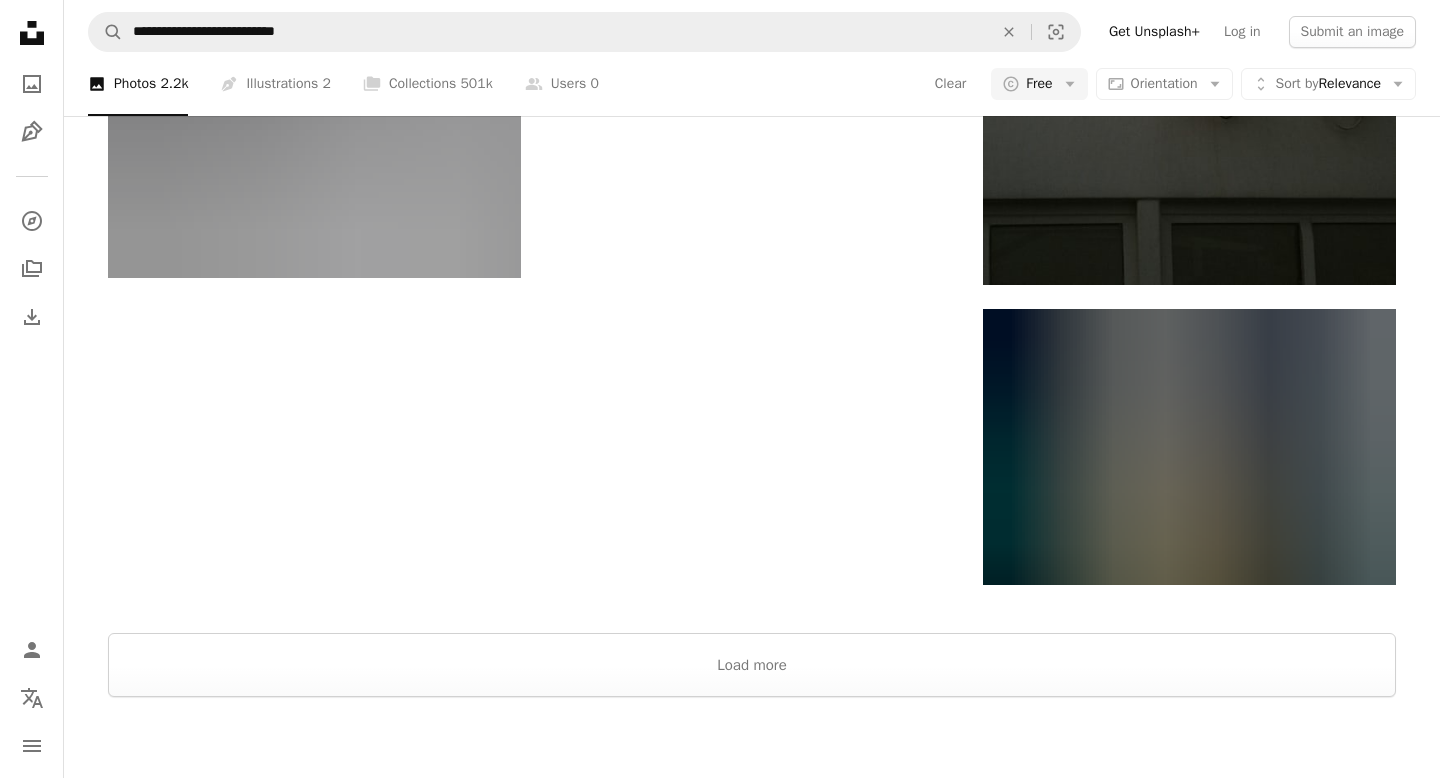 scroll, scrollTop: 3764, scrollLeft: 0, axis: vertical 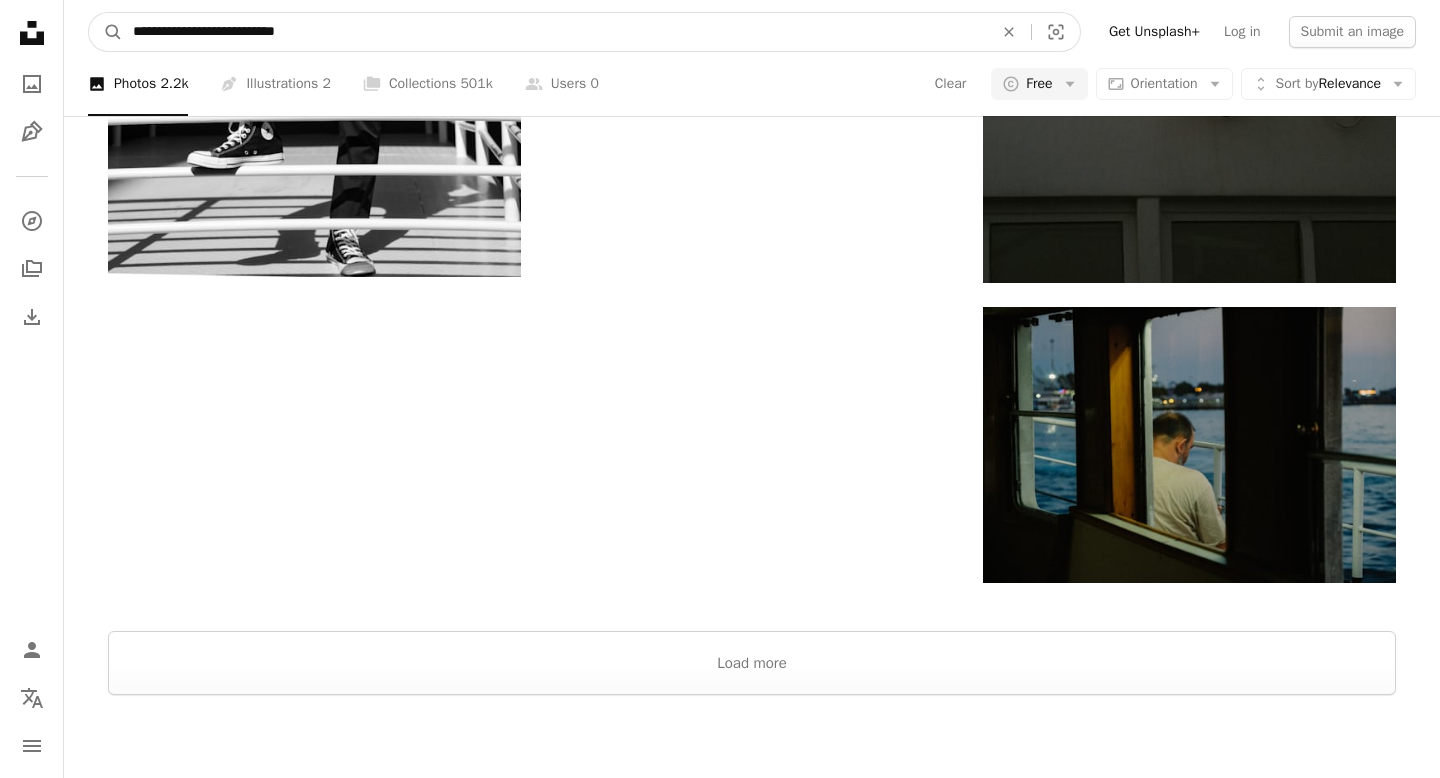 click on "**********" at bounding box center (555, 32) 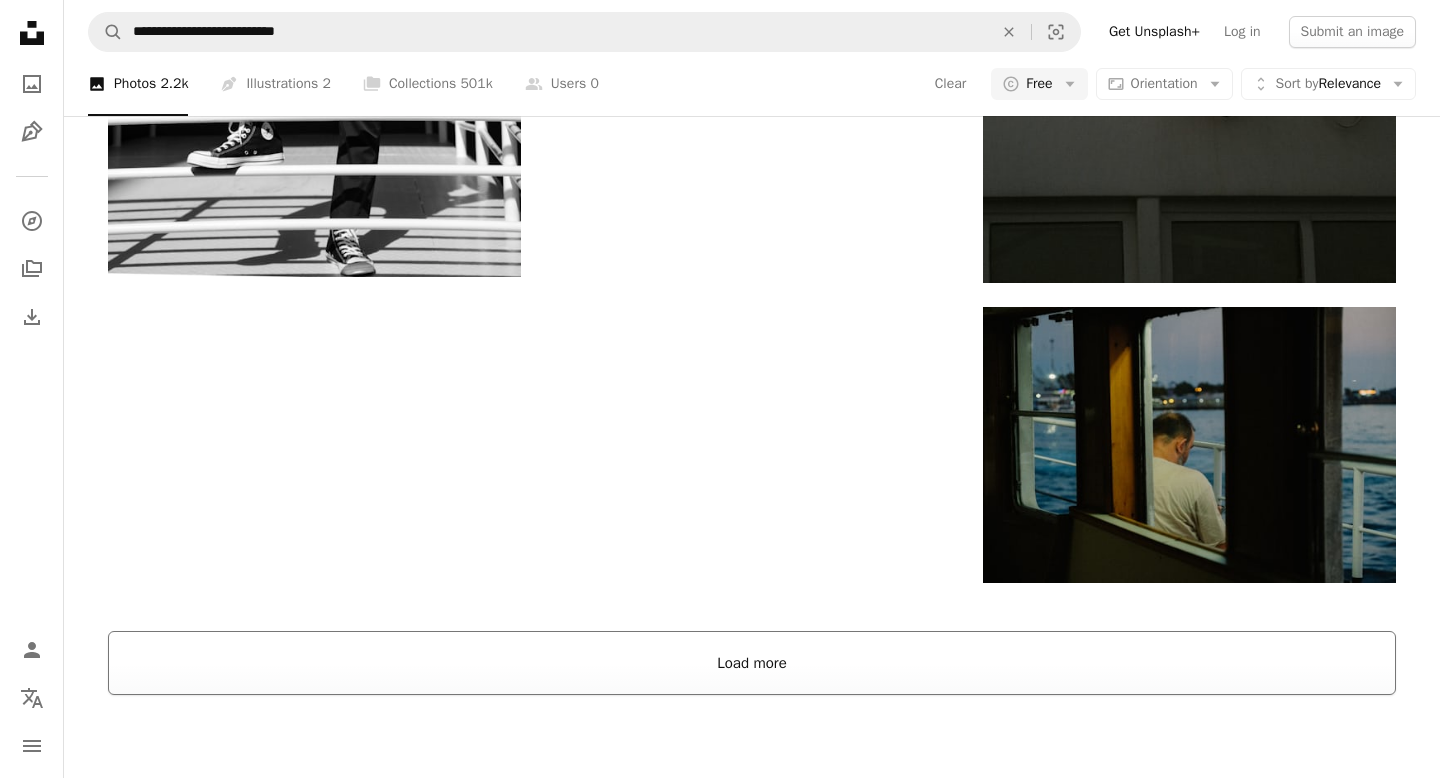 click on "Load more" at bounding box center [752, 663] 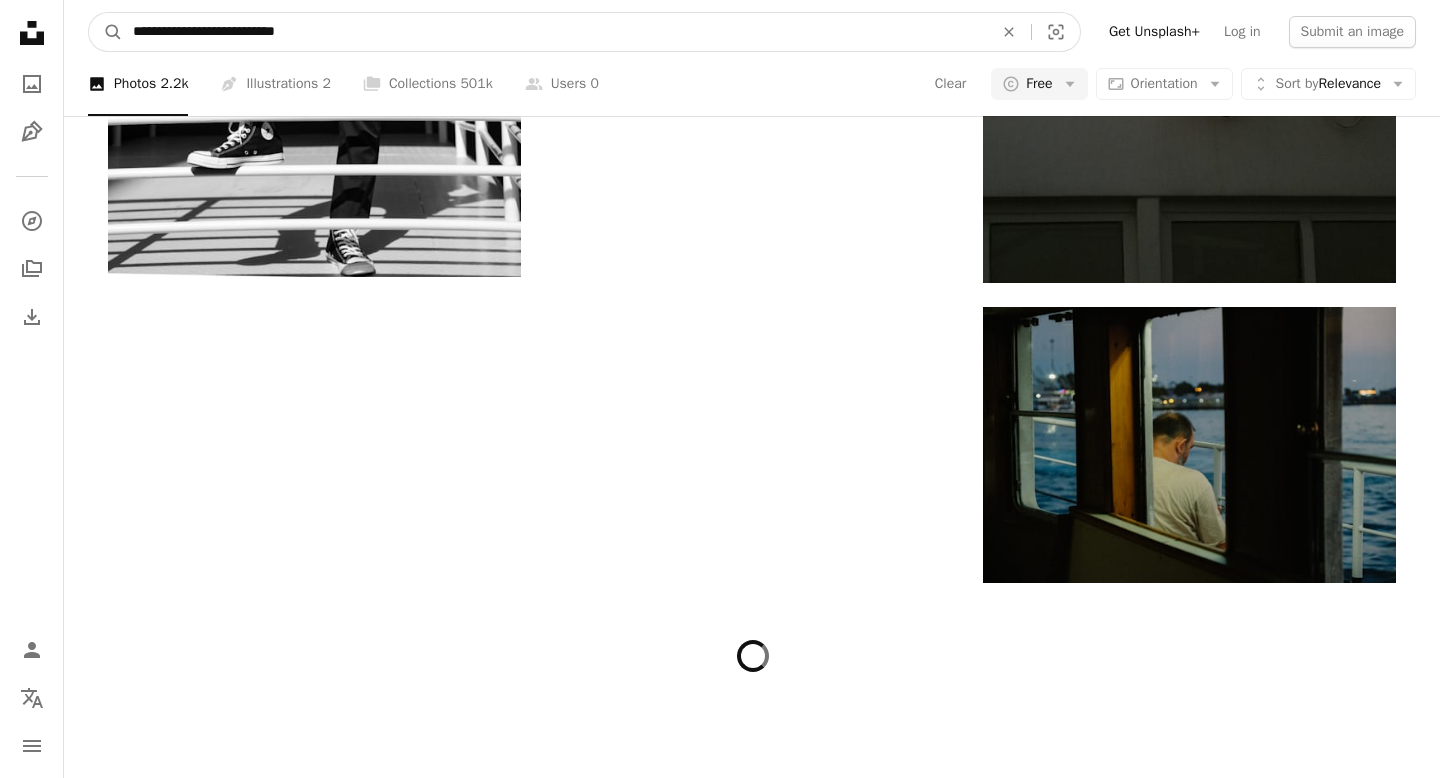 click on "**********" at bounding box center [555, 32] 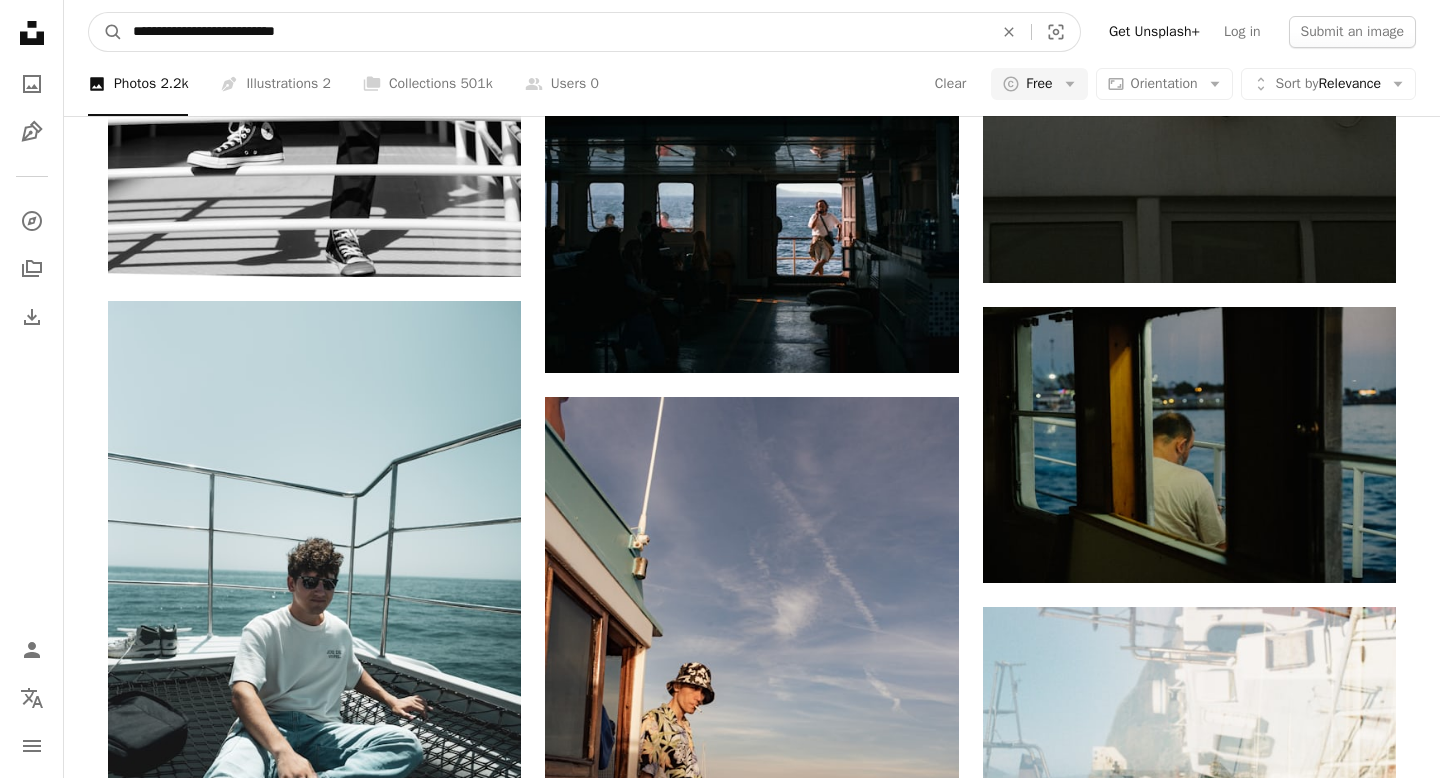 click on "**********" at bounding box center [555, 32] 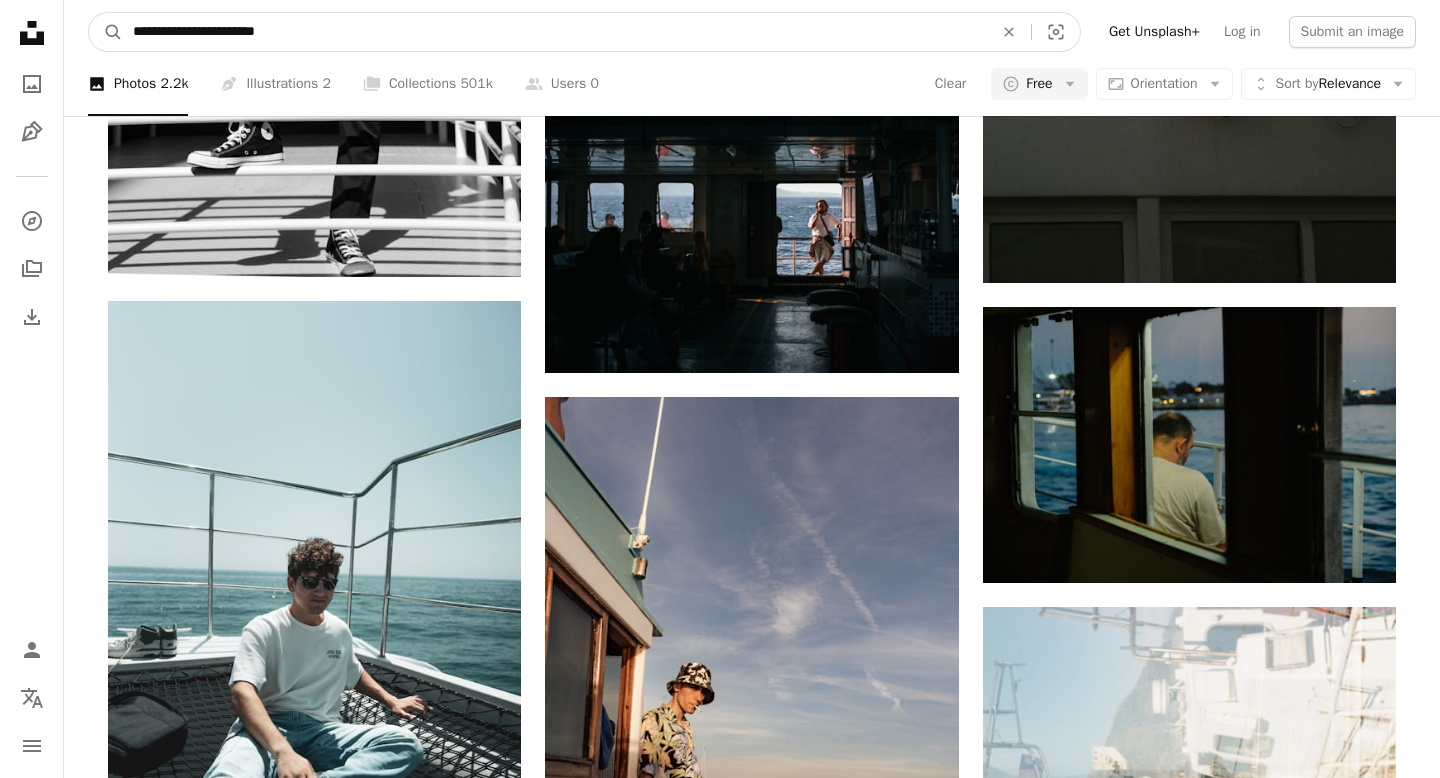 type on "**********" 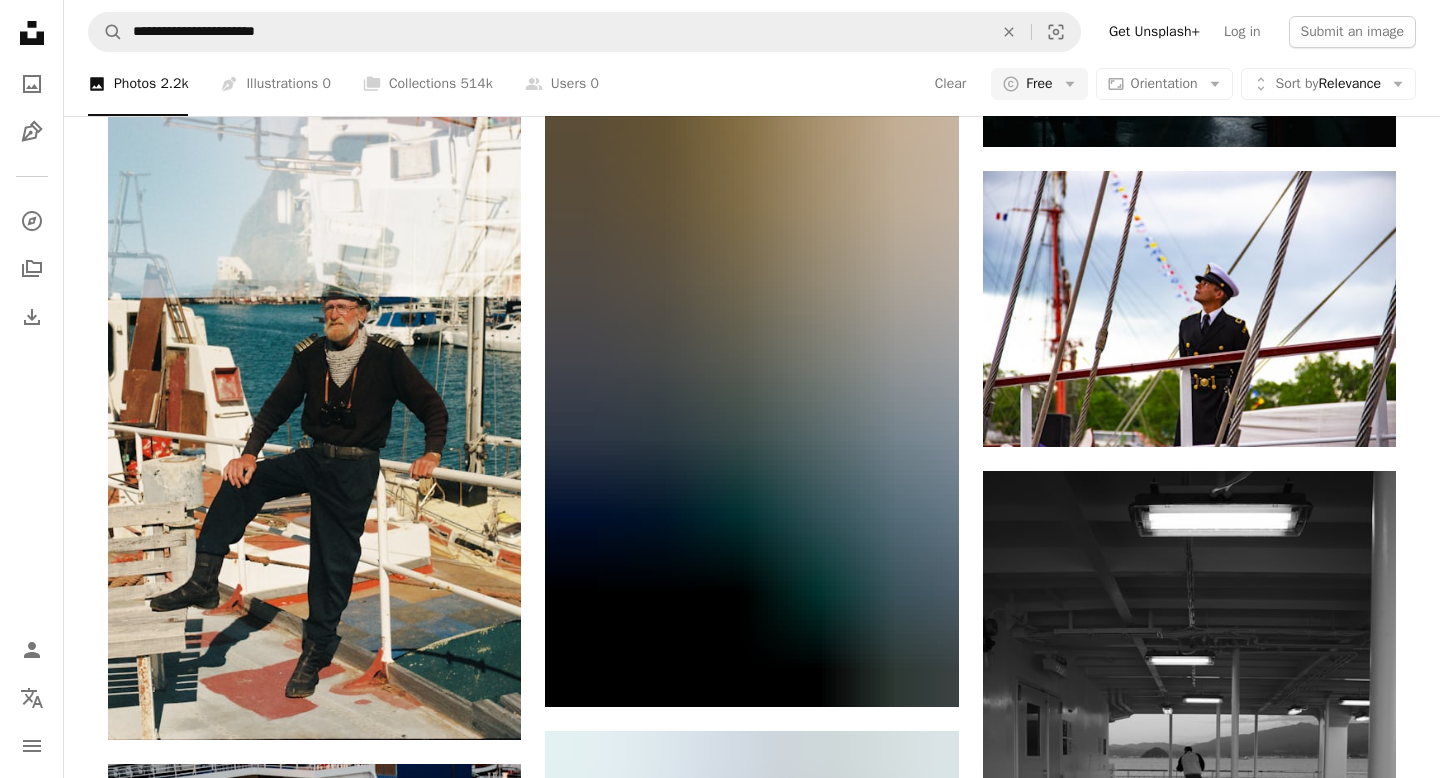 scroll, scrollTop: 2036, scrollLeft: 0, axis: vertical 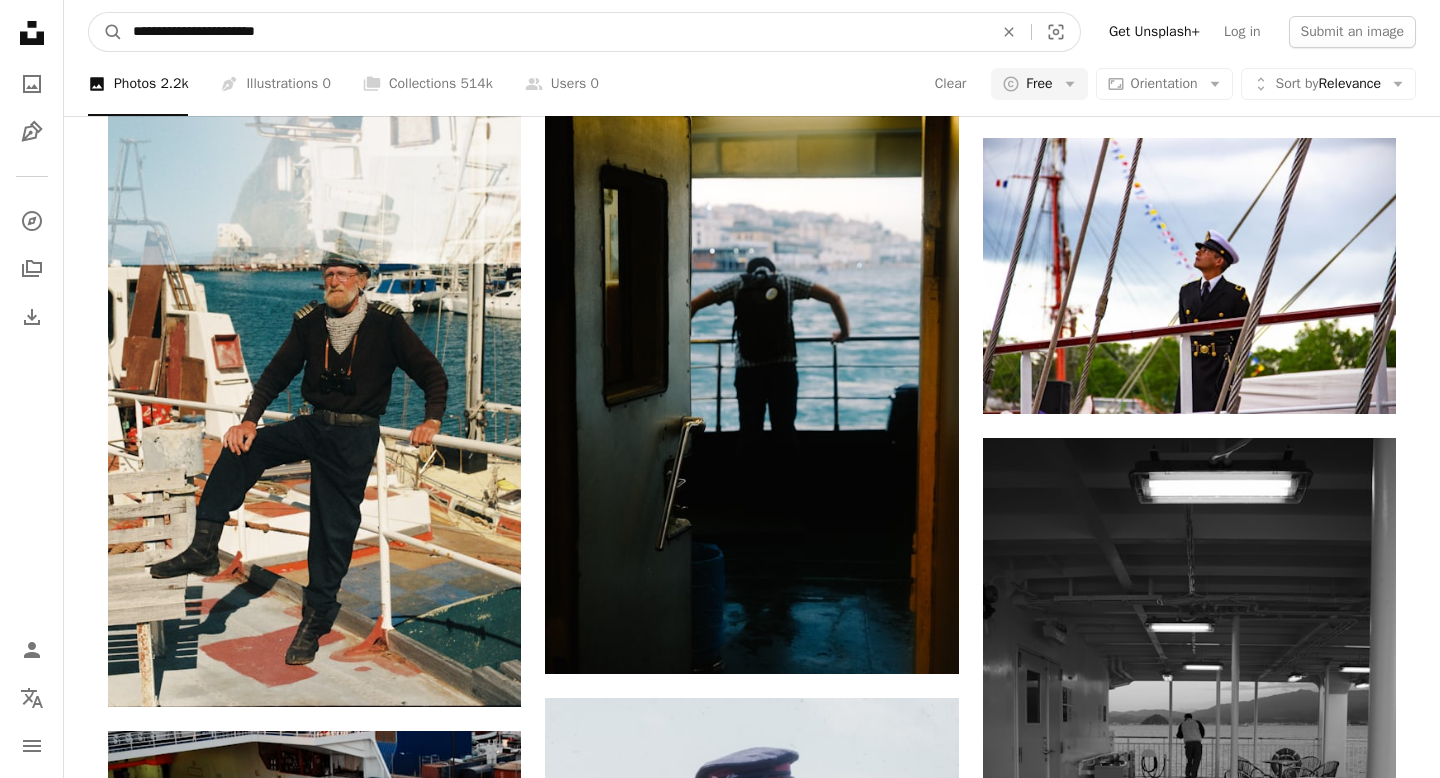 drag, startPoint x: 120, startPoint y: 31, endPoint x: 201, endPoint y: 36, distance: 81.154175 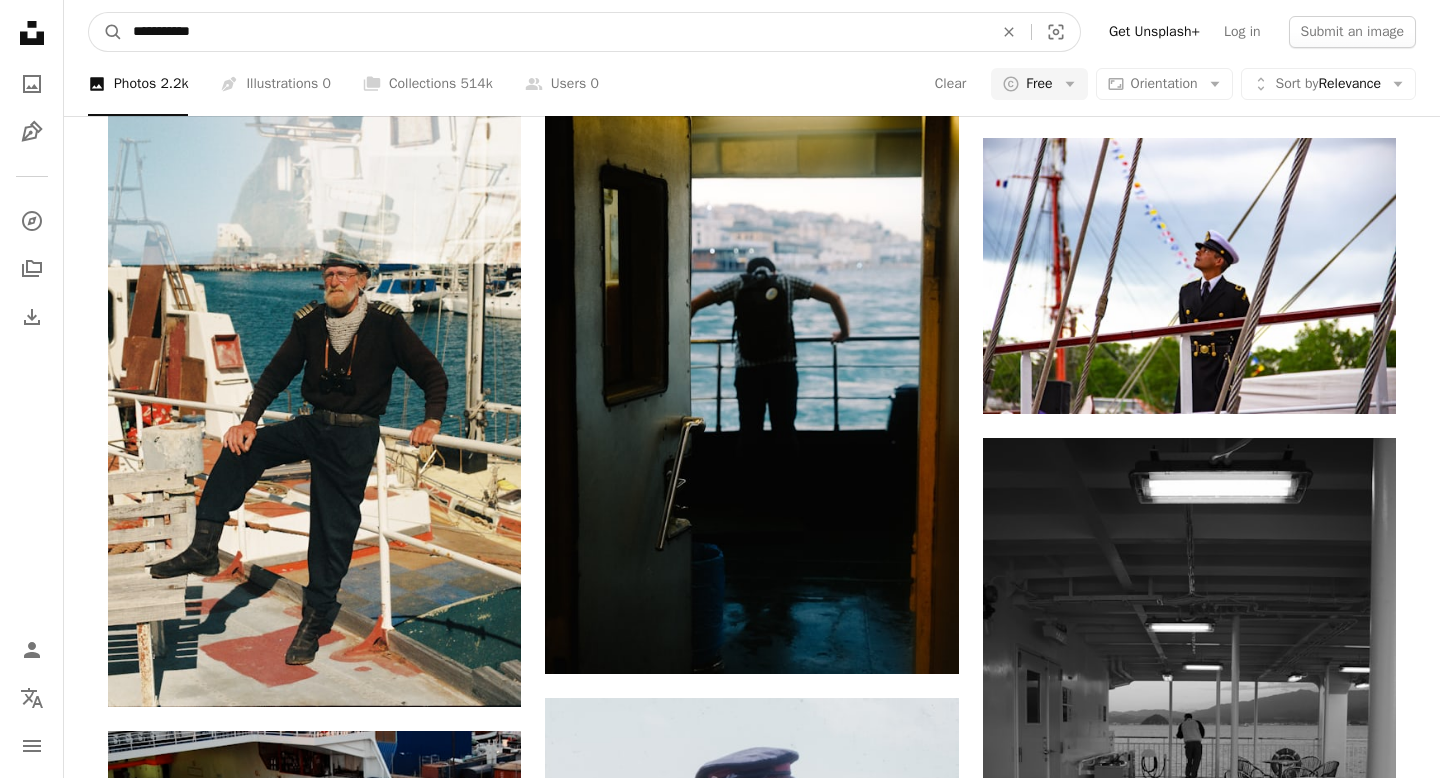 type on "**********" 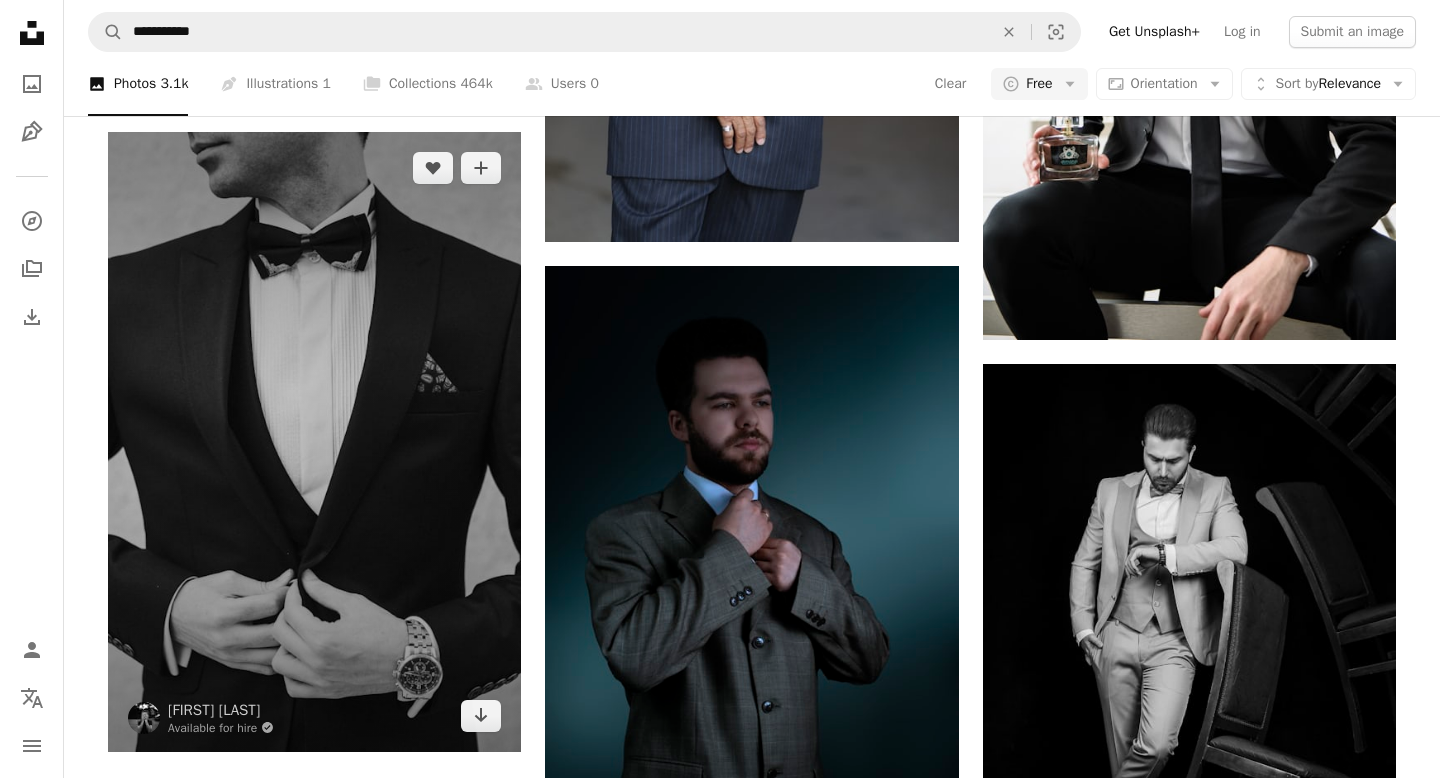 scroll, scrollTop: 3850, scrollLeft: 0, axis: vertical 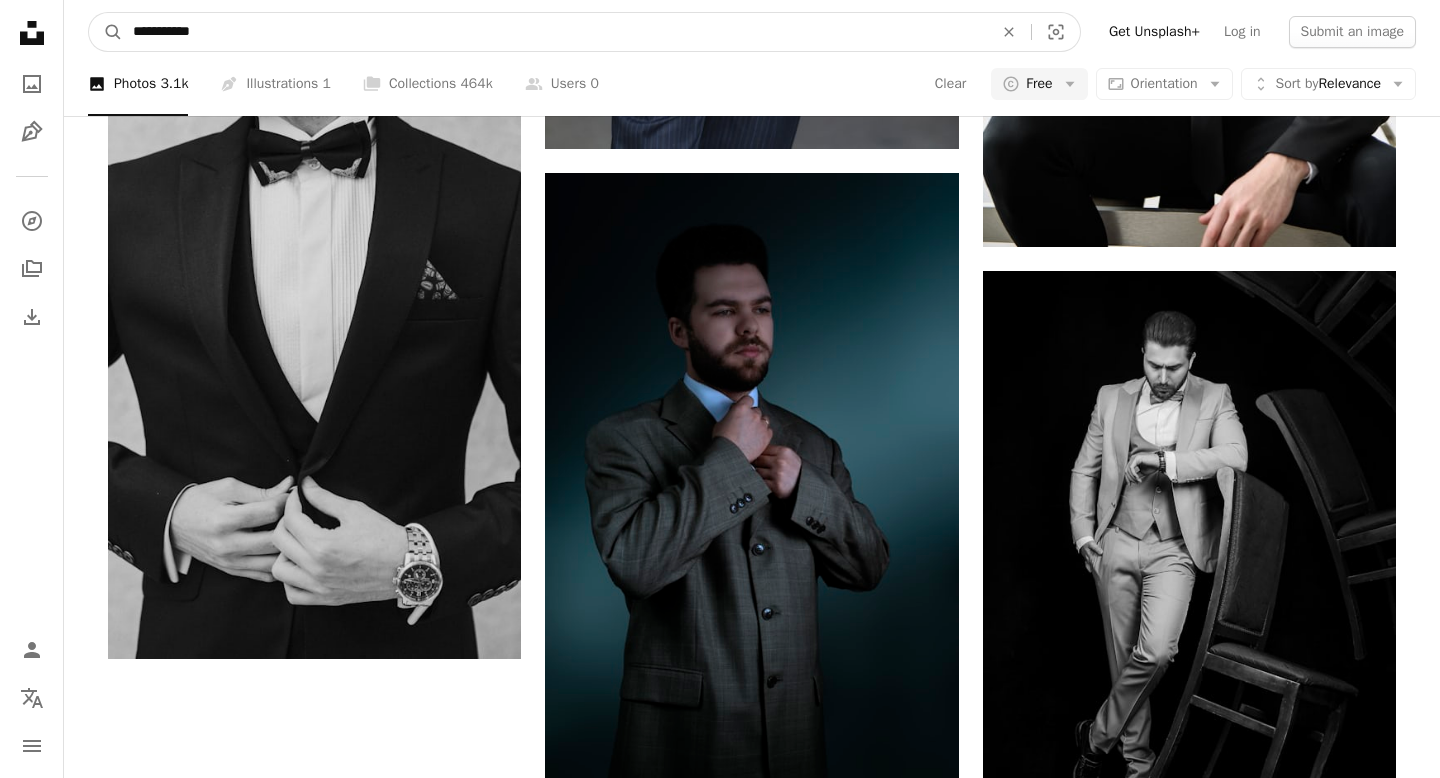 click on "**********" at bounding box center (555, 32) 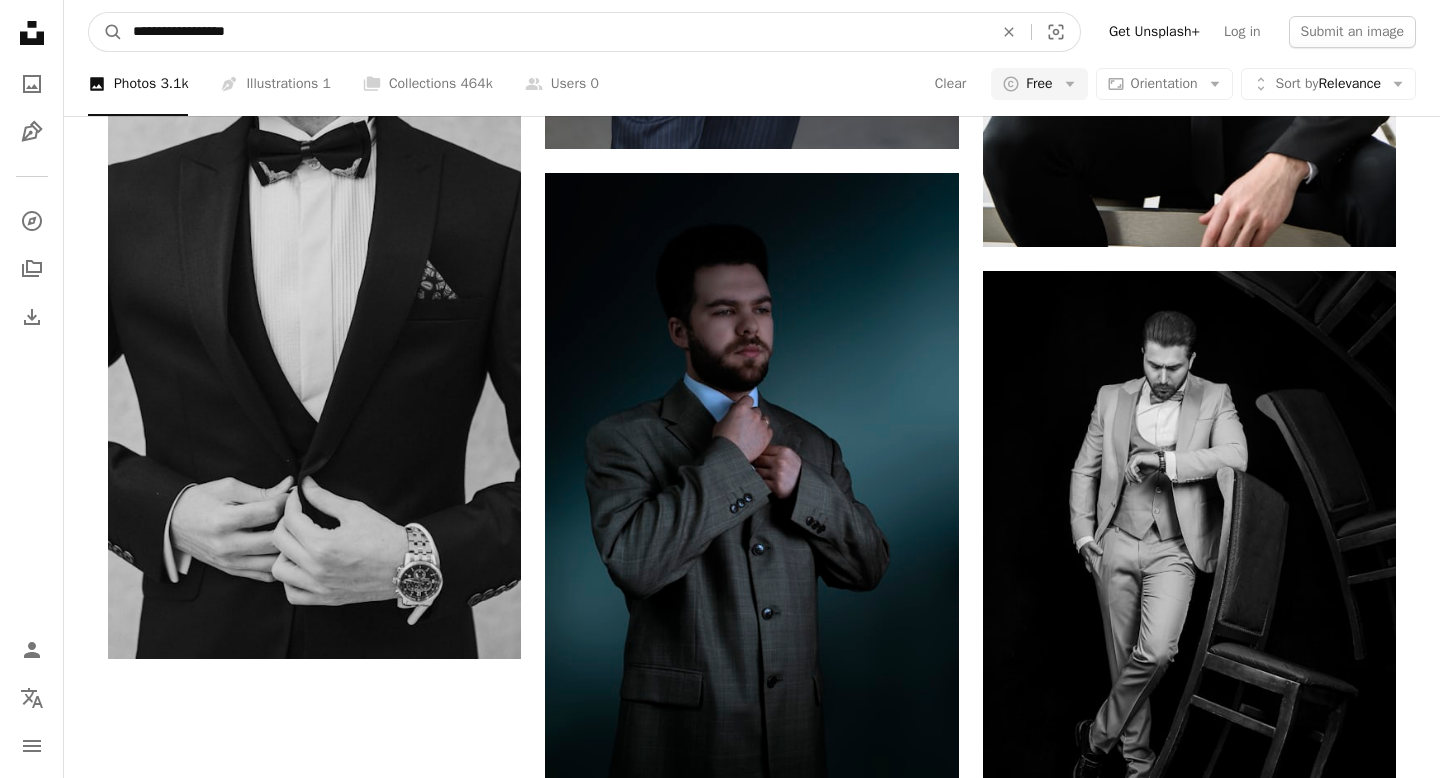 type on "**********" 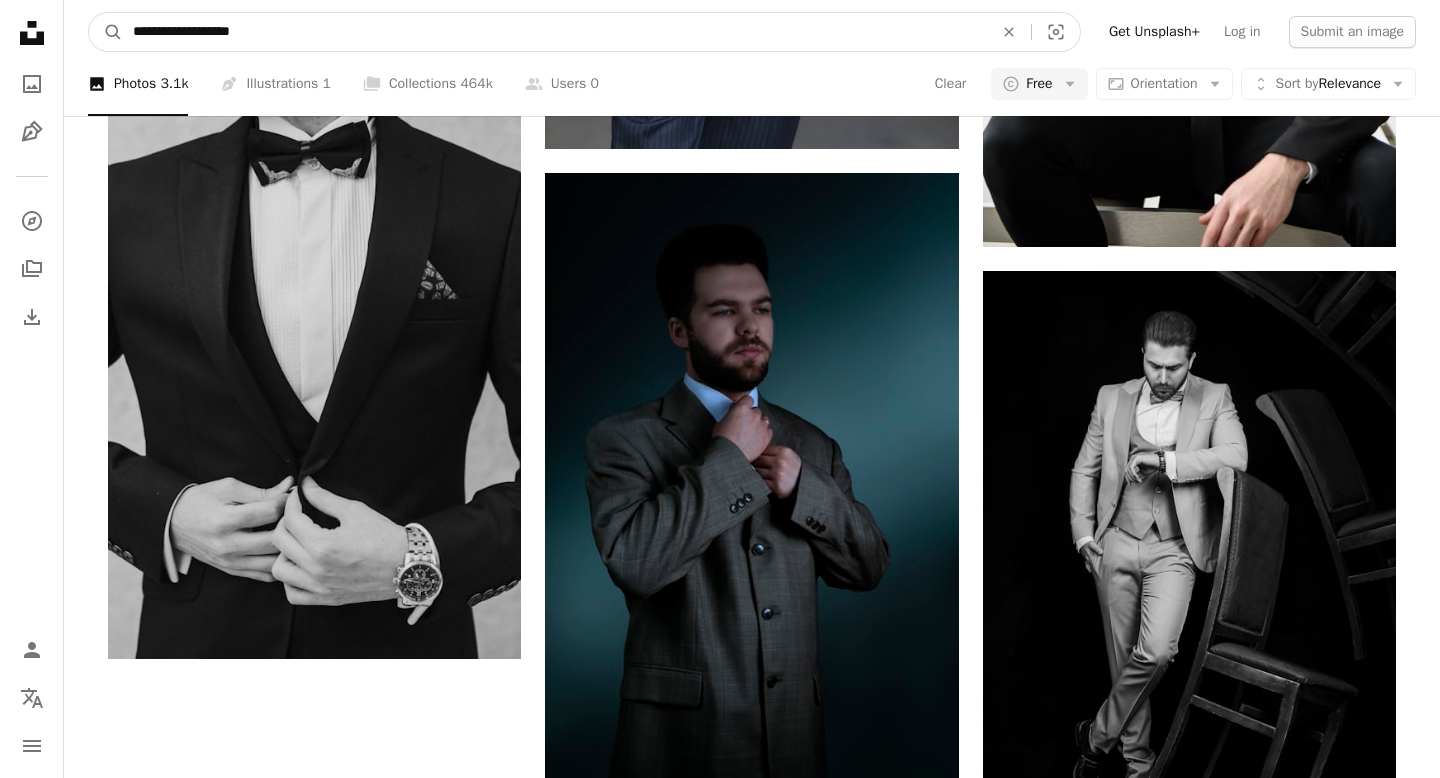 click on "A magnifying glass" at bounding box center (106, 32) 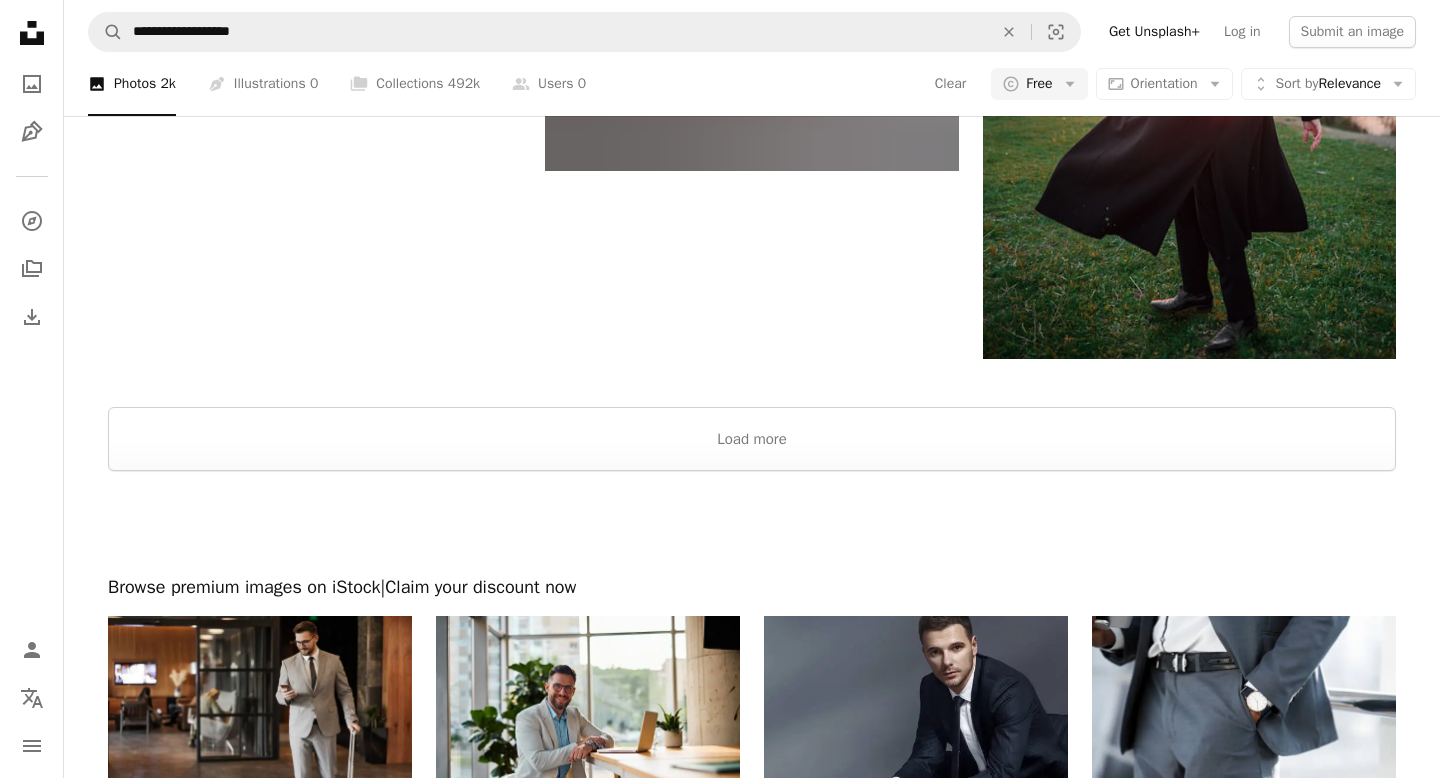 scroll, scrollTop: 4818, scrollLeft: 0, axis: vertical 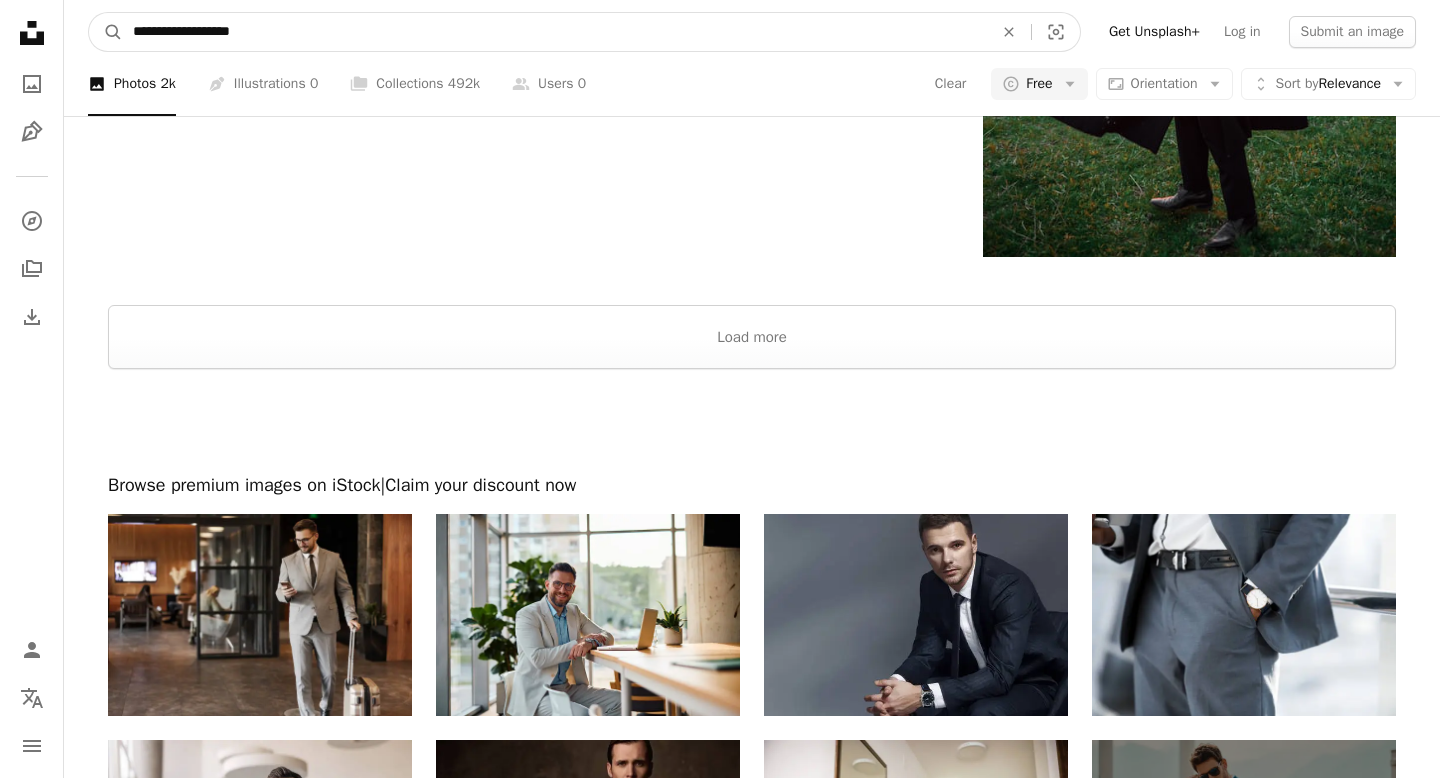 drag, startPoint x: 305, startPoint y: 29, endPoint x: 78, endPoint y: 18, distance: 227.26636 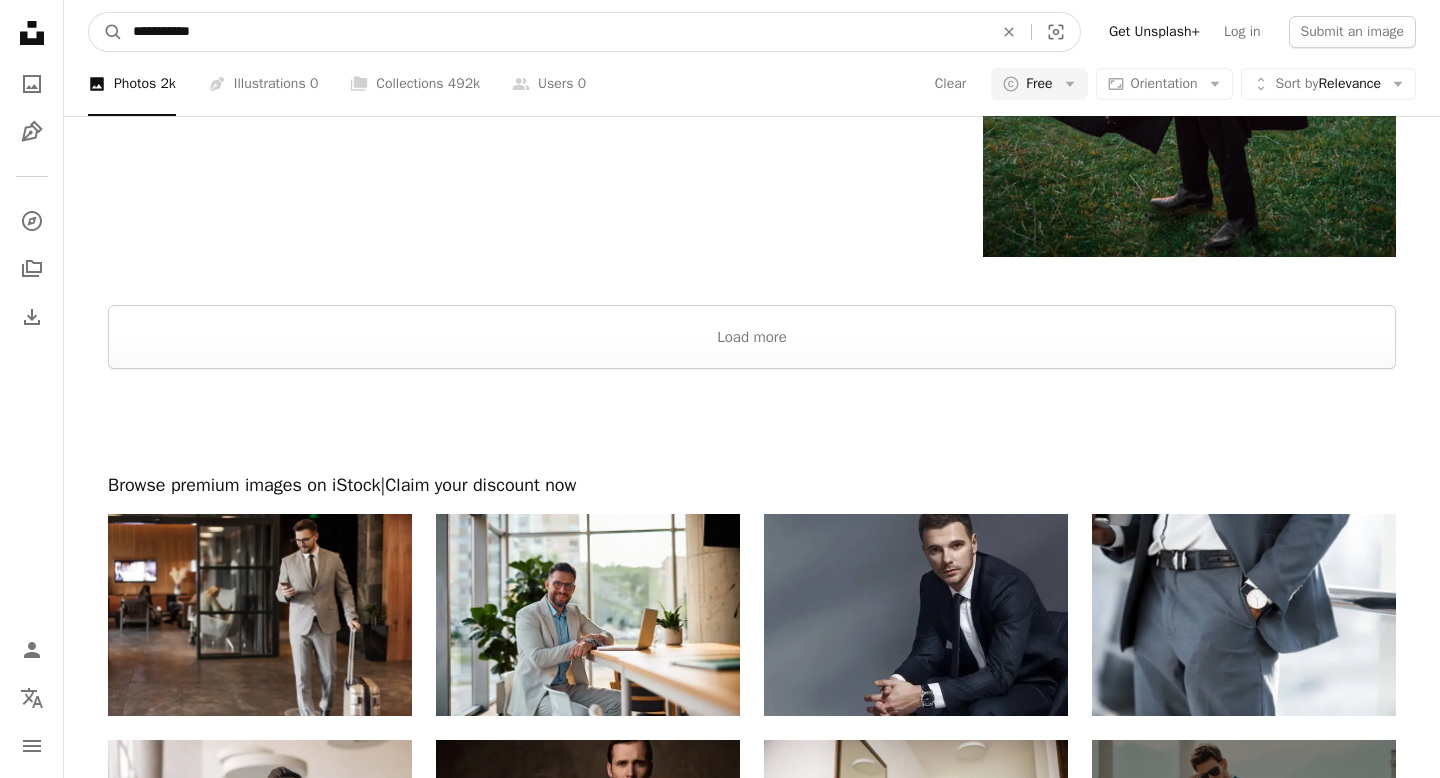 click on "**********" at bounding box center (555, 32) 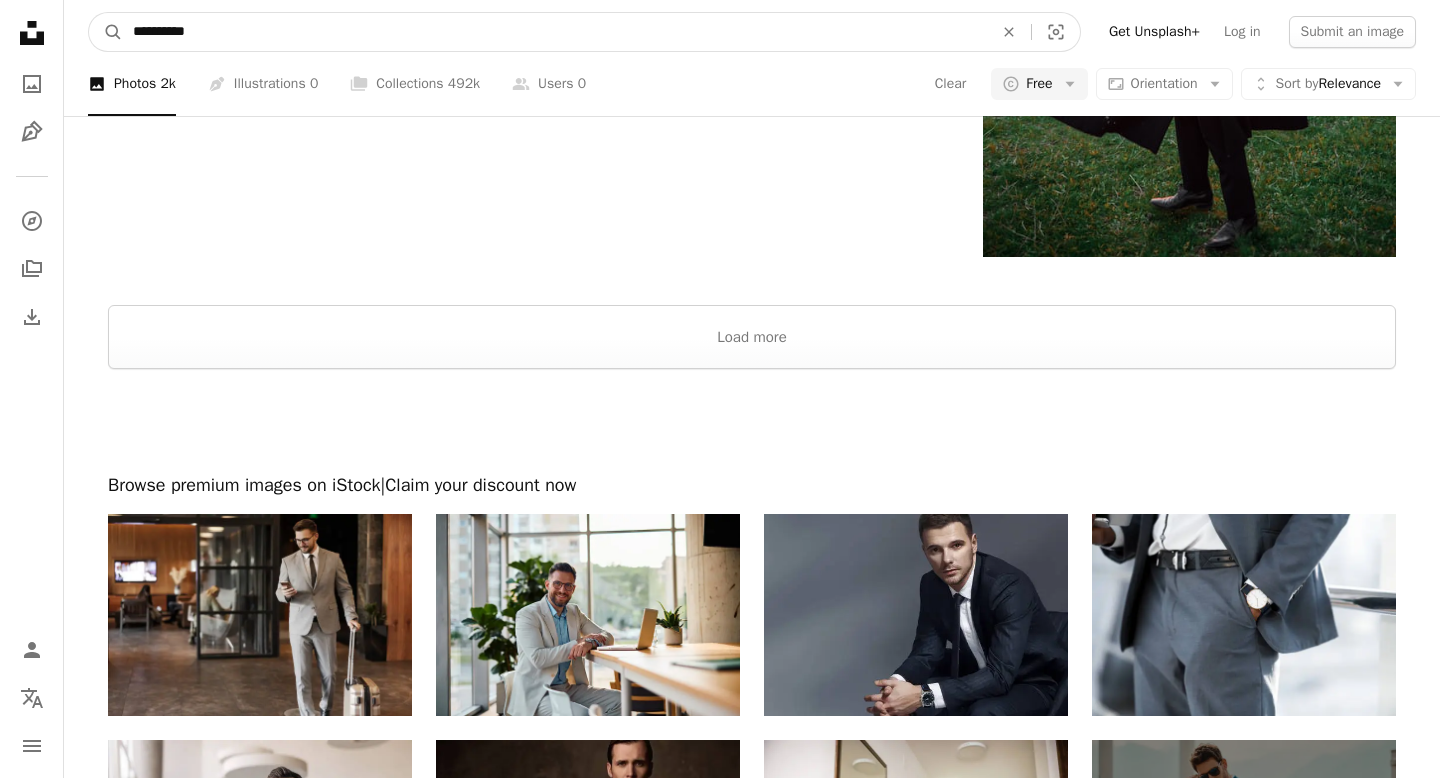 click on "A magnifying glass" at bounding box center (106, 32) 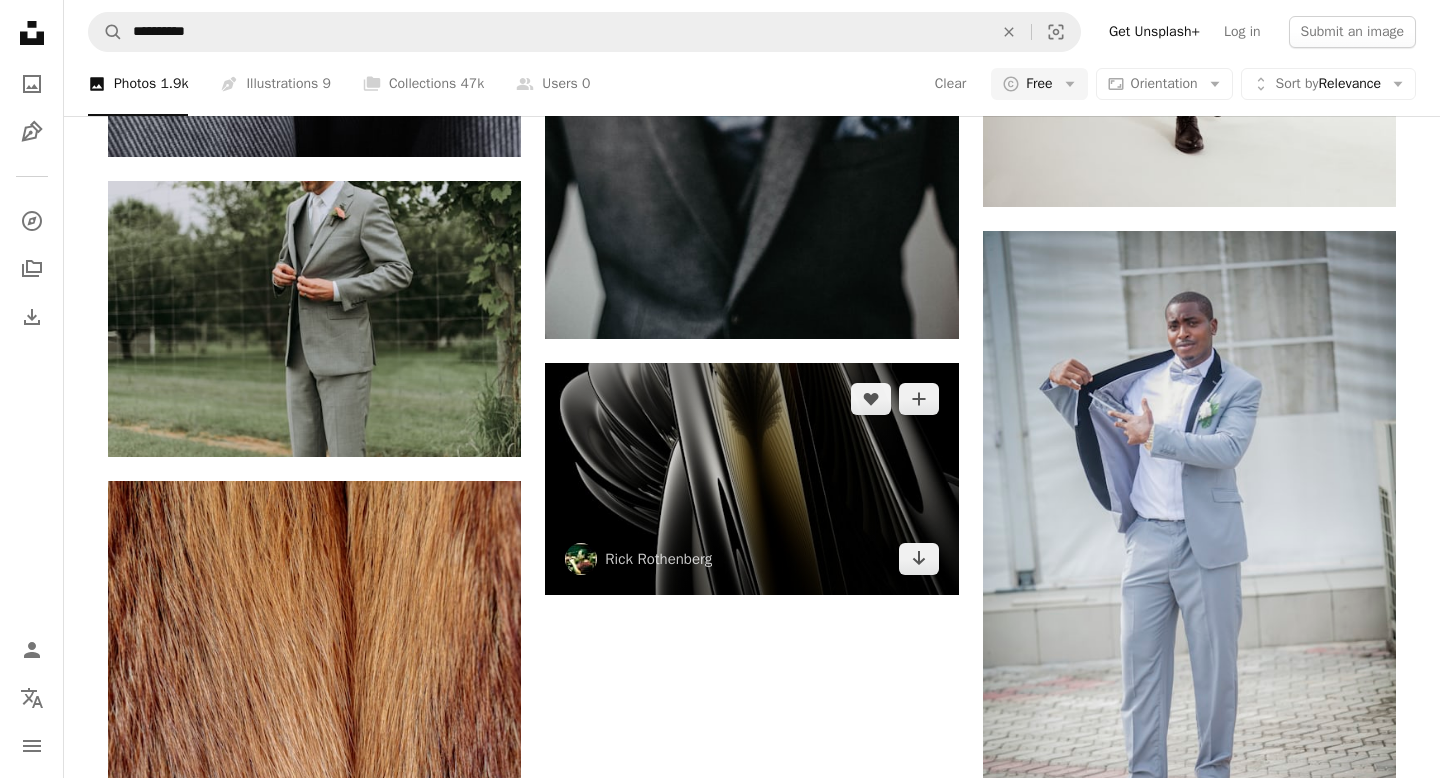 scroll, scrollTop: 2956, scrollLeft: 0, axis: vertical 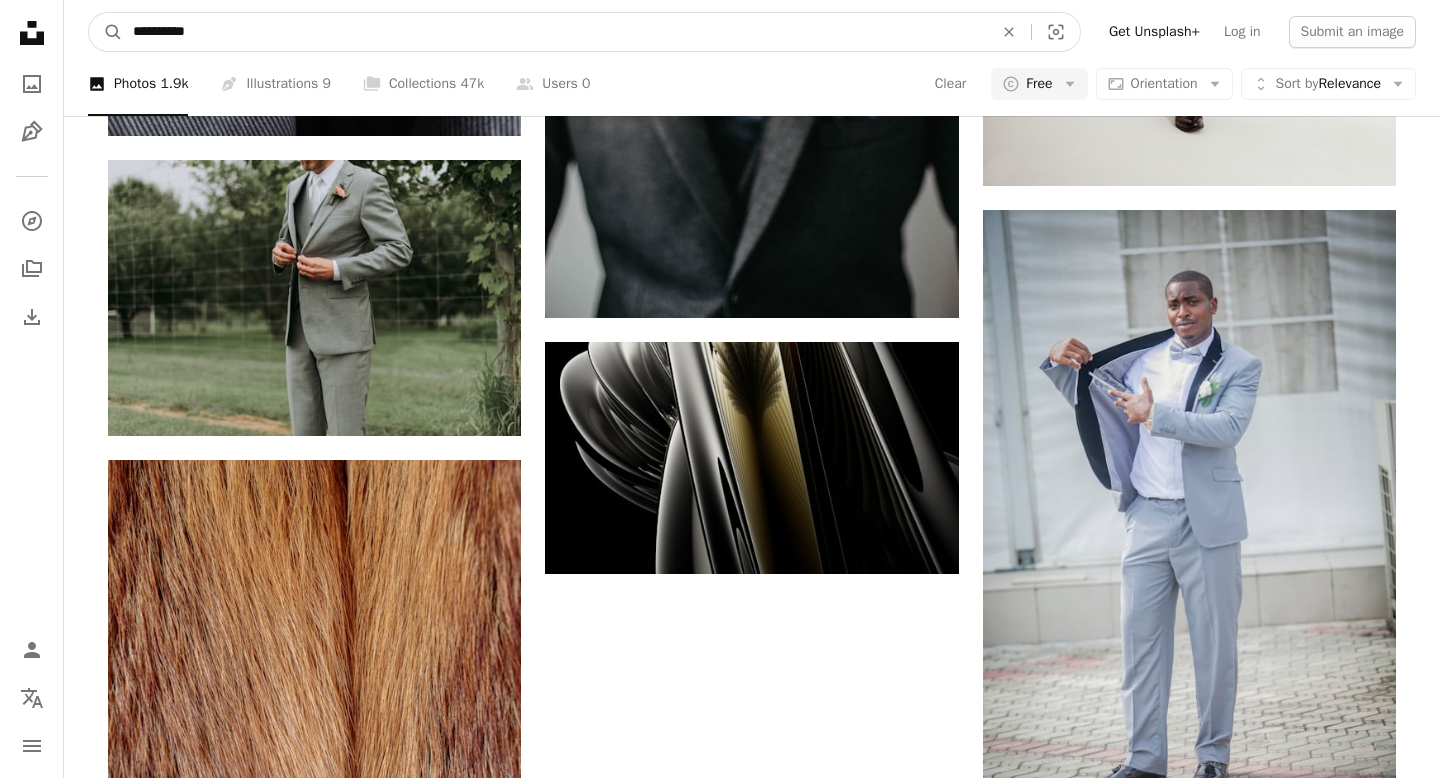 drag, startPoint x: 222, startPoint y: 25, endPoint x: 21, endPoint y: 25, distance: 201 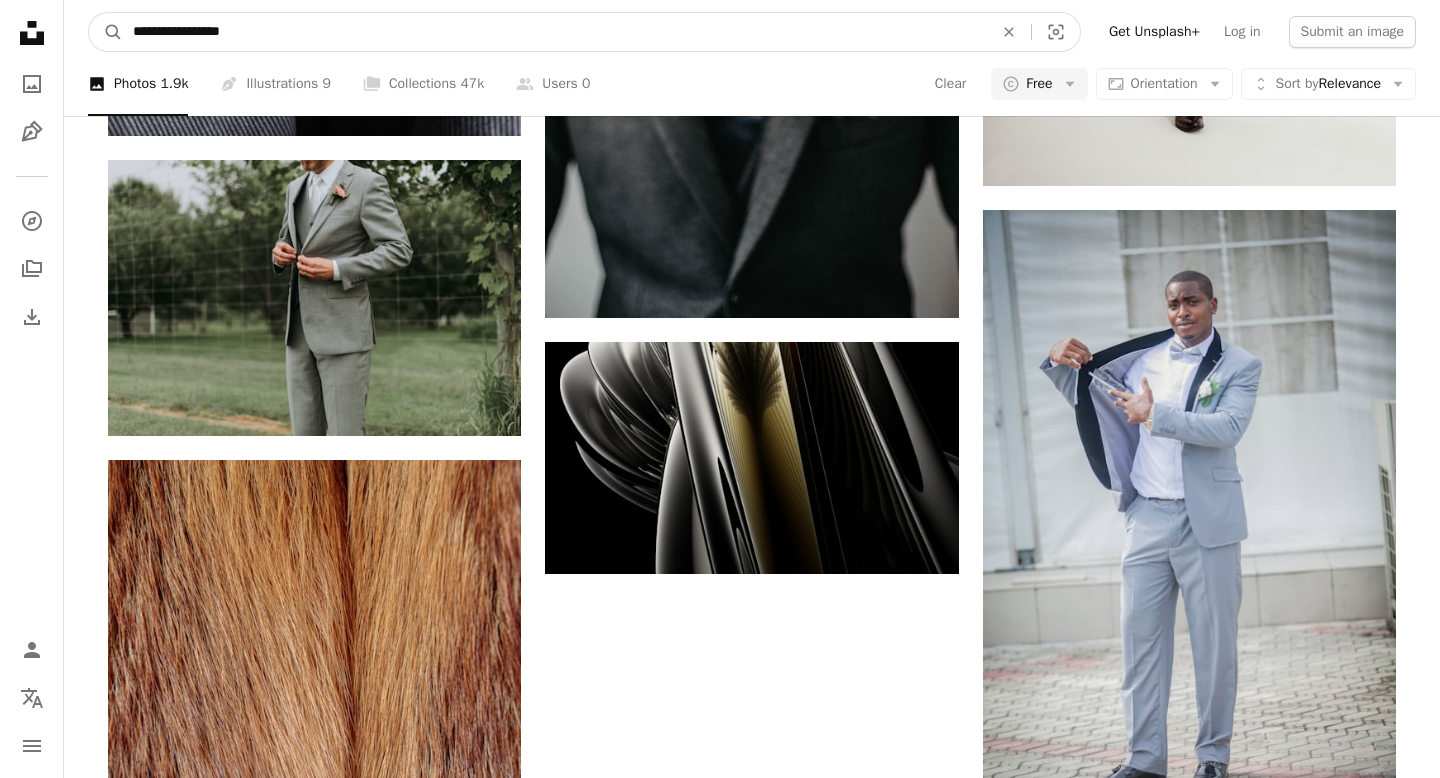 type on "**********" 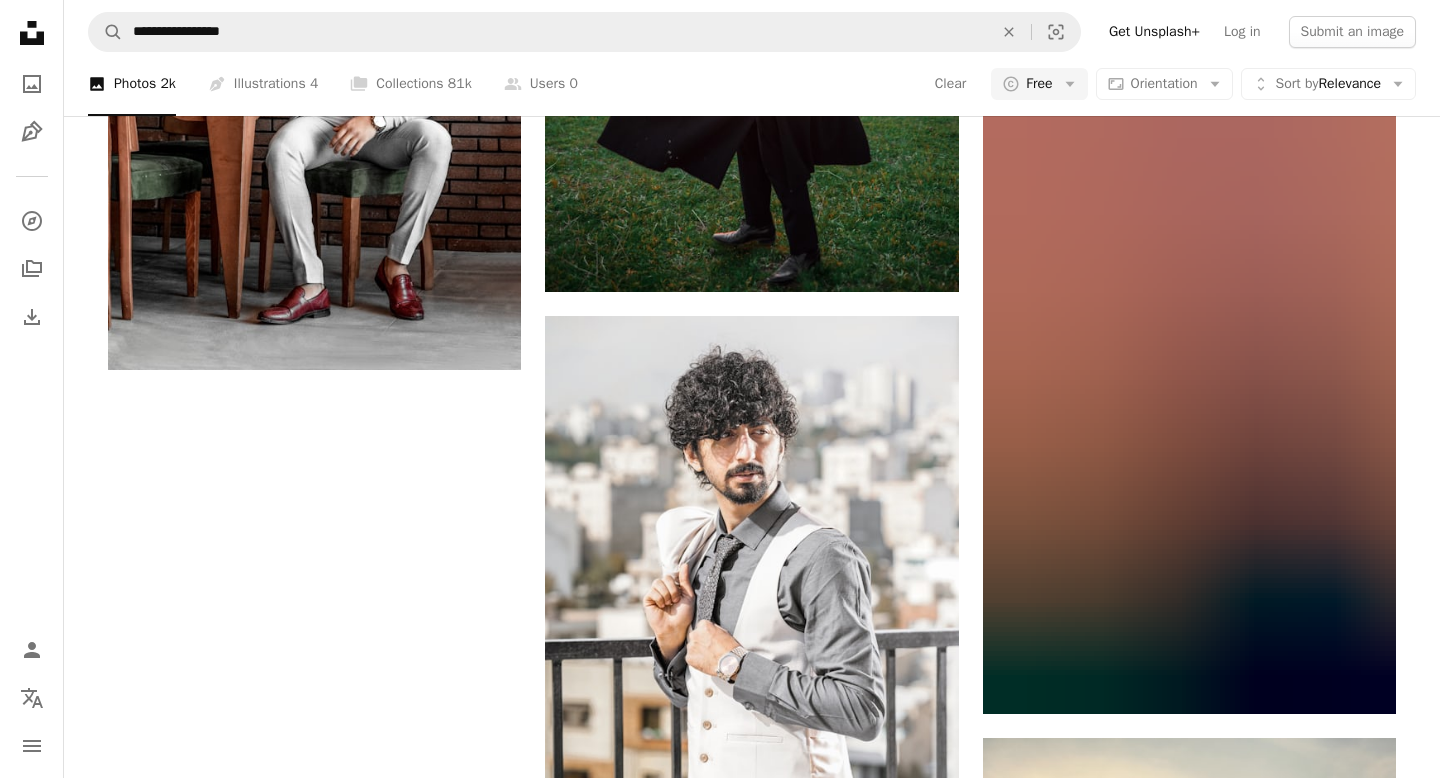 scroll, scrollTop: 3876, scrollLeft: 0, axis: vertical 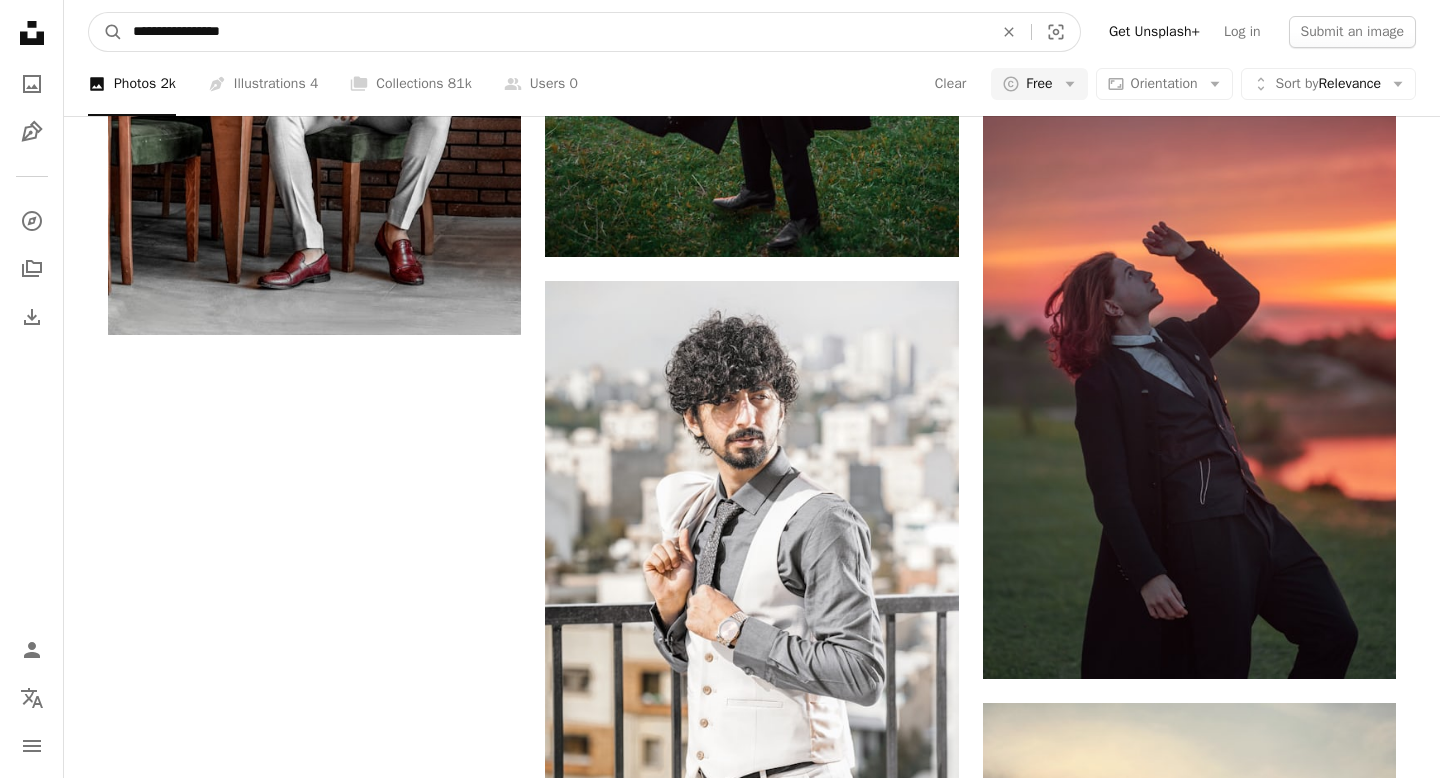 click on "**********" at bounding box center (555, 32) 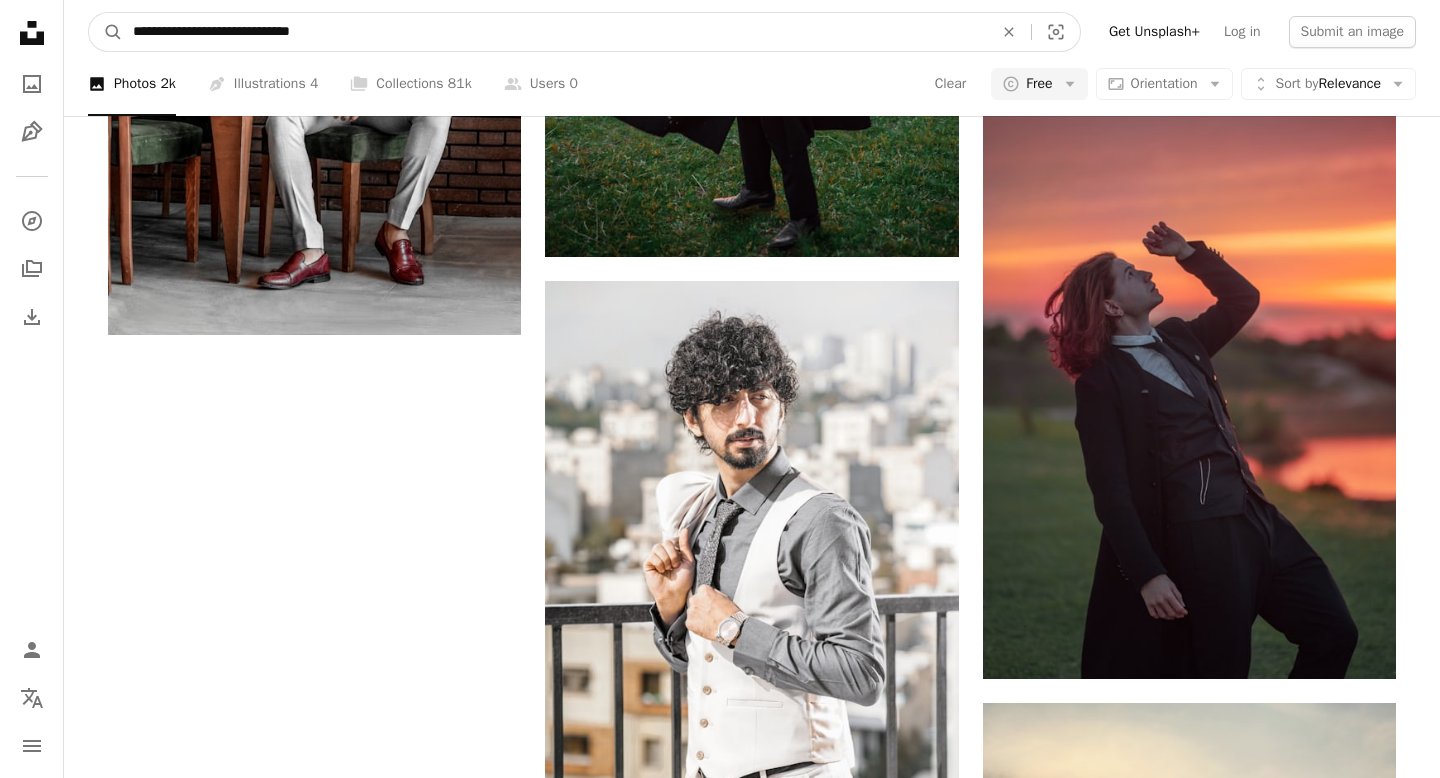 type on "**********" 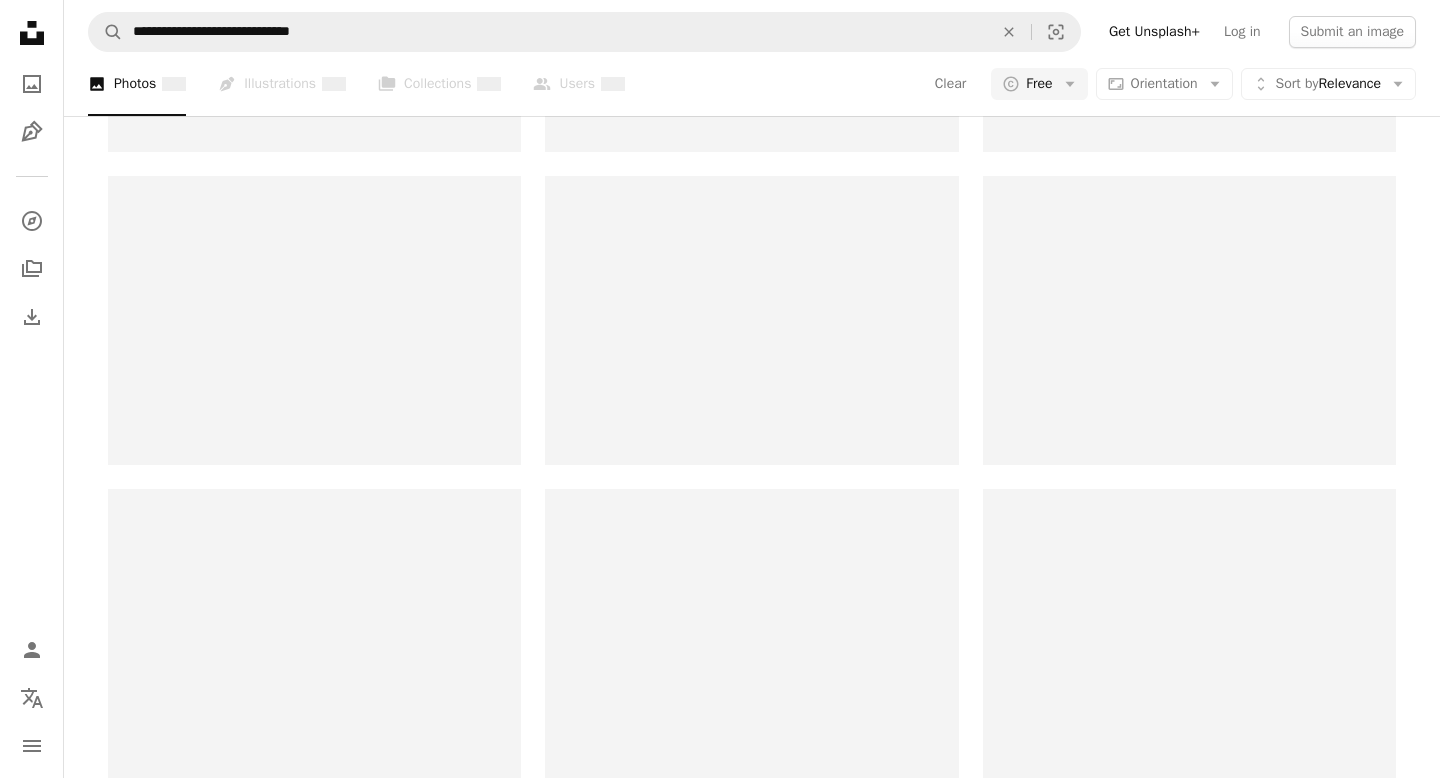 scroll, scrollTop: 0, scrollLeft: 0, axis: both 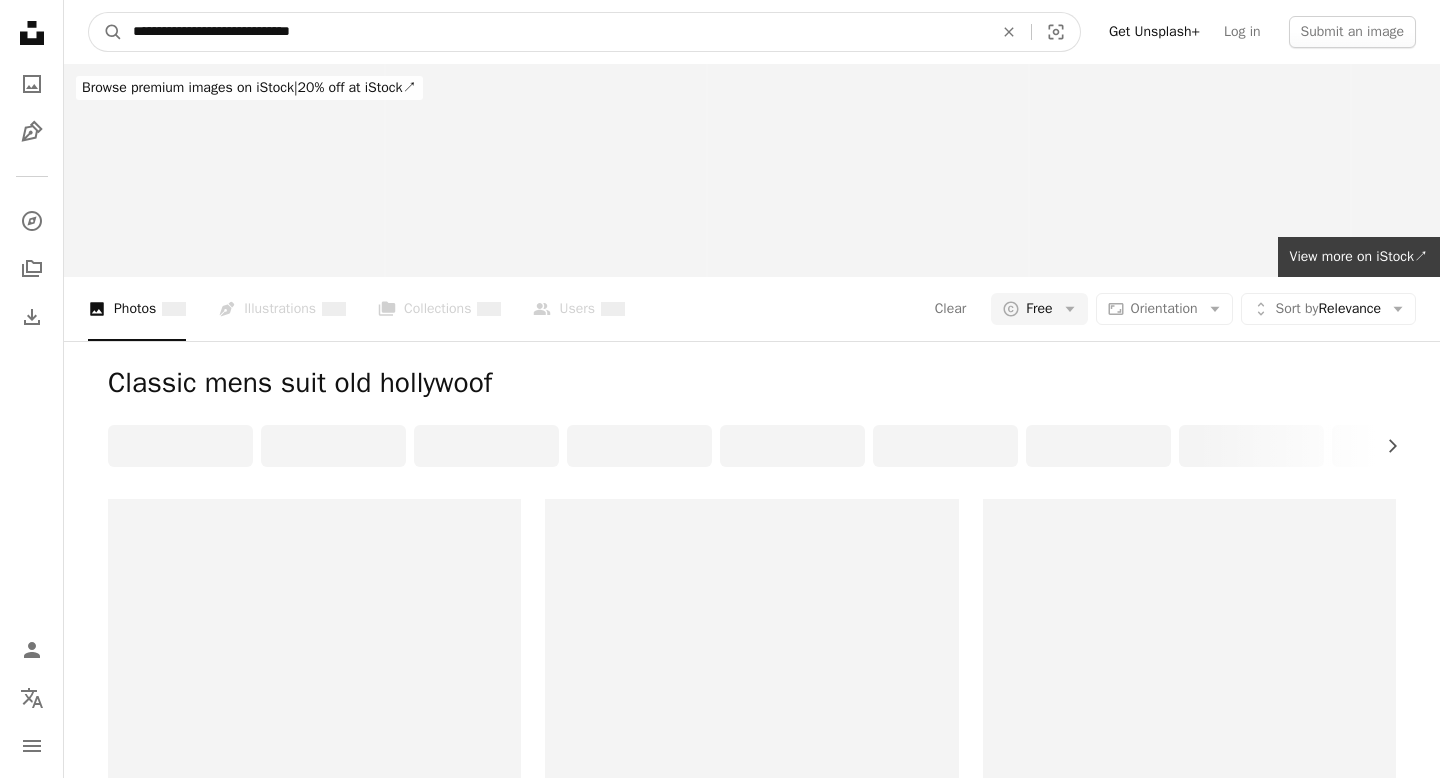 click on "**********" at bounding box center [555, 32] 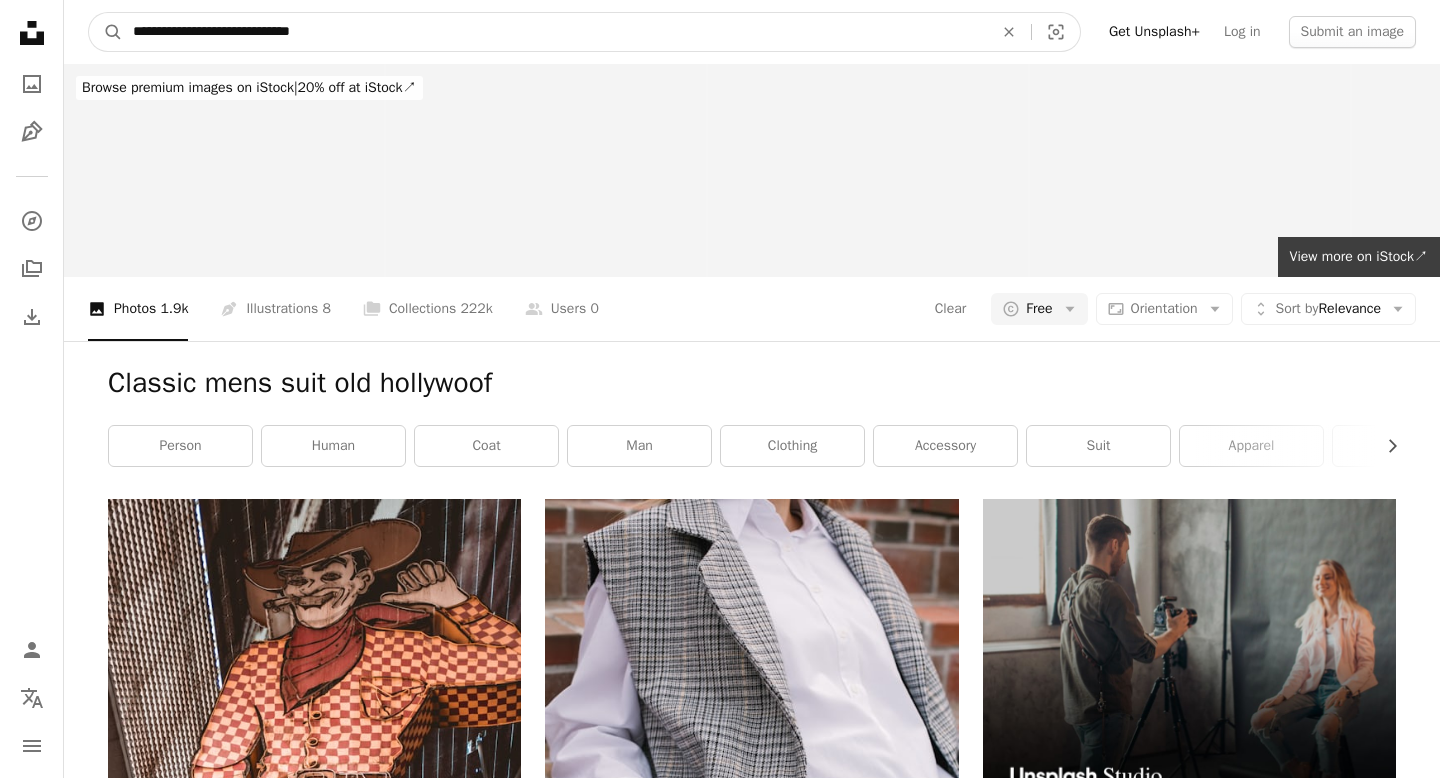type on "**********" 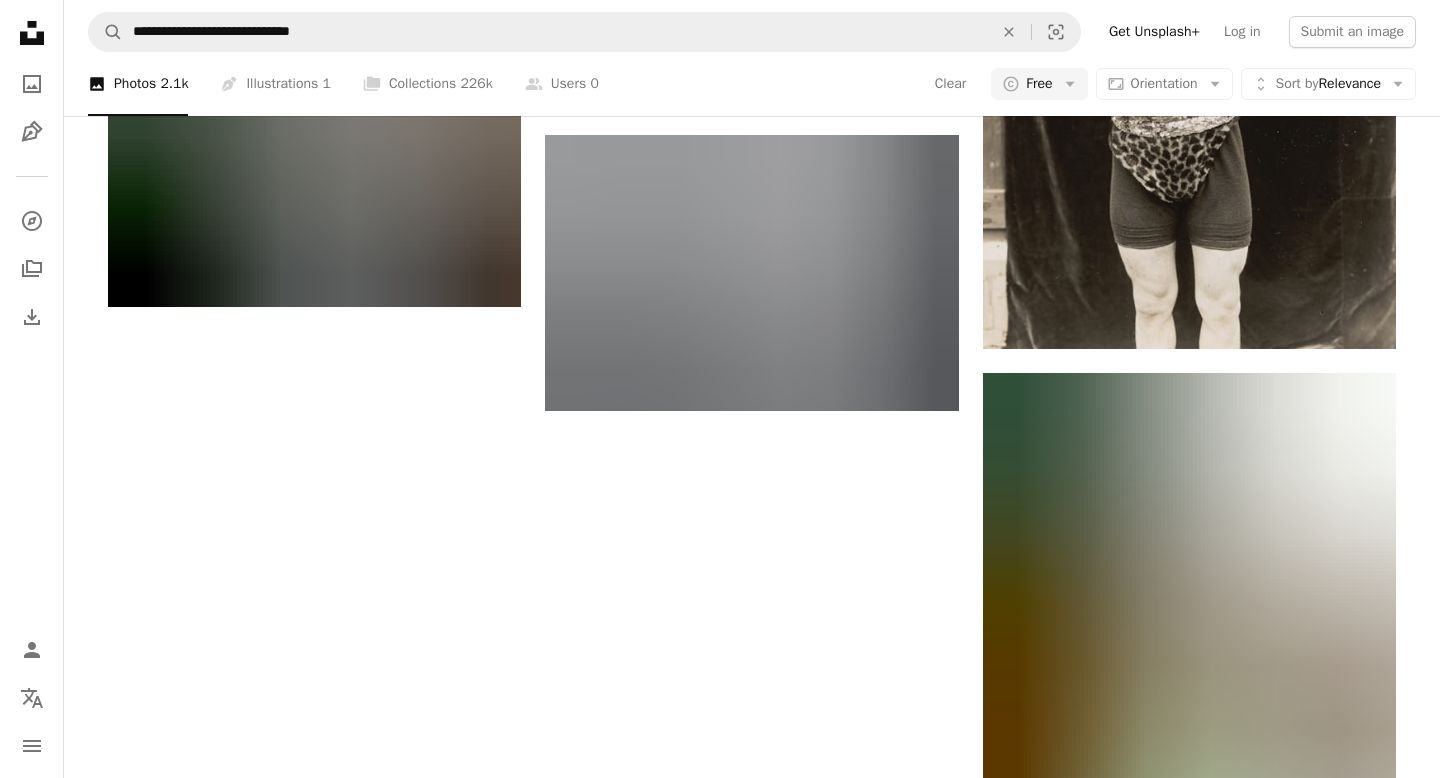 scroll, scrollTop: 4283, scrollLeft: 0, axis: vertical 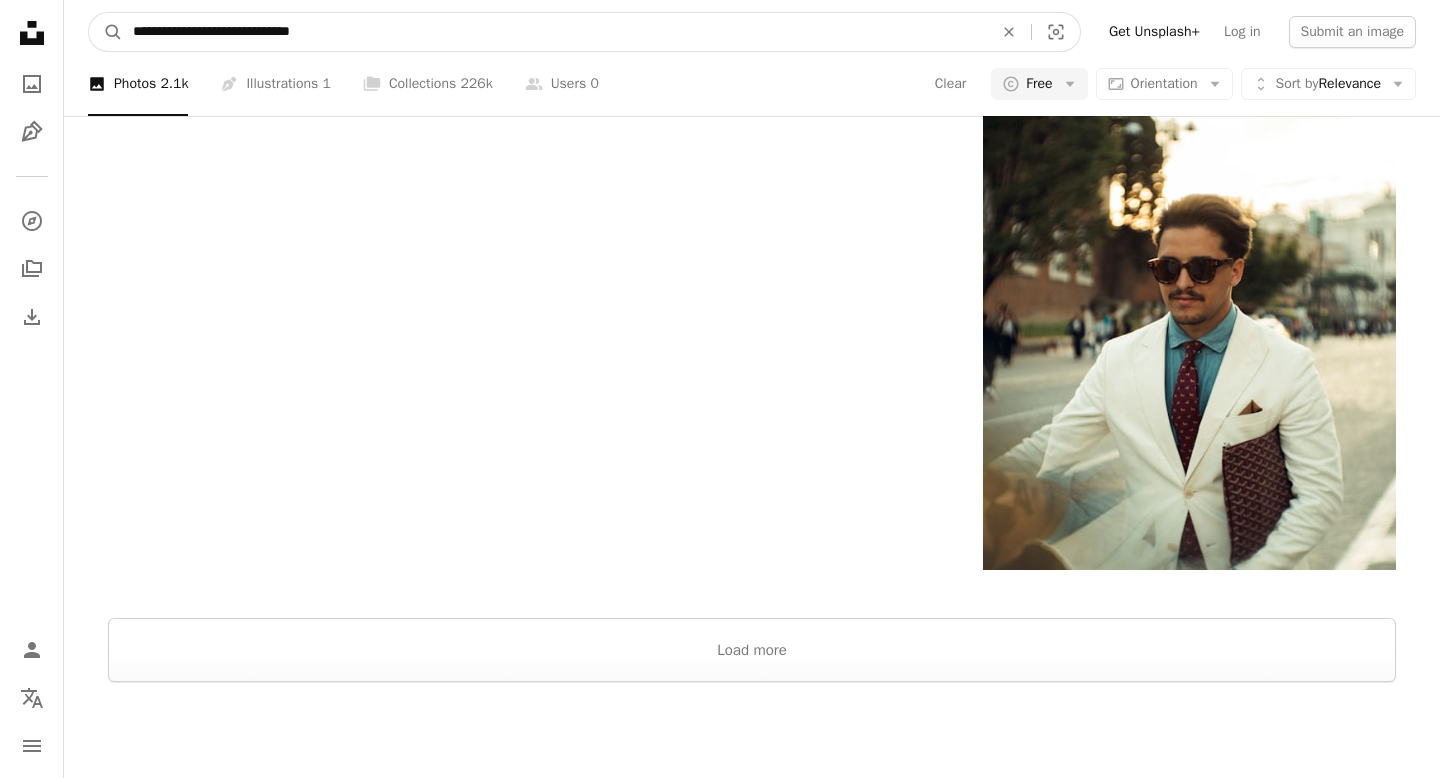 drag, startPoint x: 241, startPoint y: 36, endPoint x: 63, endPoint y: 7, distance: 180.3469 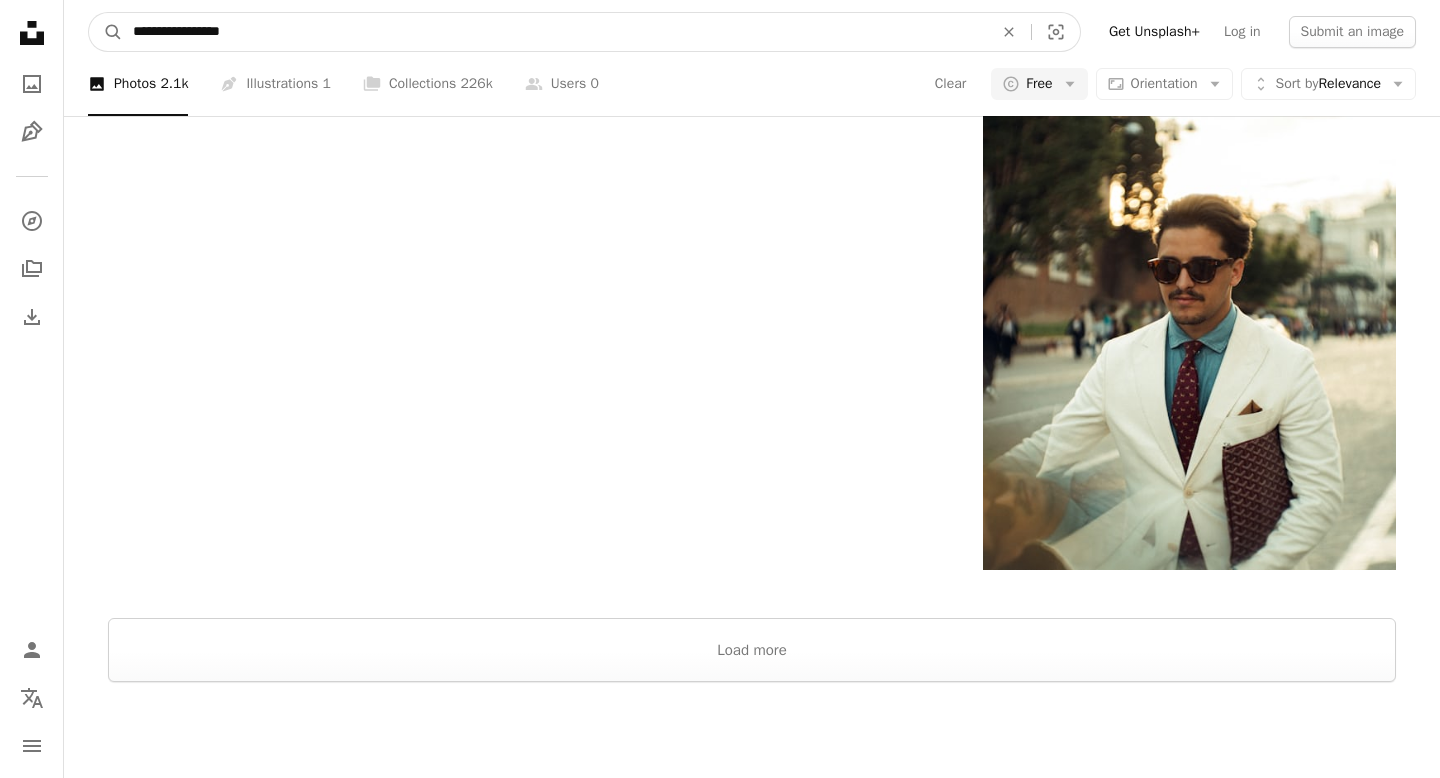 type on "**********" 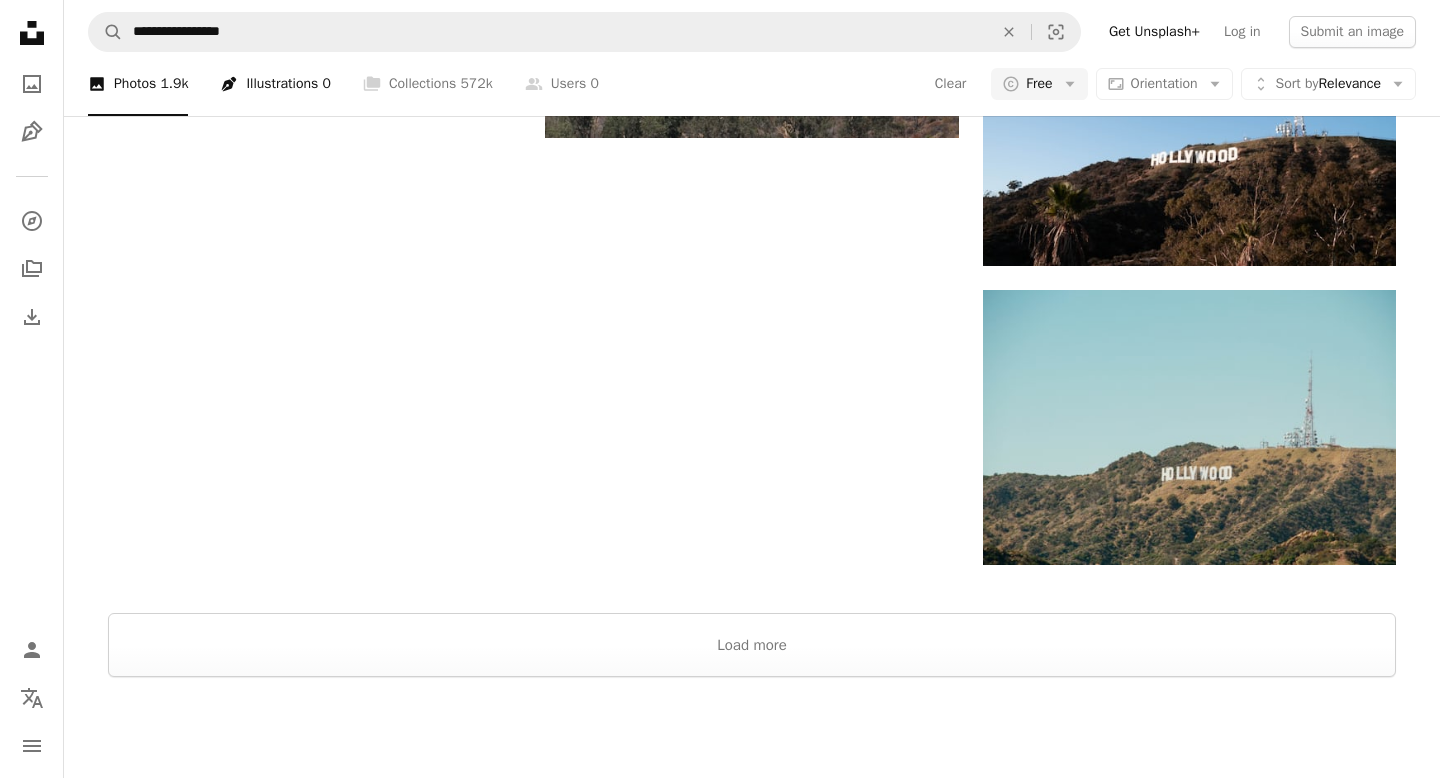 scroll, scrollTop: 3011, scrollLeft: 0, axis: vertical 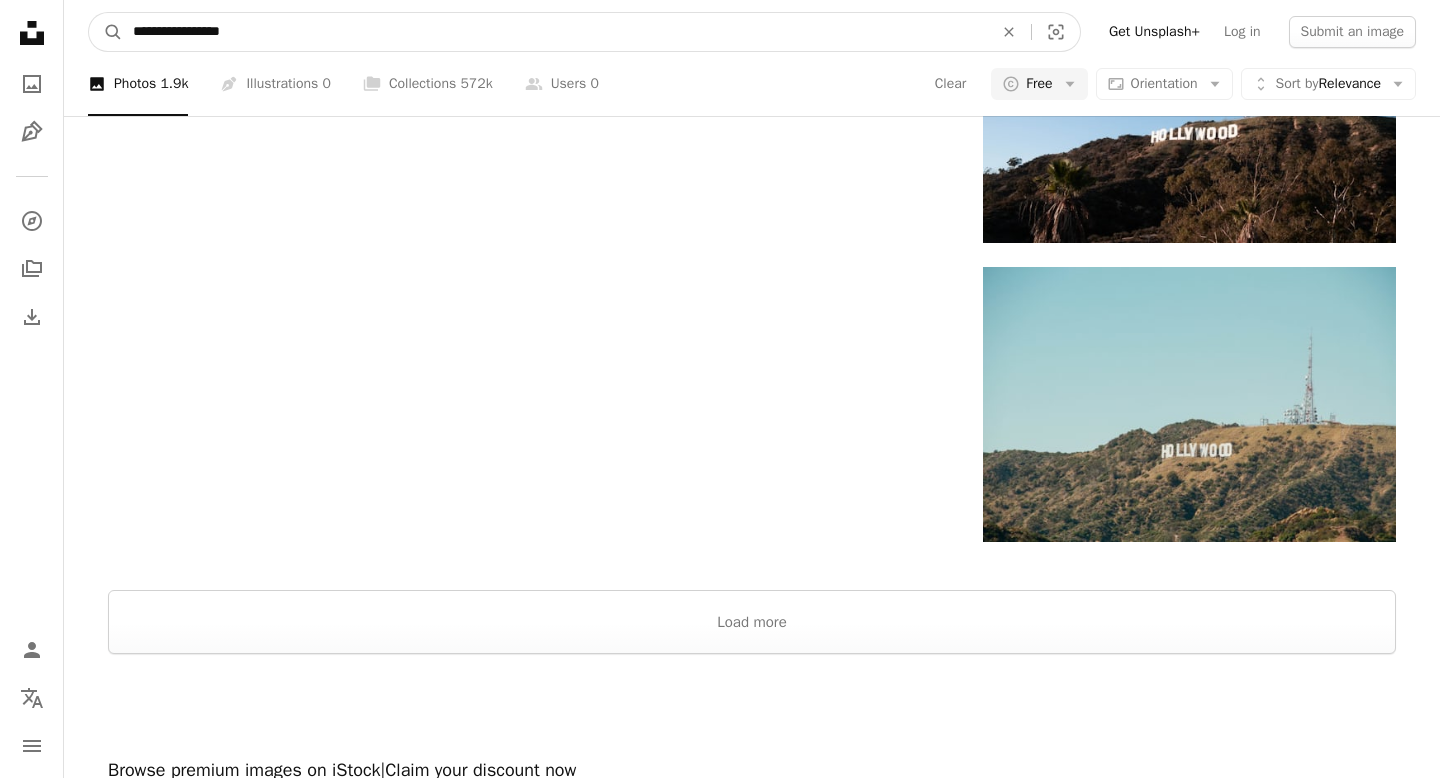 click on "**********" at bounding box center (555, 32) 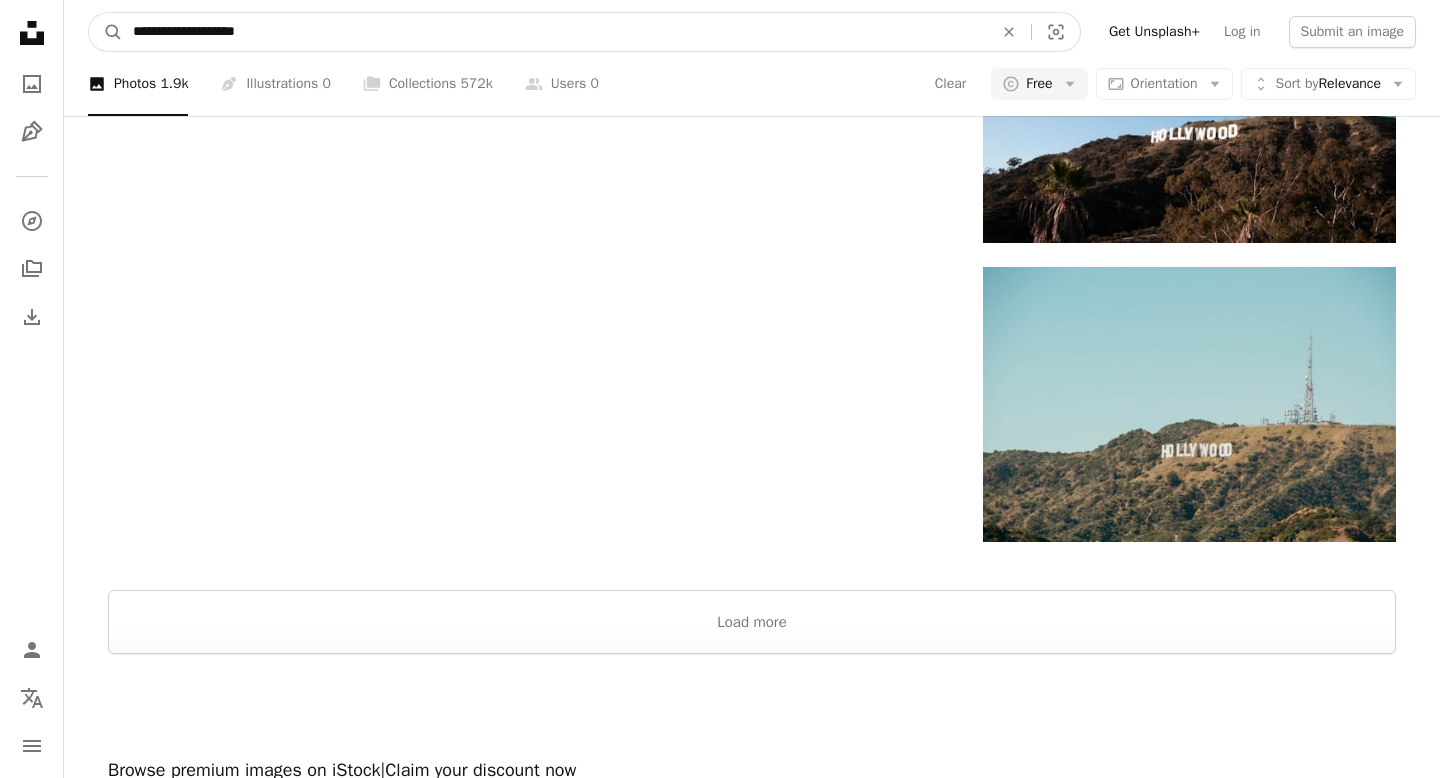 type on "**********" 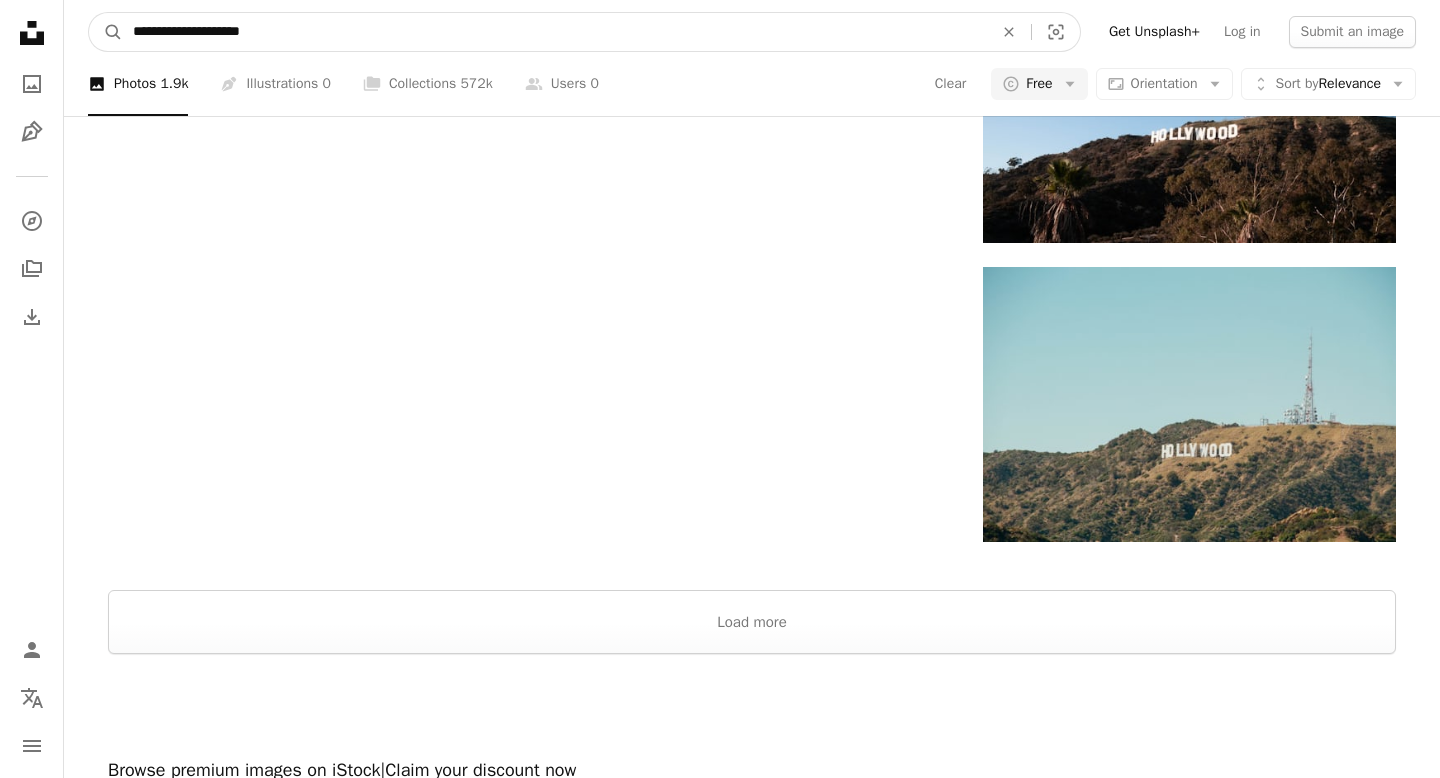 click on "A magnifying glass" at bounding box center (106, 32) 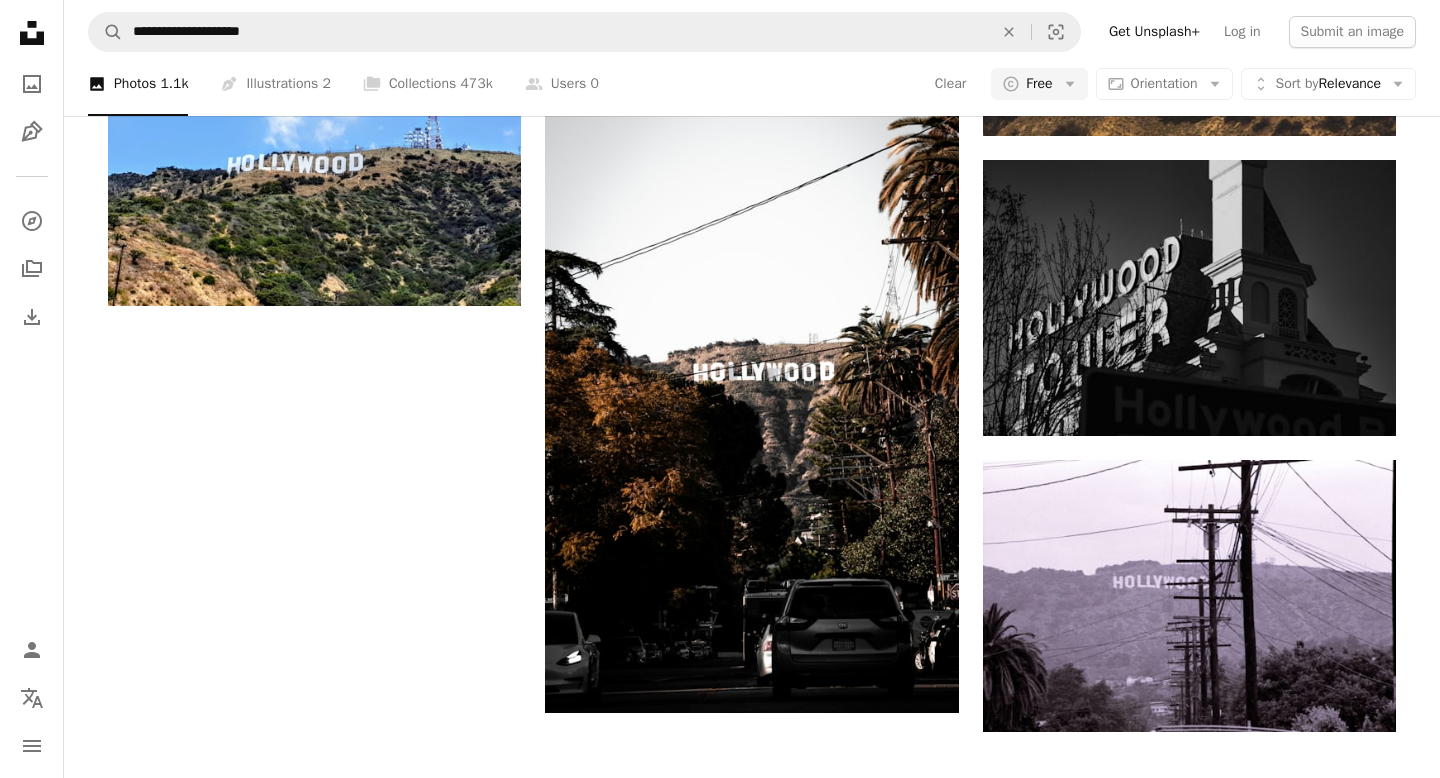 scroll, scrollTop: 3067, scrollLeft: 0, axis: vertical 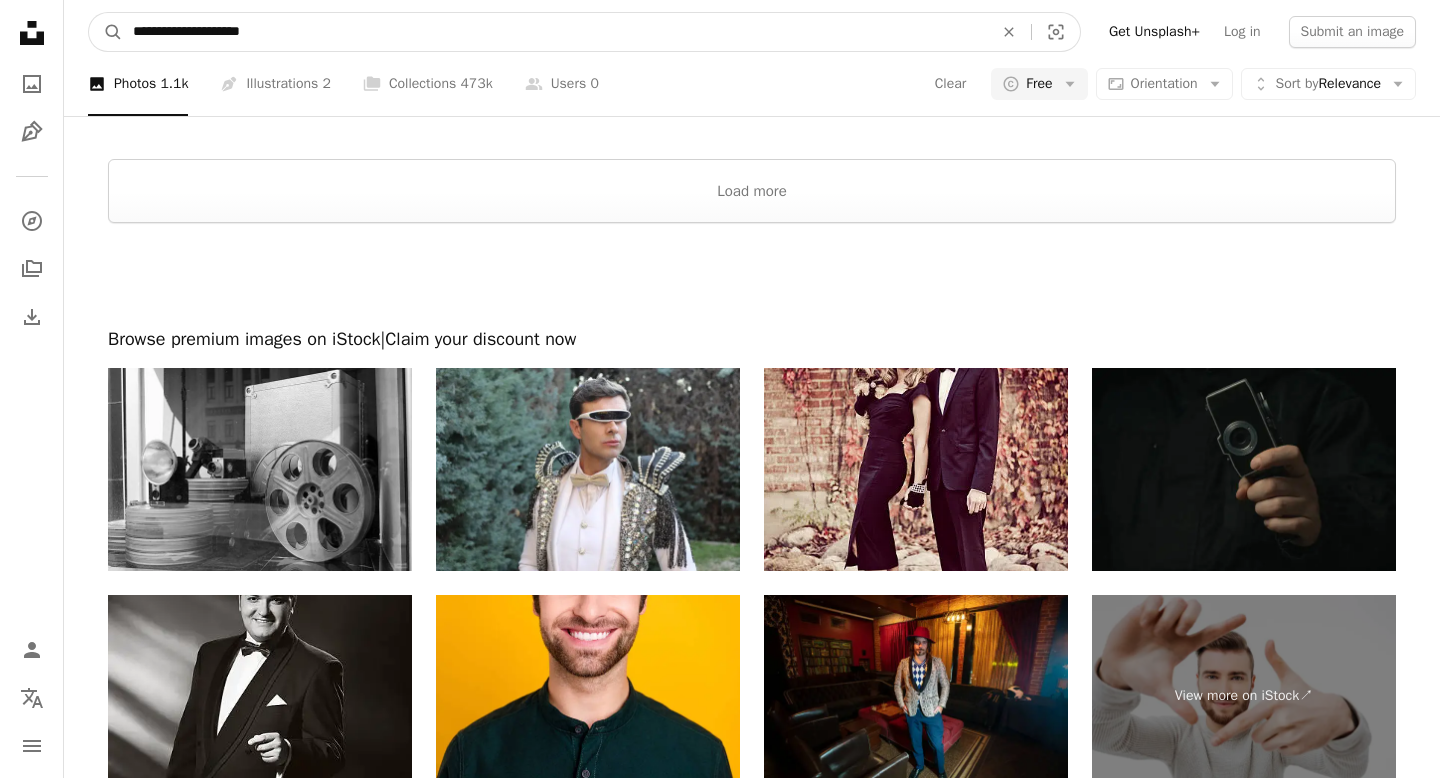 click on "**********" at bounding box center [555, 32] 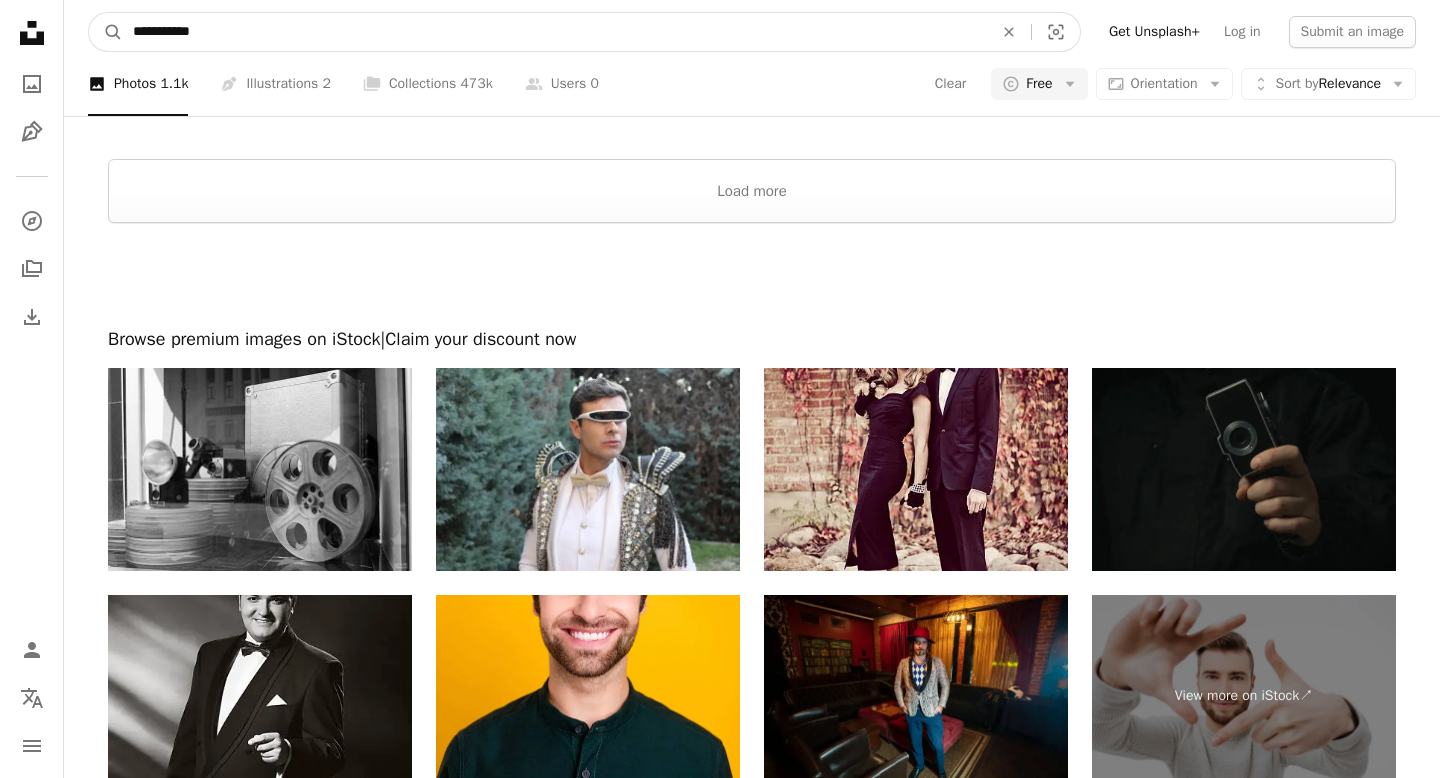 type on "**********" 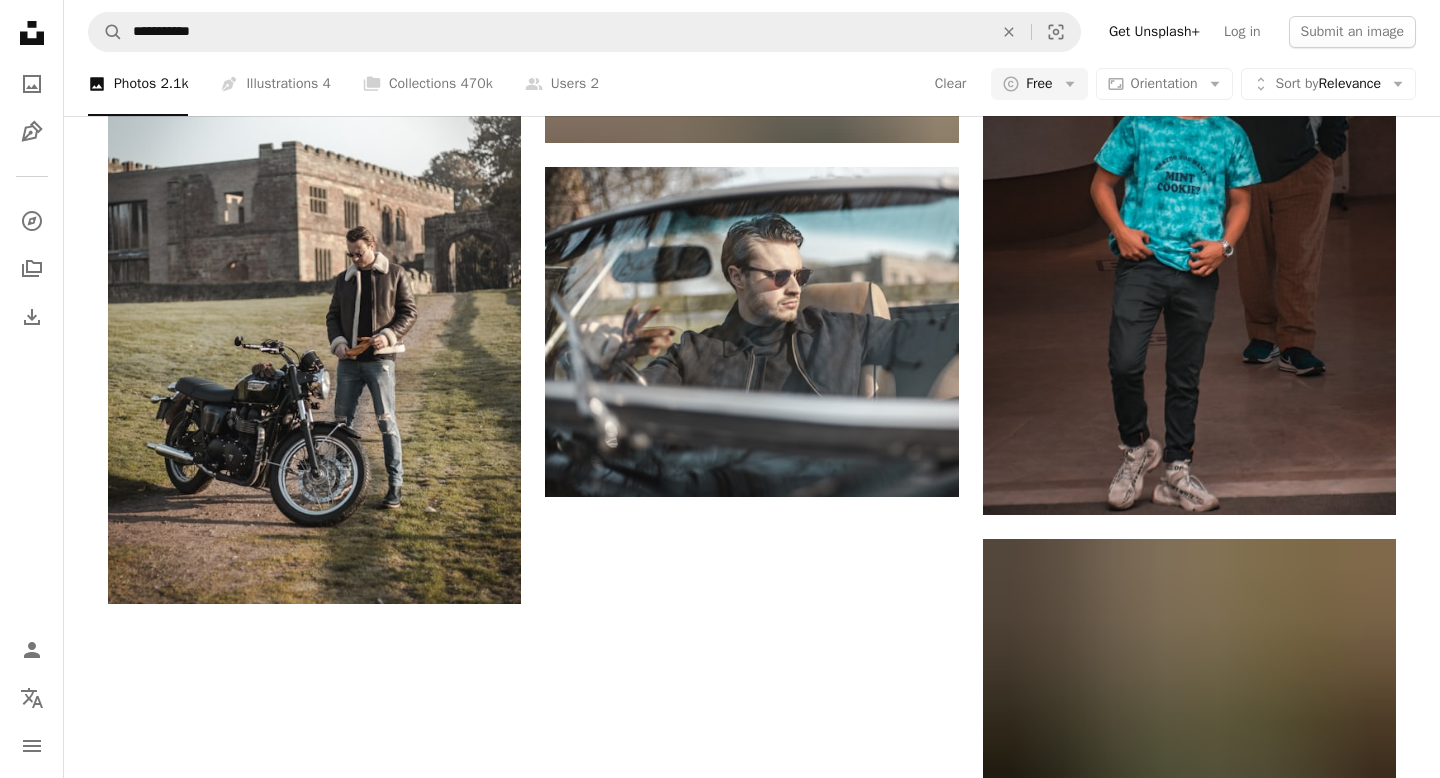 scroll, scrollTop: 3394, scrollLeft: 0, axis: vertical 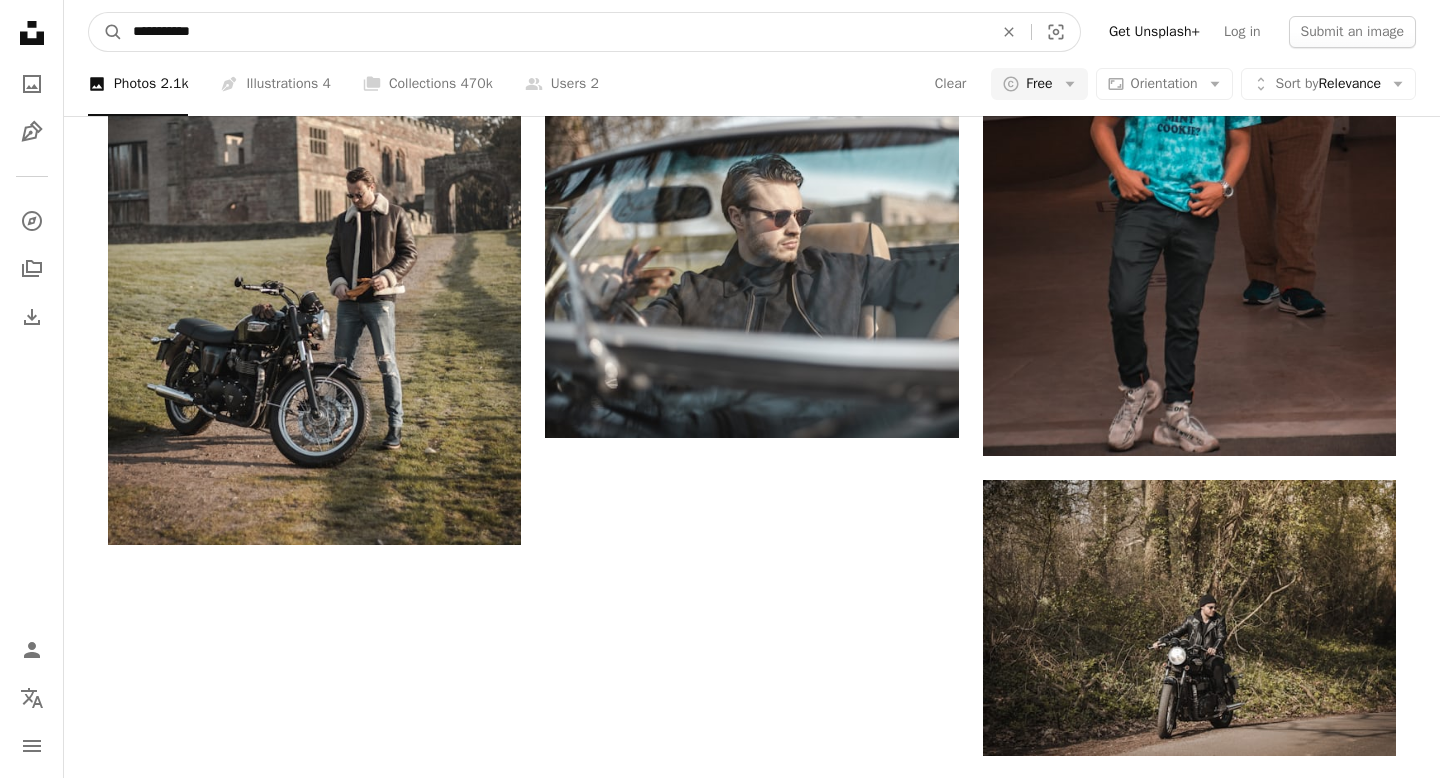 click on "**********" at bounding box center [555, 32] 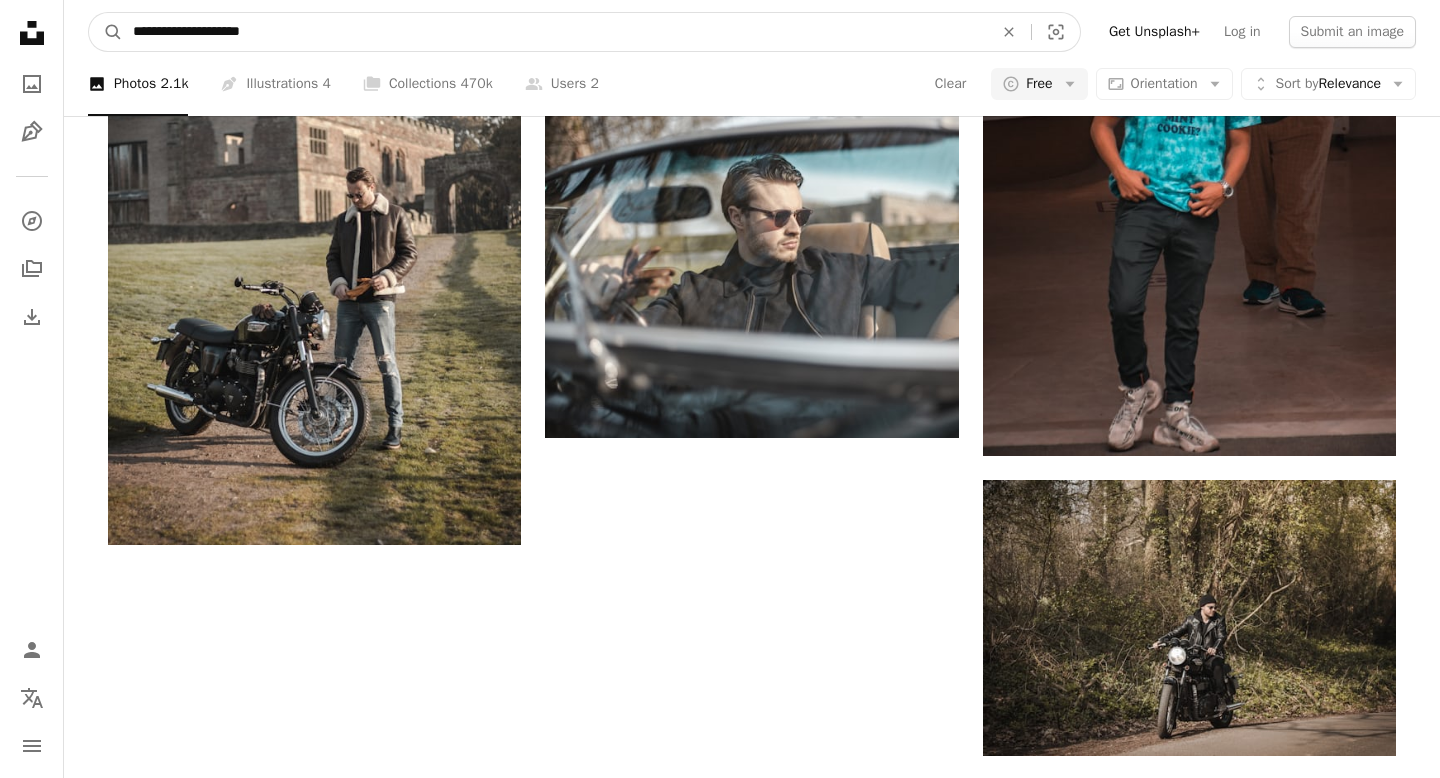 type on "**********" 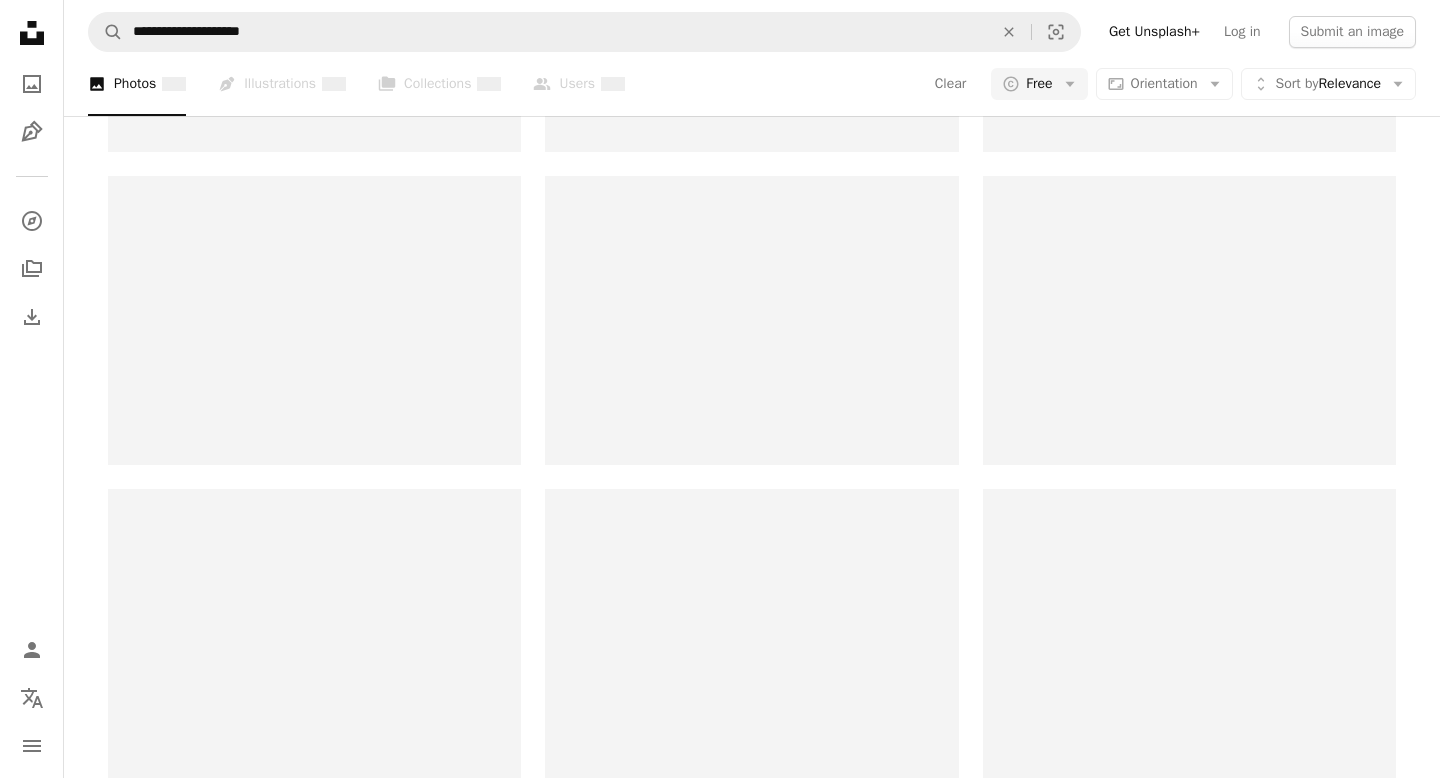 scroll, scrollTop: 0, scrollLeft: 0, axis: both 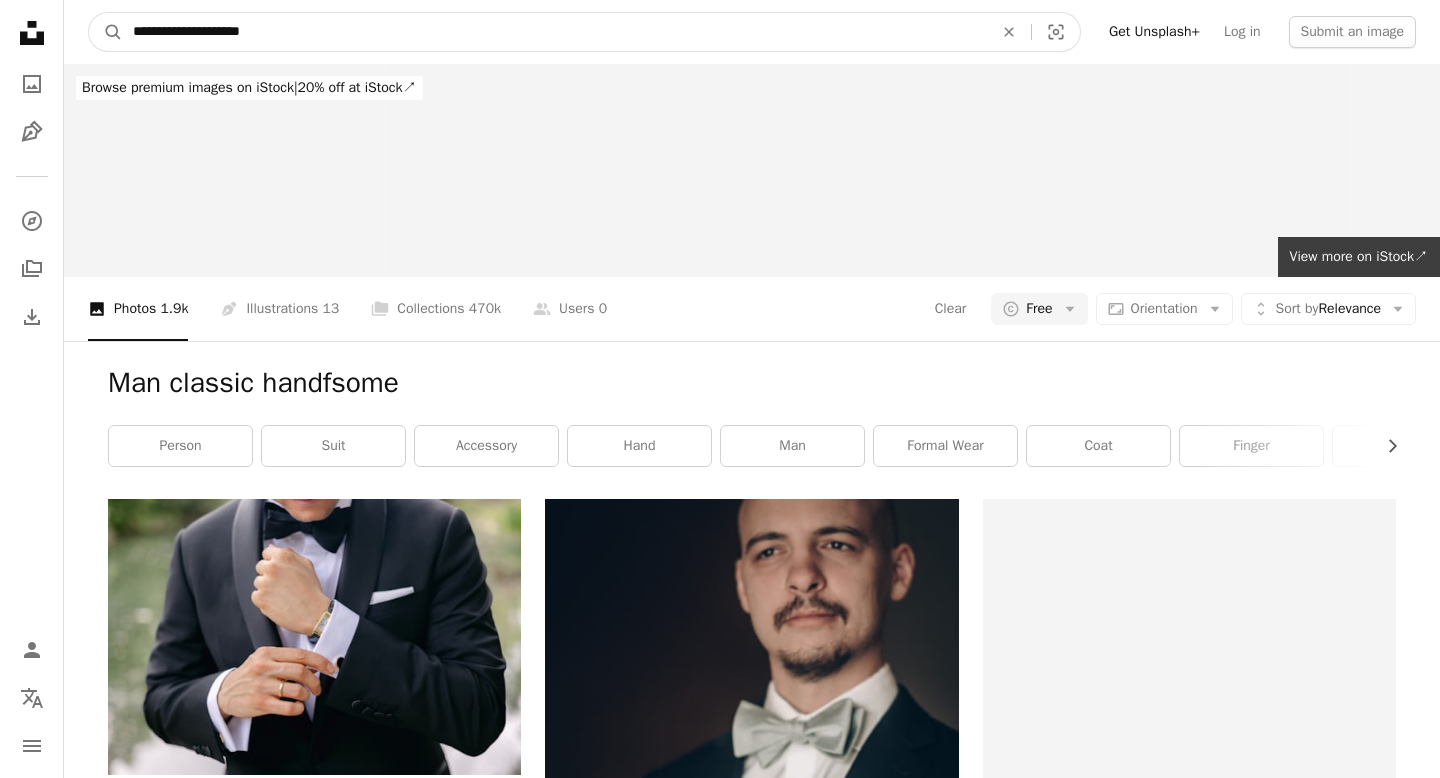 click on "**********" at bounding box center [555, 32] 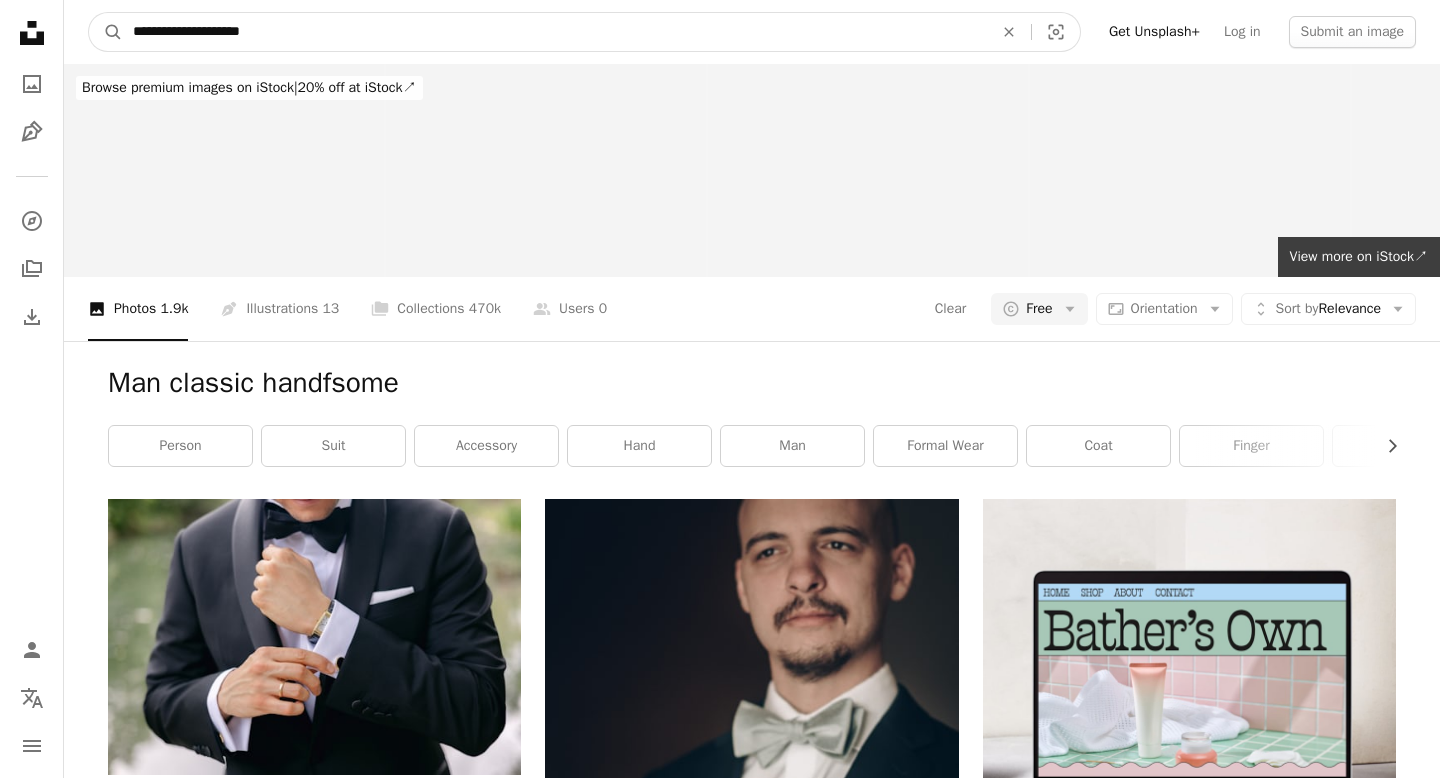 type on "**********" 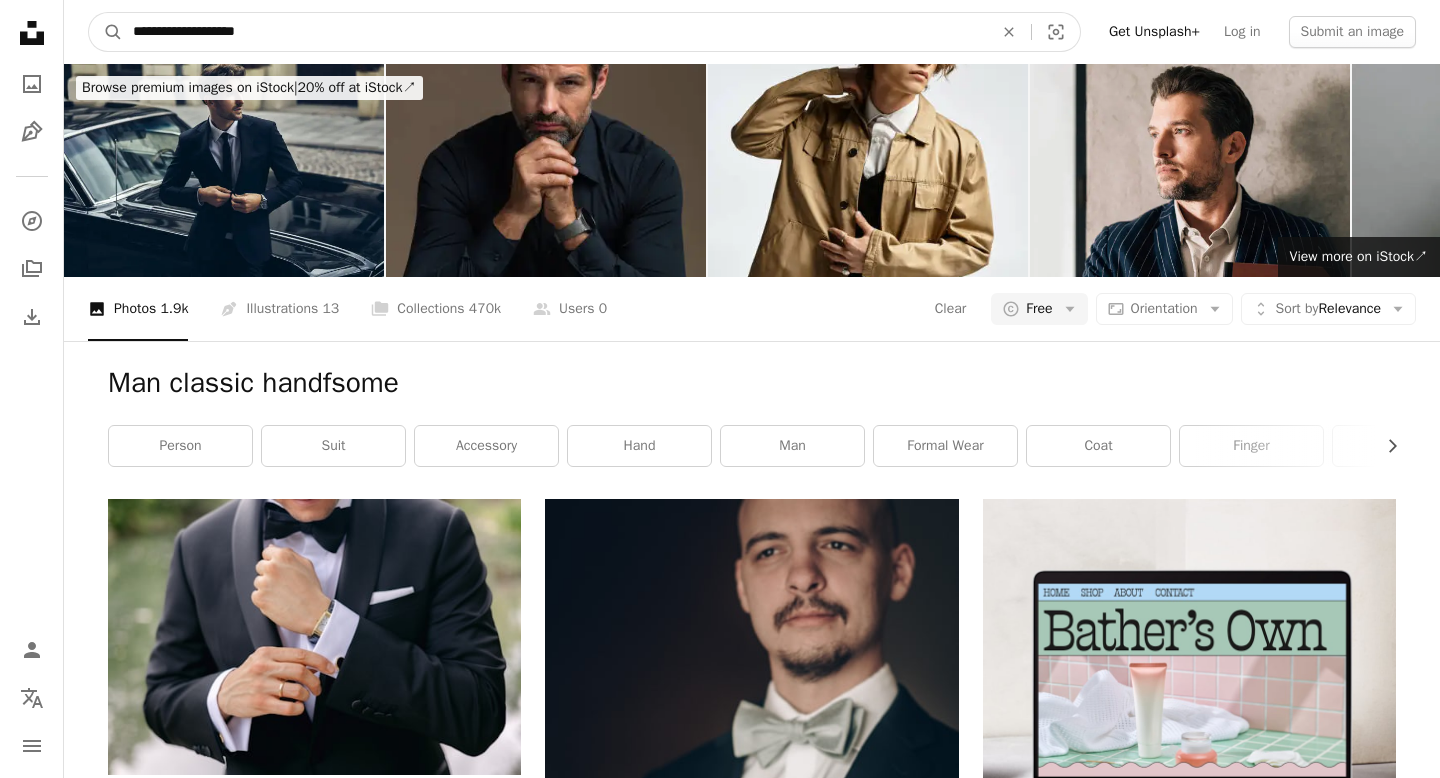 click on "A magnifying glass" at bounding box center (106, 32) 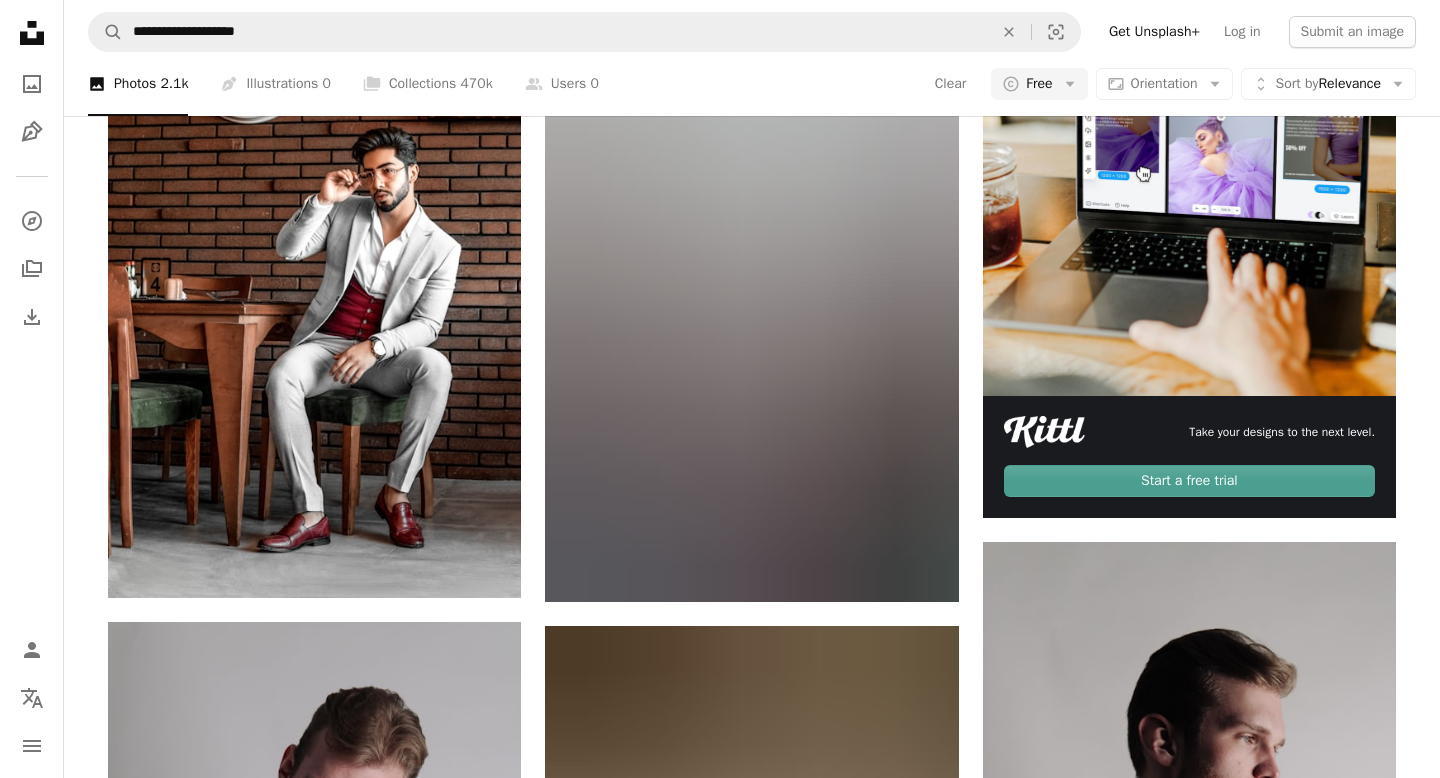 scroll, scrollTop: 0, scrollLeft: 0, axis: both 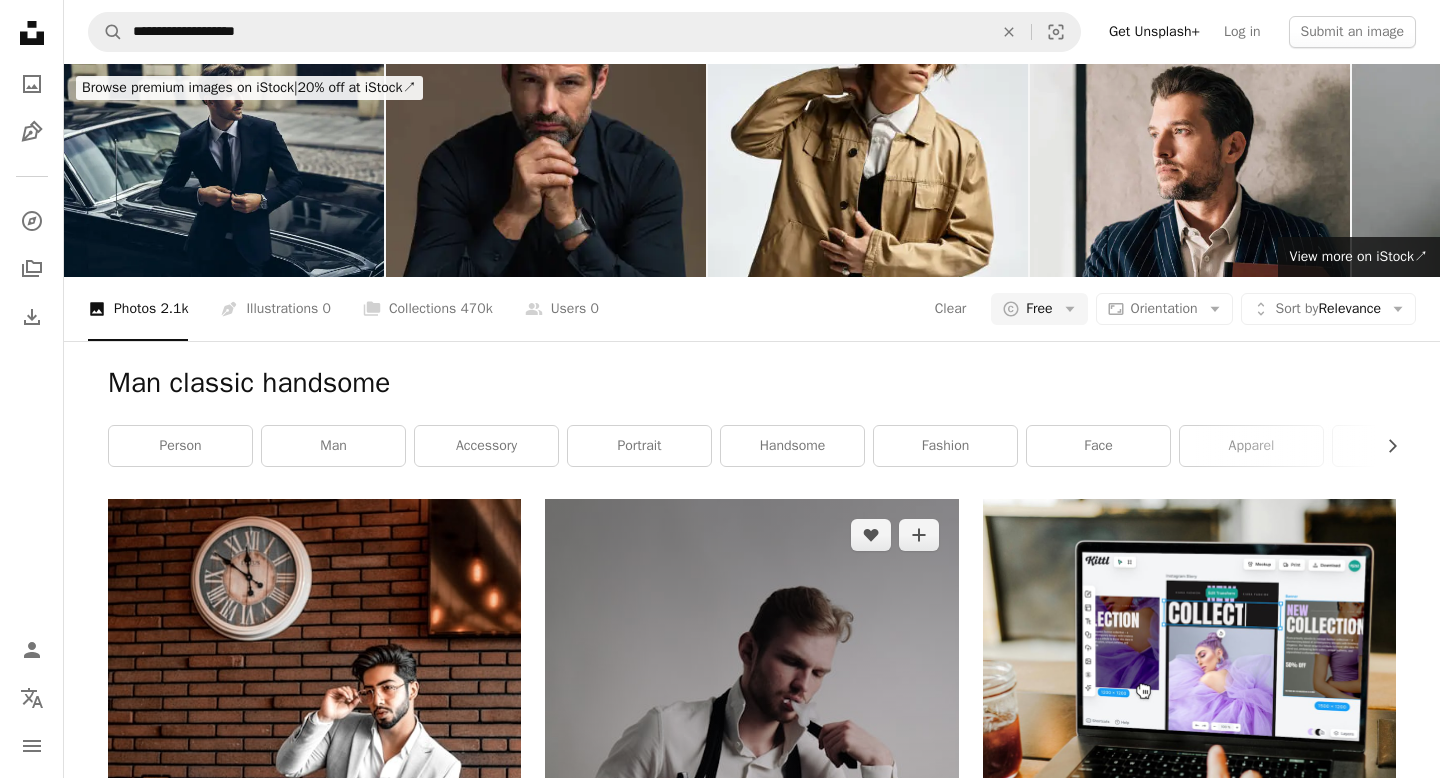 click at bounding box center [751, 809] 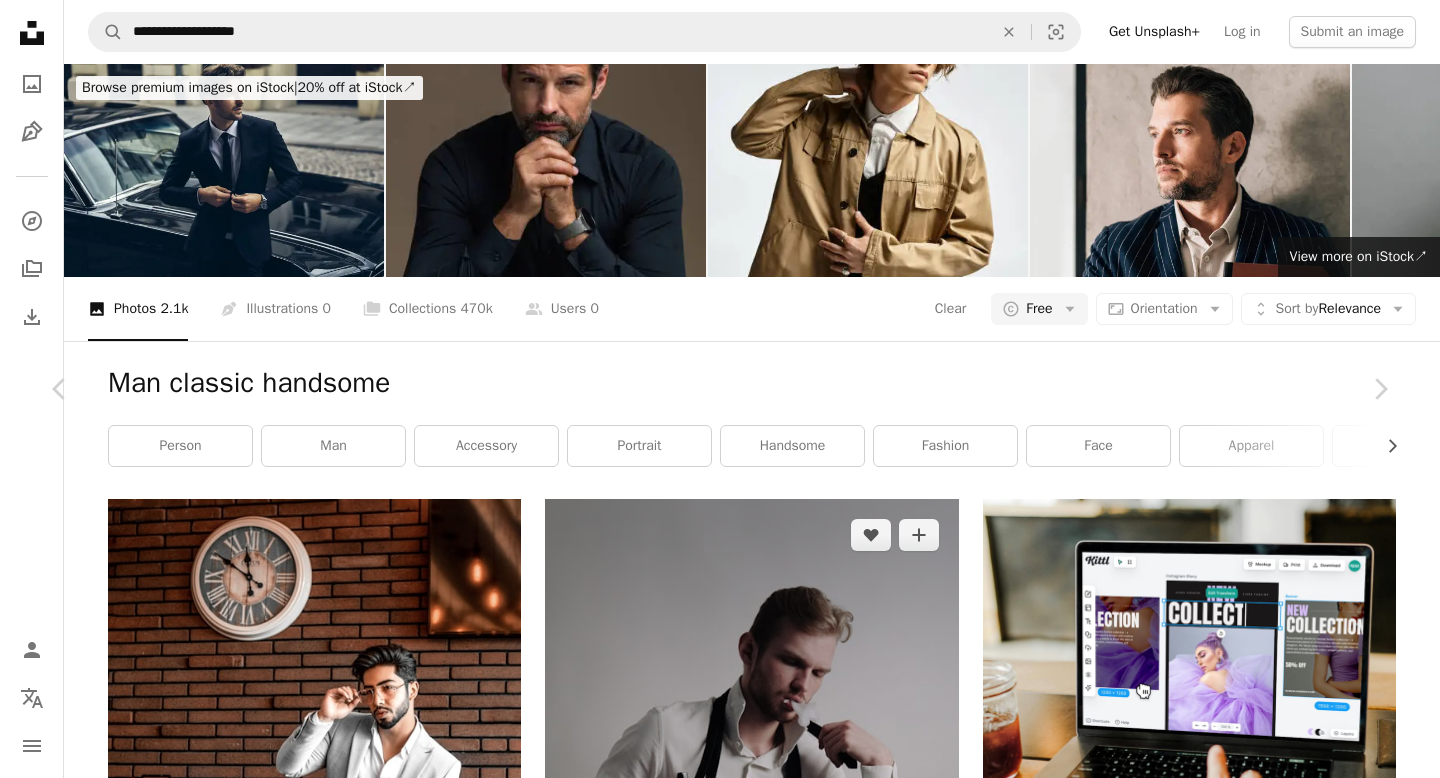 scroll, scrollTop: 2672, scrollLeft: 0, axis: vertical 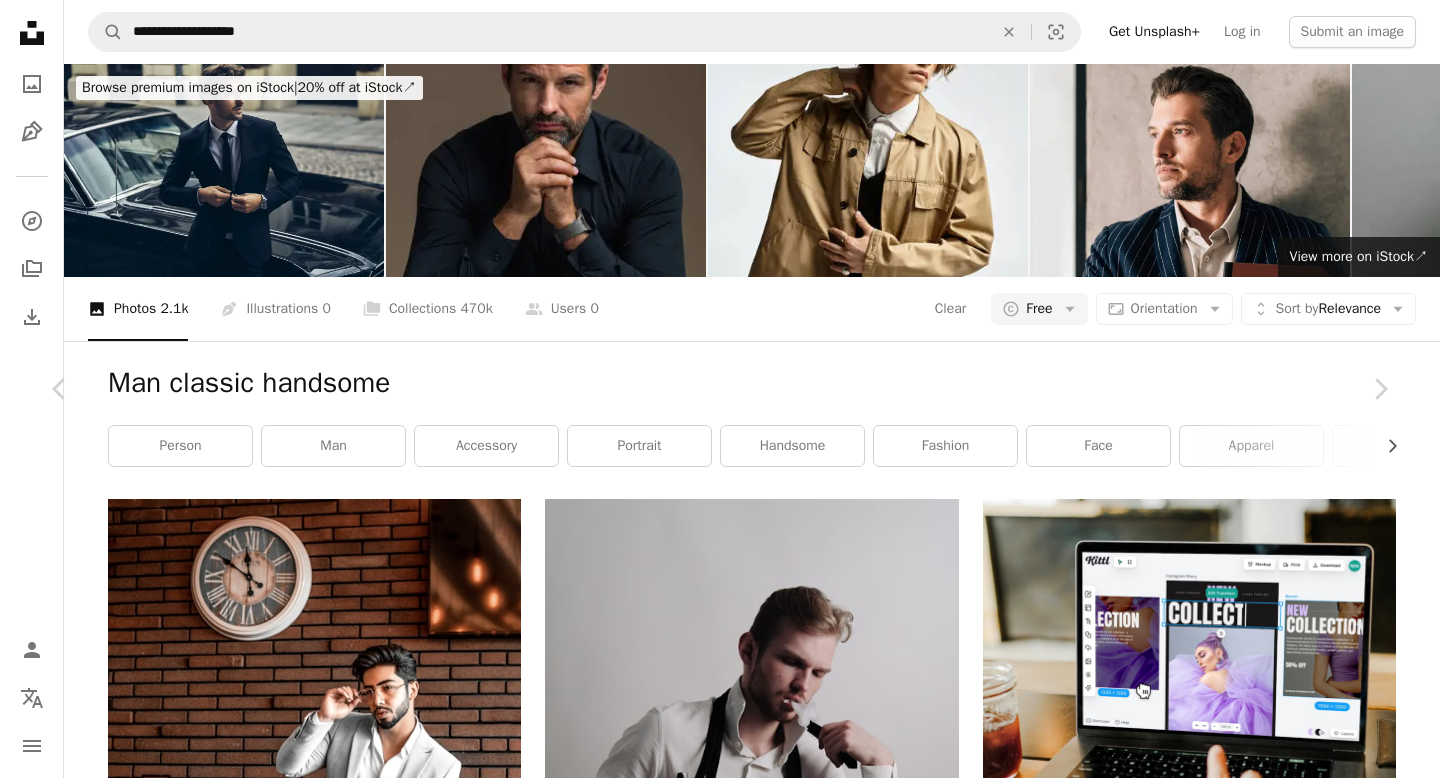 click at bounding box center (712, 6459) 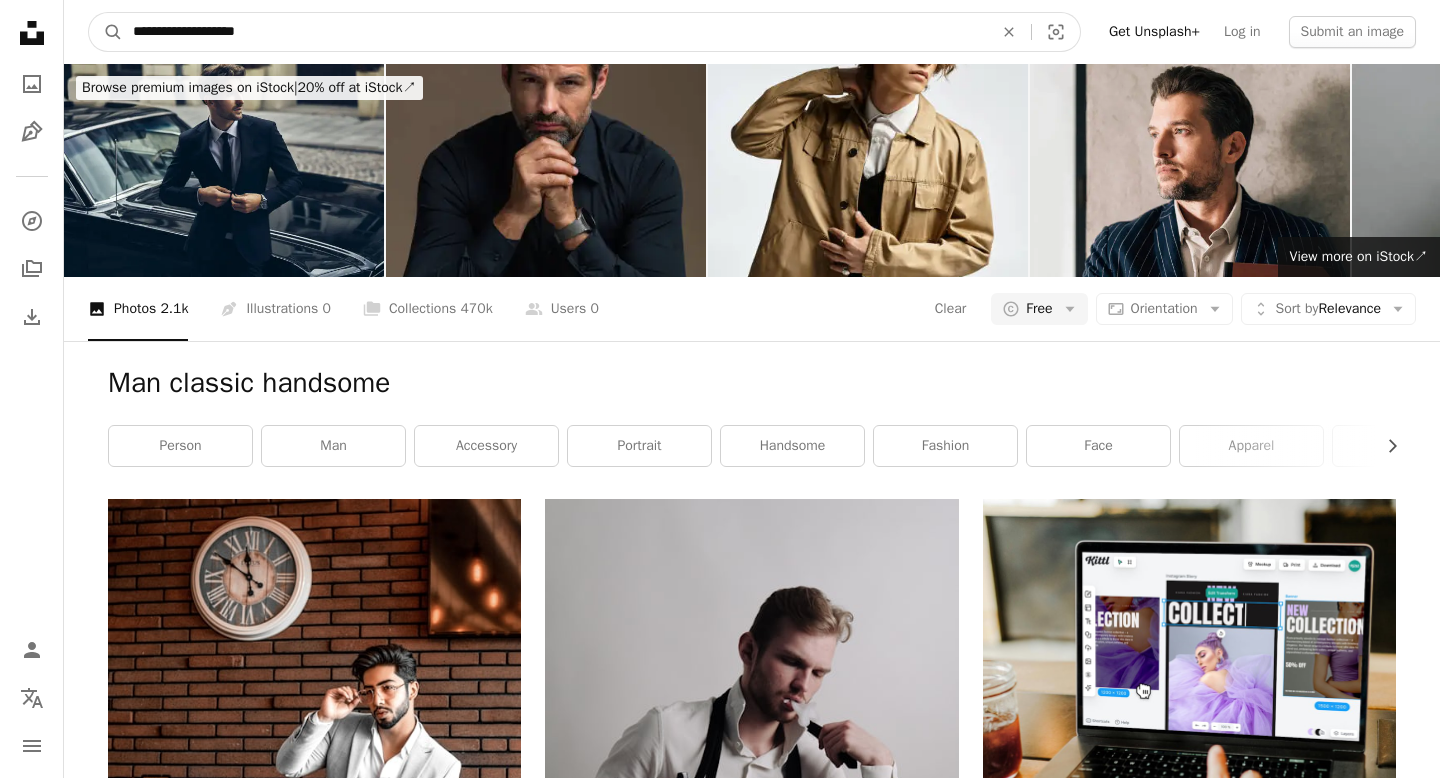 click on "**********" at bounding box center (555, 32) 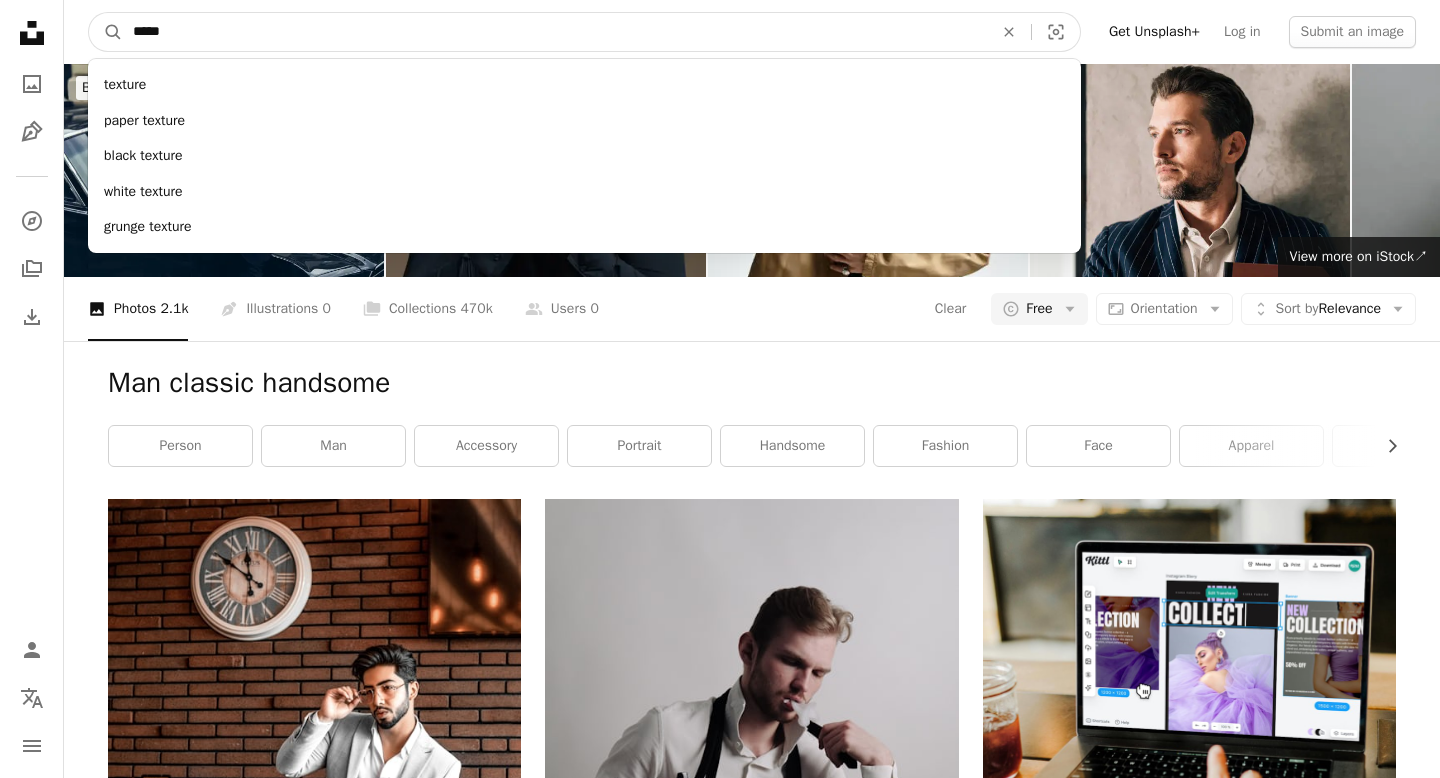 type on "******" 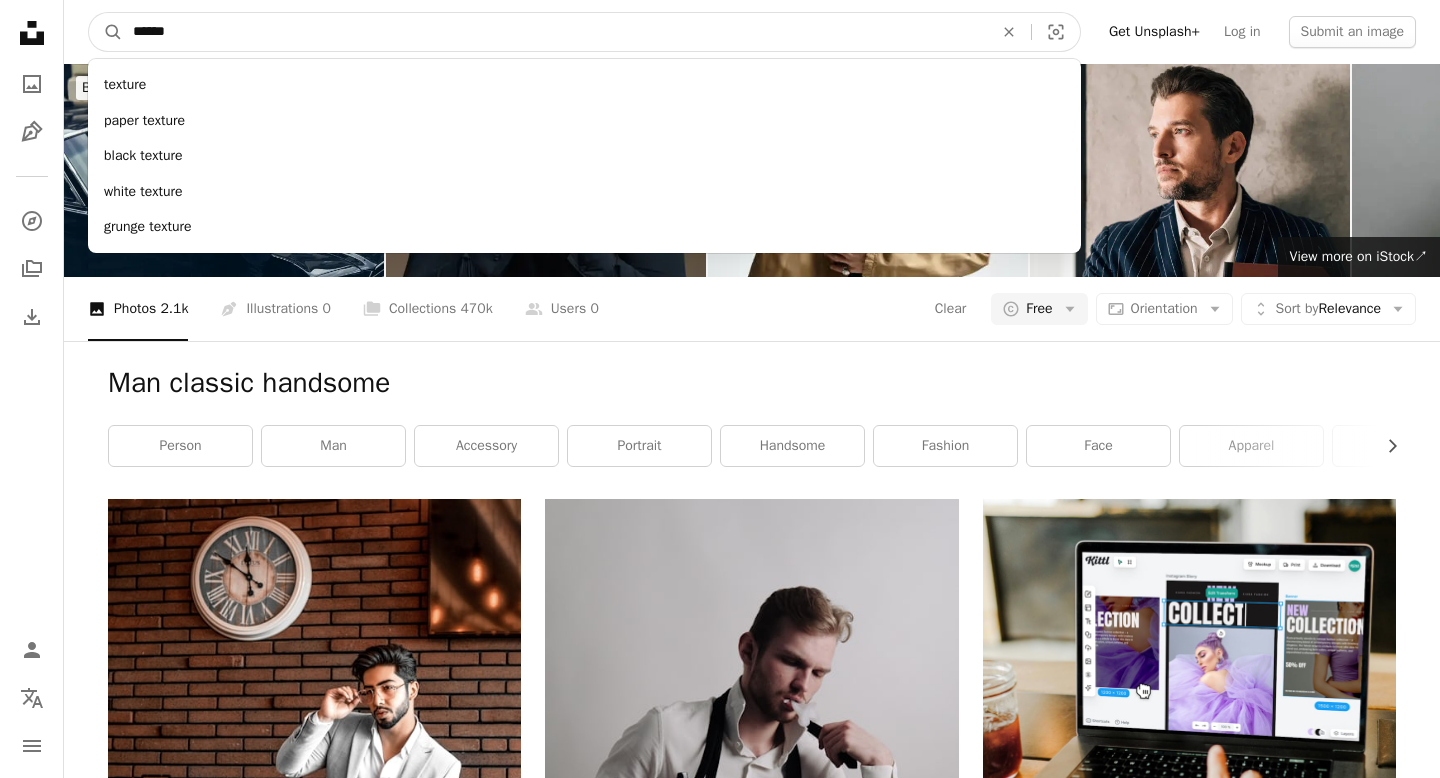 click on "A magnifying glass" at bounding box center [106, 32] 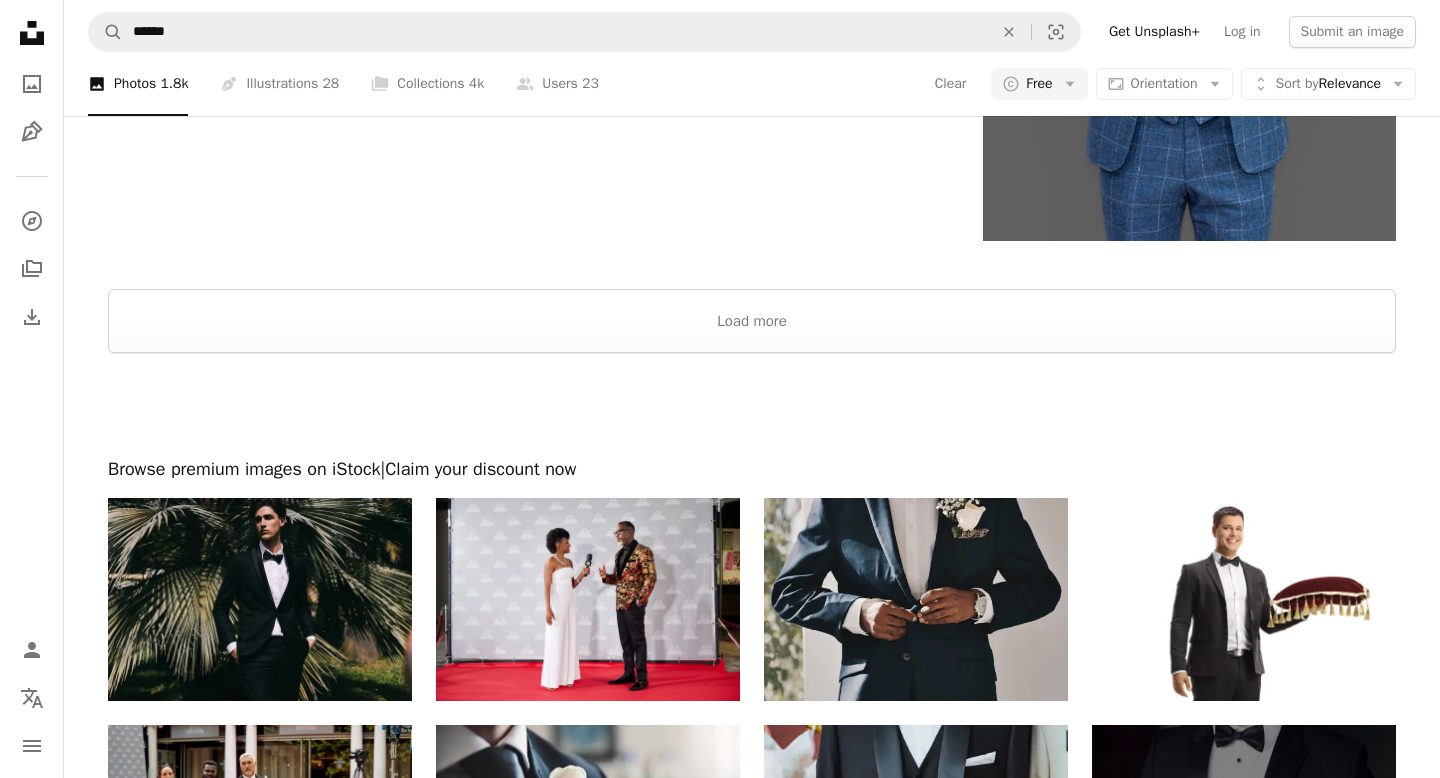 scroll, scrollTop: 3822, scrollLeft: 0, axis: vertical 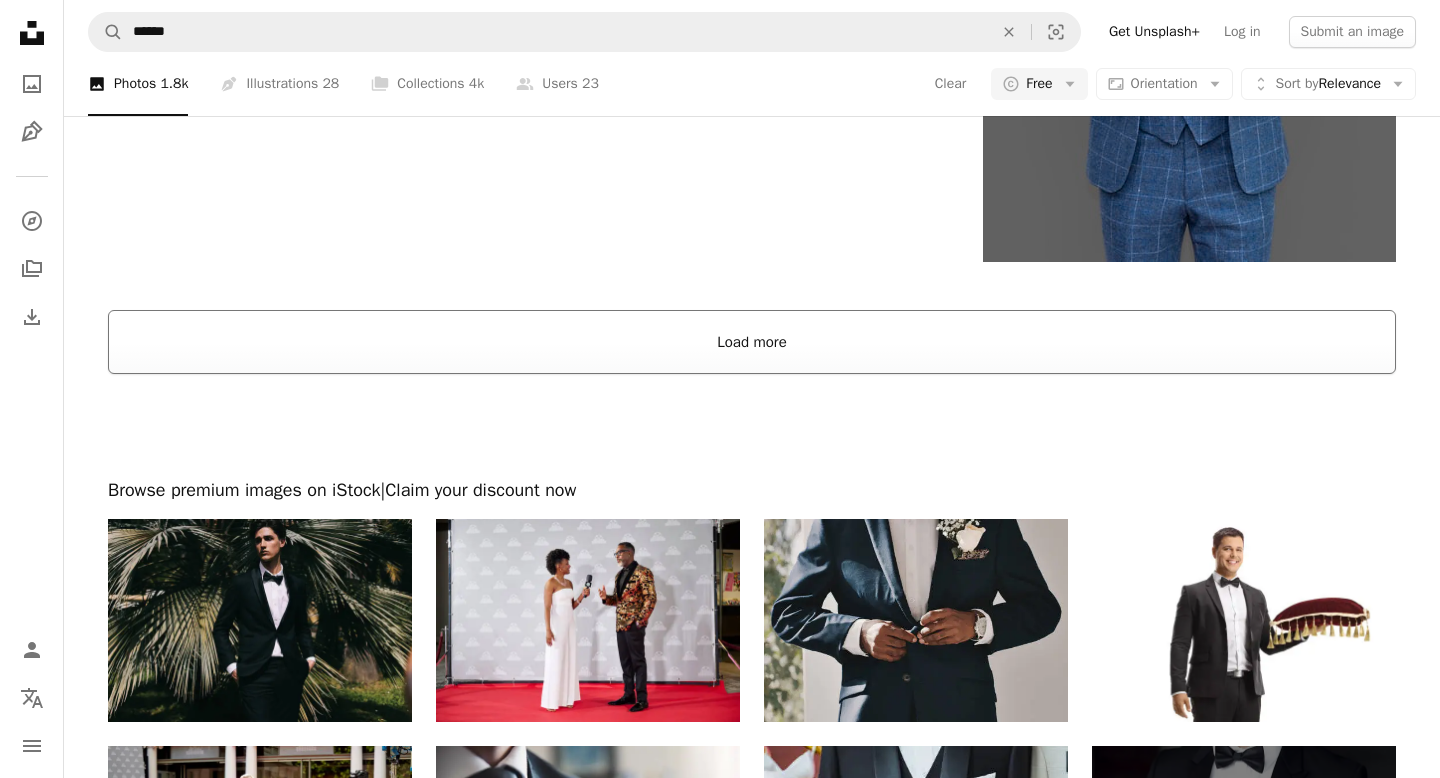 click on "Load more" at bounding box center [752, 342] 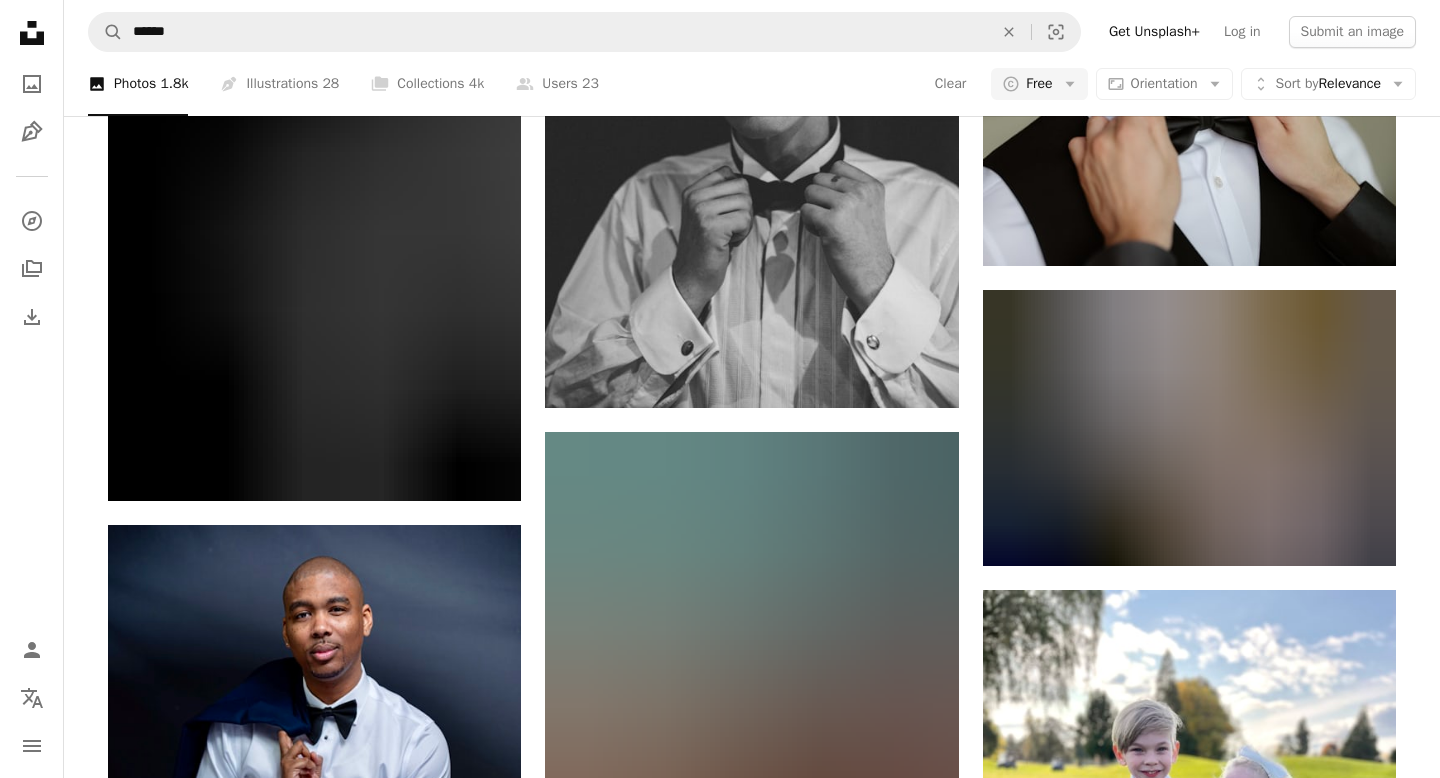 scroll, scrollTop: 4118, scrollLeft: 0, axis: vertical 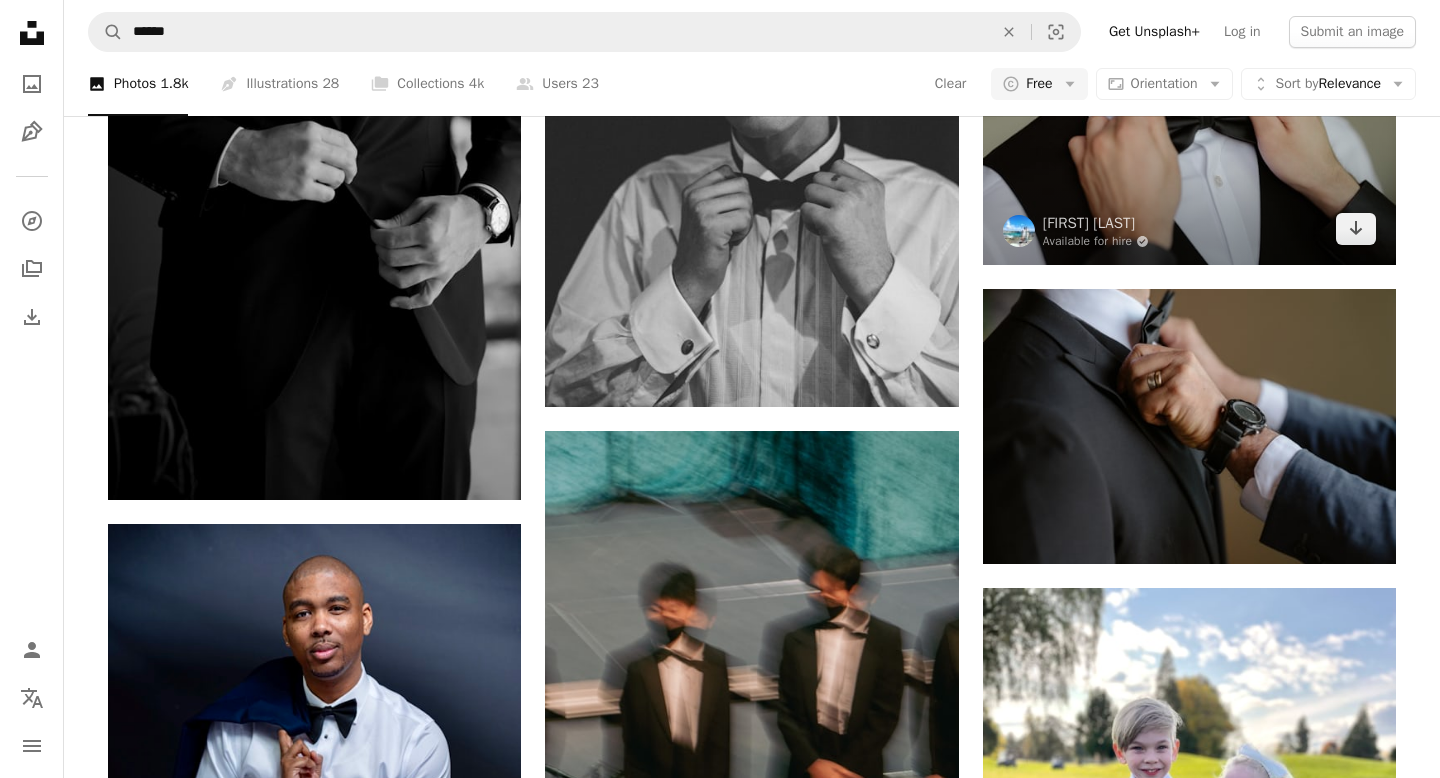 click at bounding box center (1189, 127) 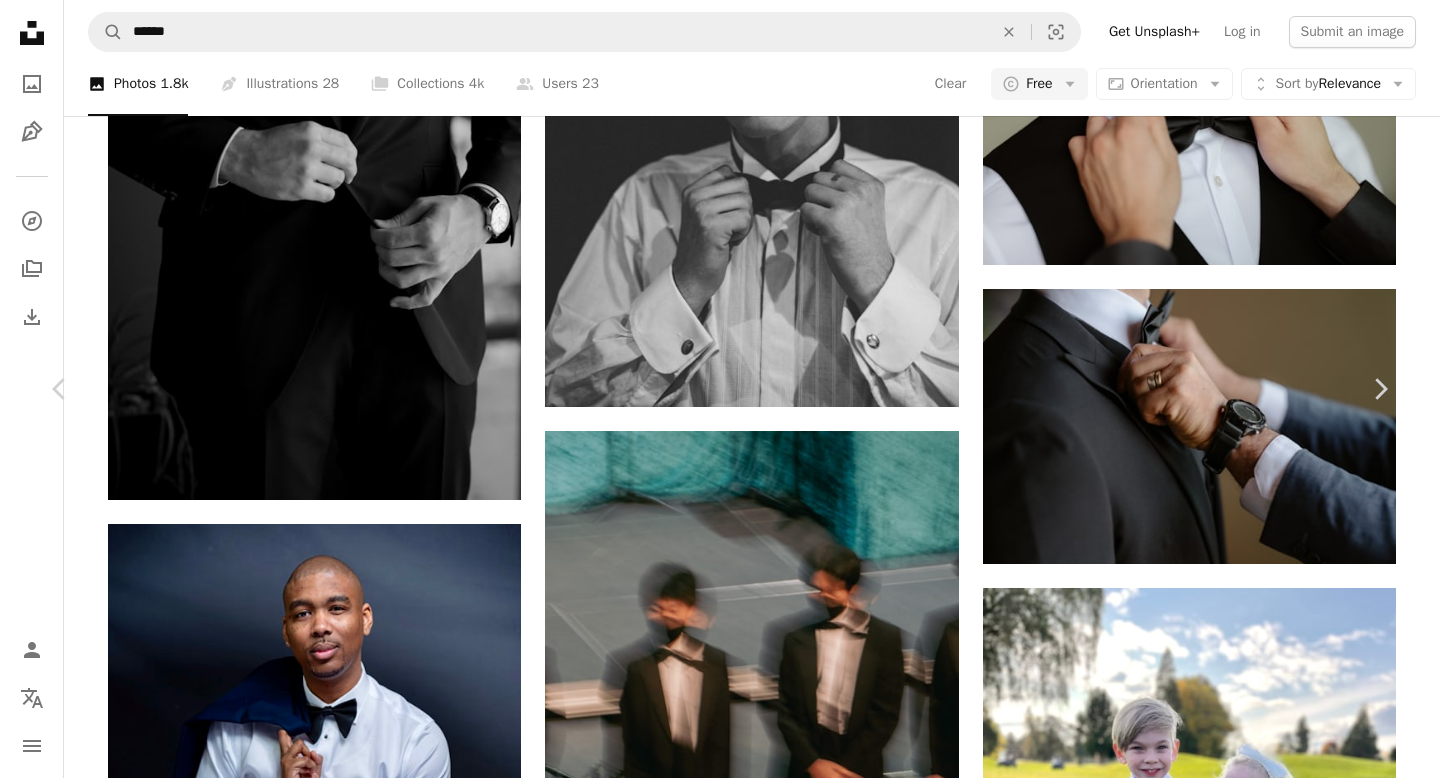scroll, scrollTop: 4177, scrollLeft: 0, axis: vertical 